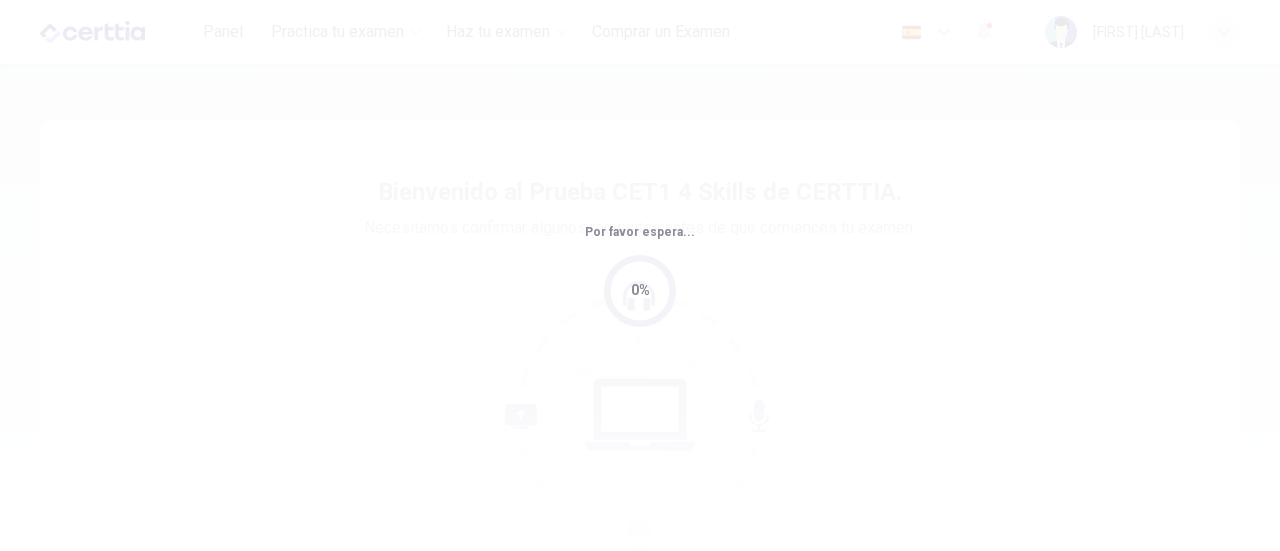scroll, scrollTop: 0, scrollLeft: 0, axis: both 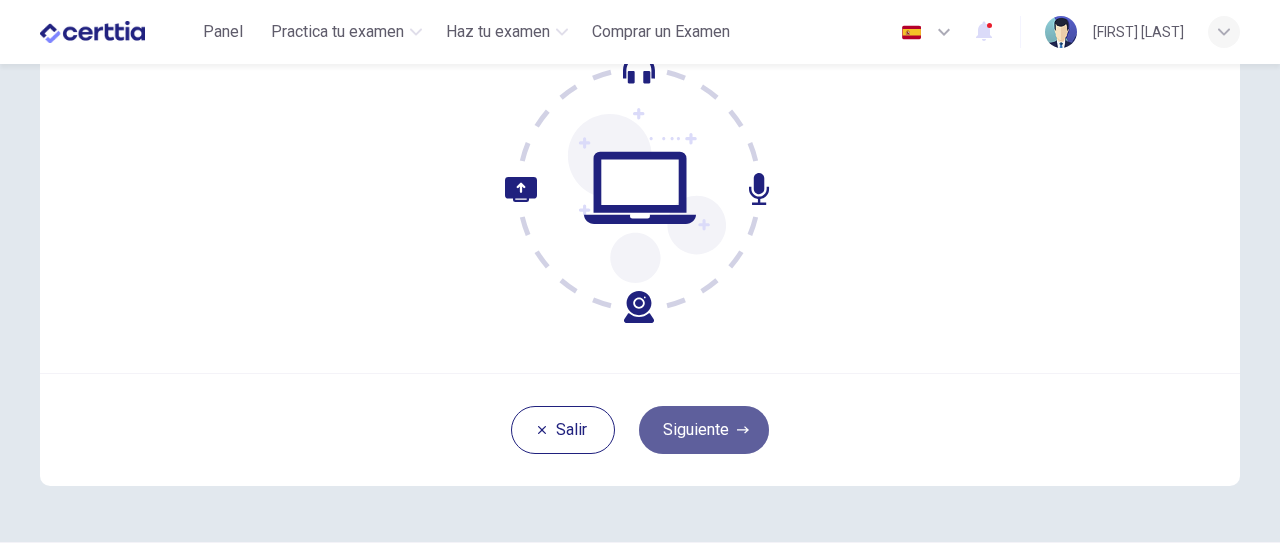 click on "Siguiente" at bounding box center [704, 430] 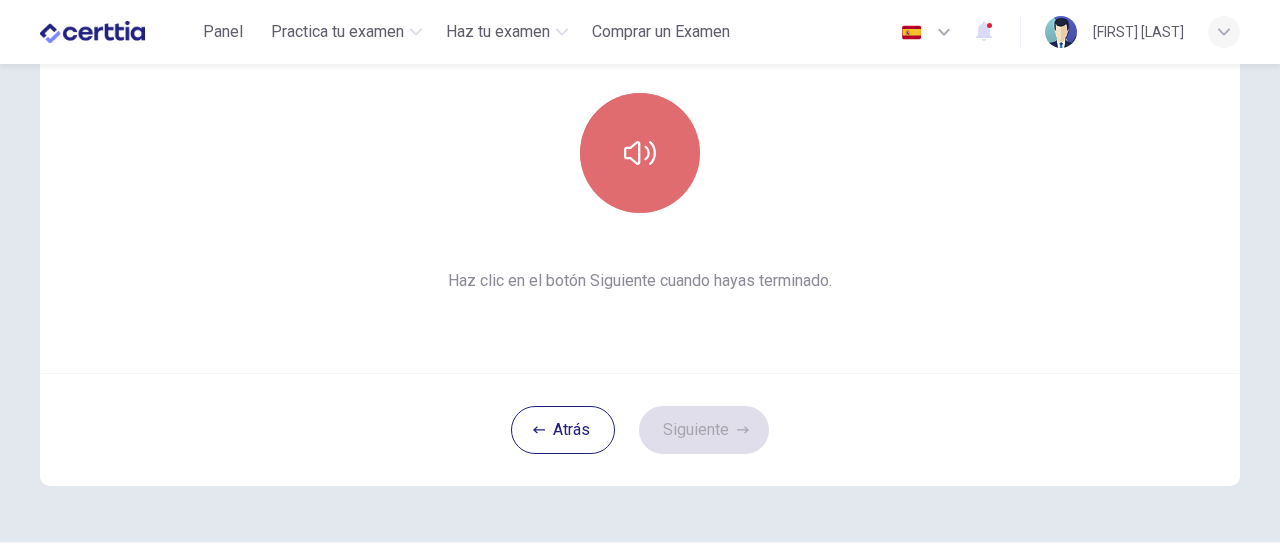 click at bounding box center [640, 153] 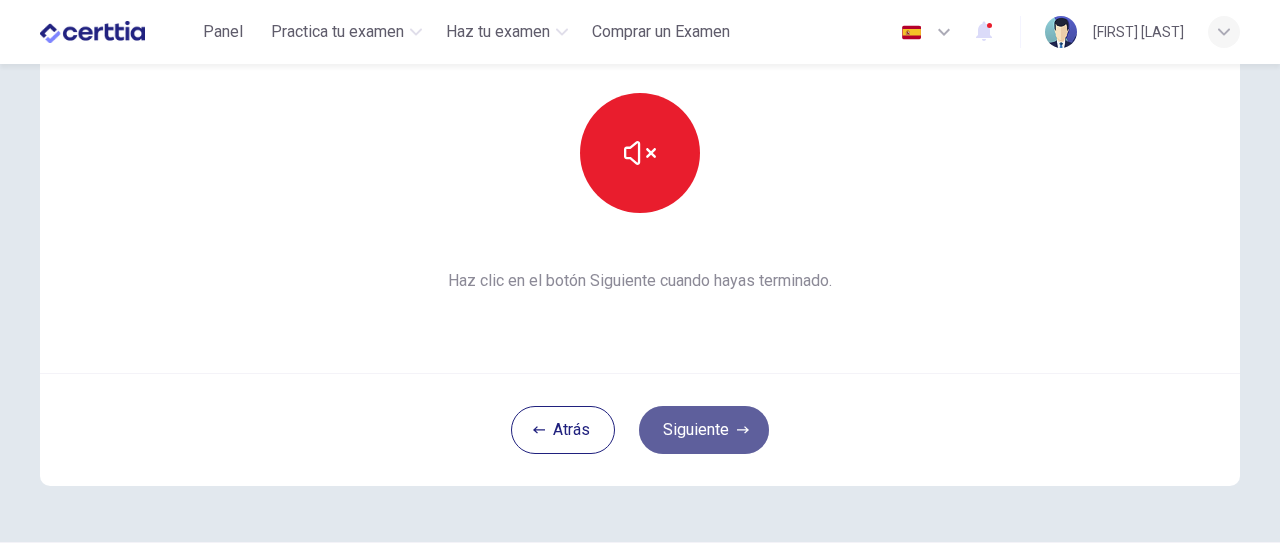 click on "Siguiente" at bounding box center (704, 430) 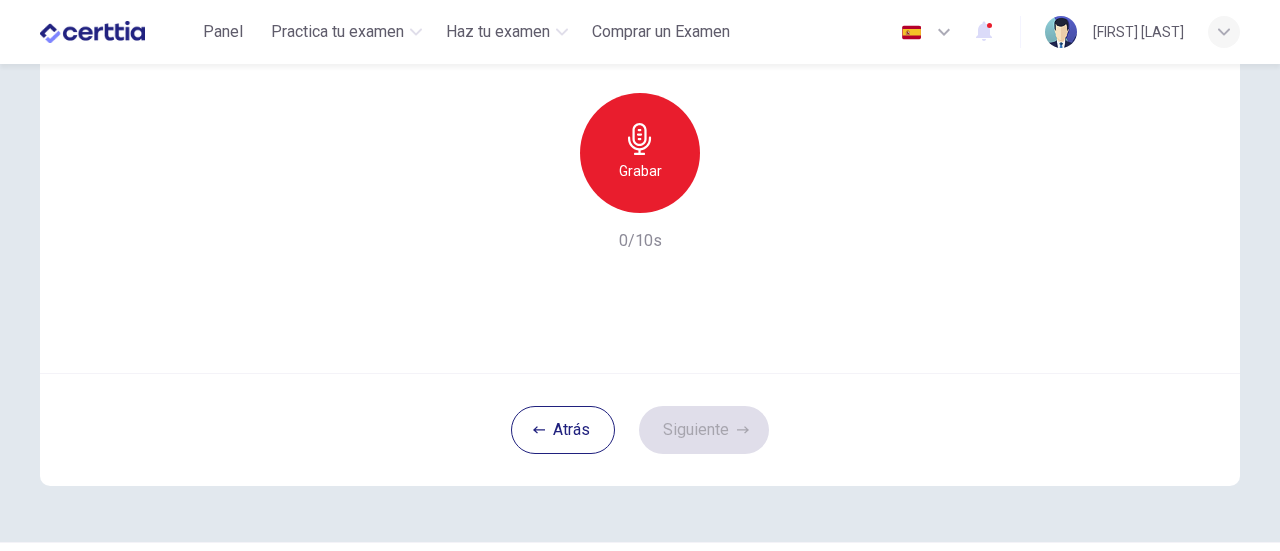 scroll, scrollTop: 10, scrollLeft: 0, axis: vertical 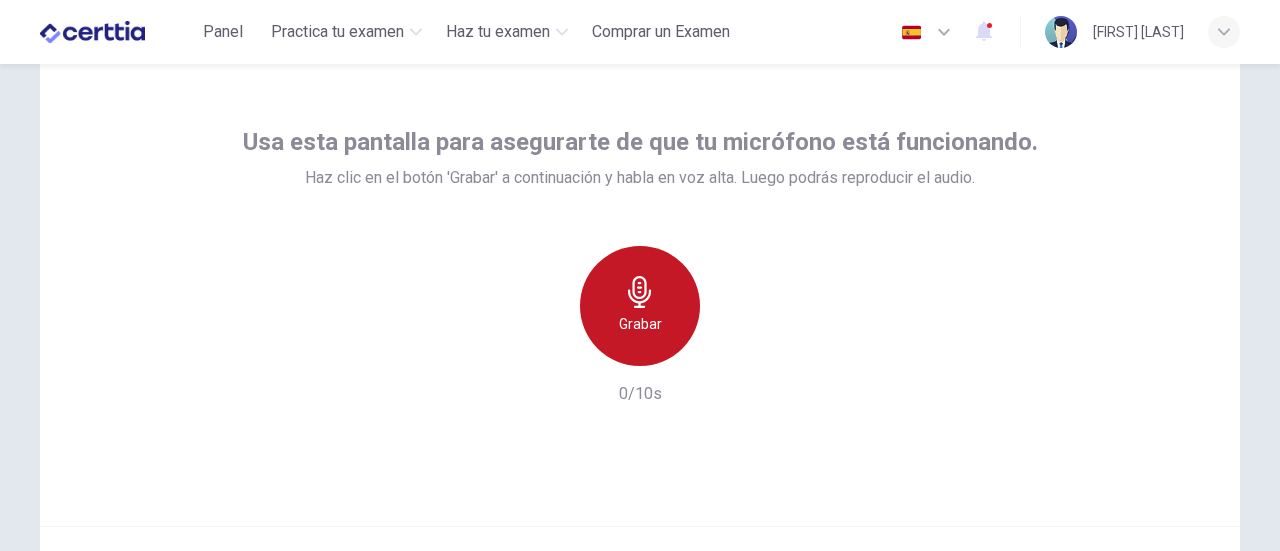 click on "Grabar" at bounding box center (640, 306) 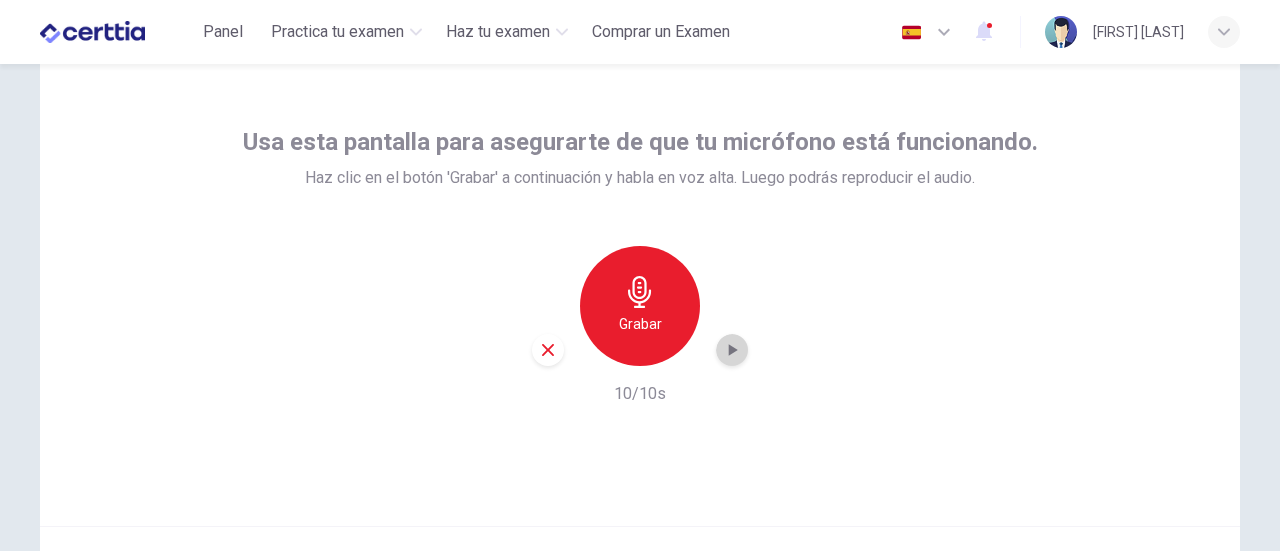 click 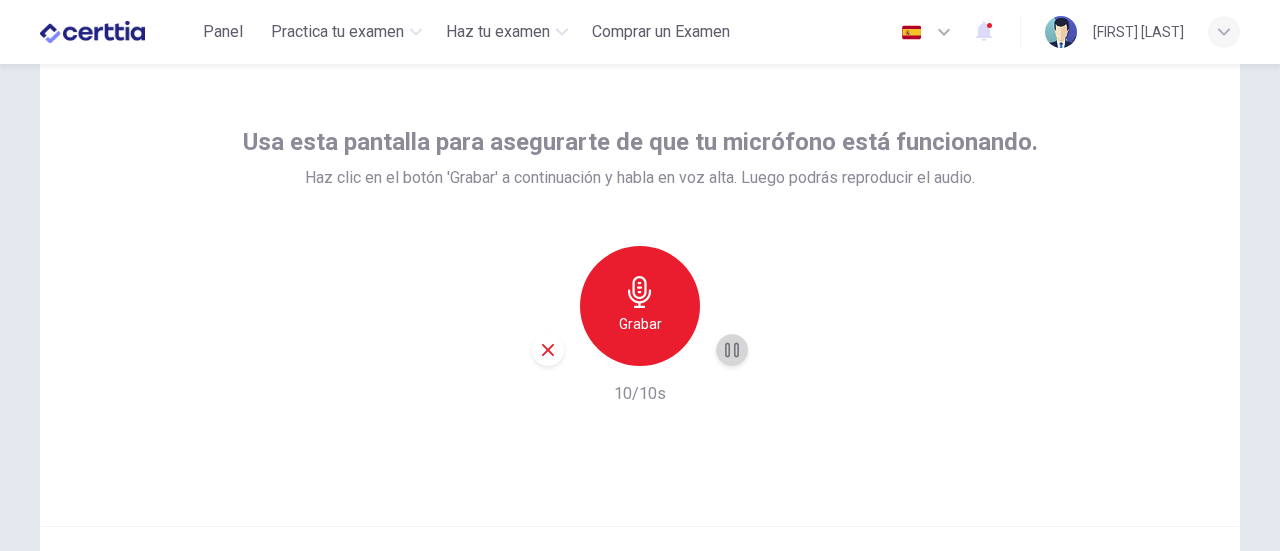 click at bounding box center [732, 350] 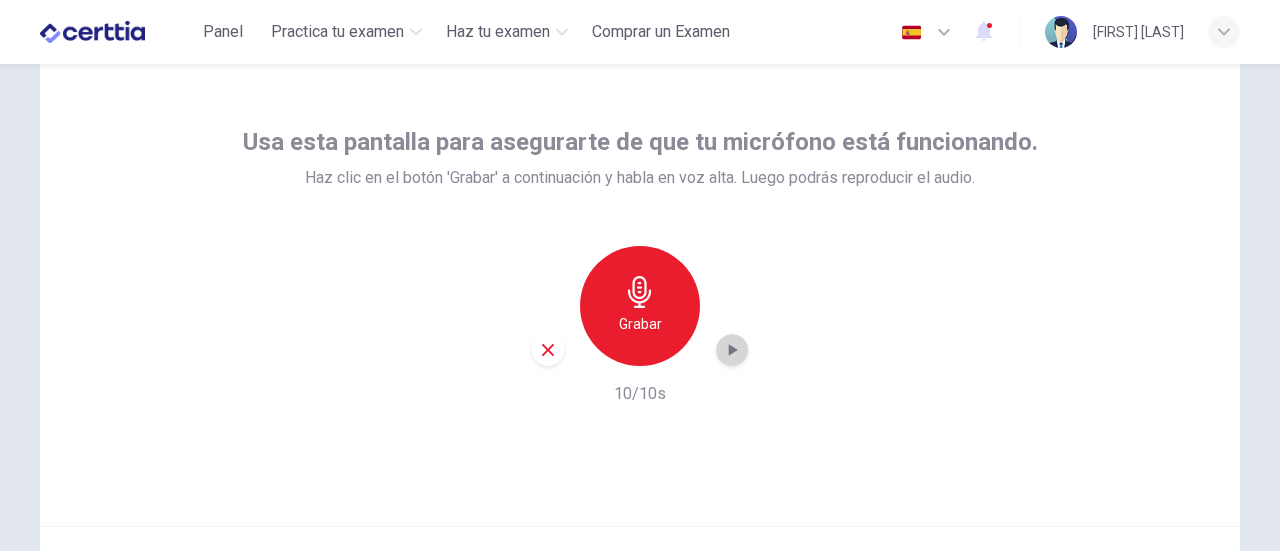 click at bounding box center [732, 350] 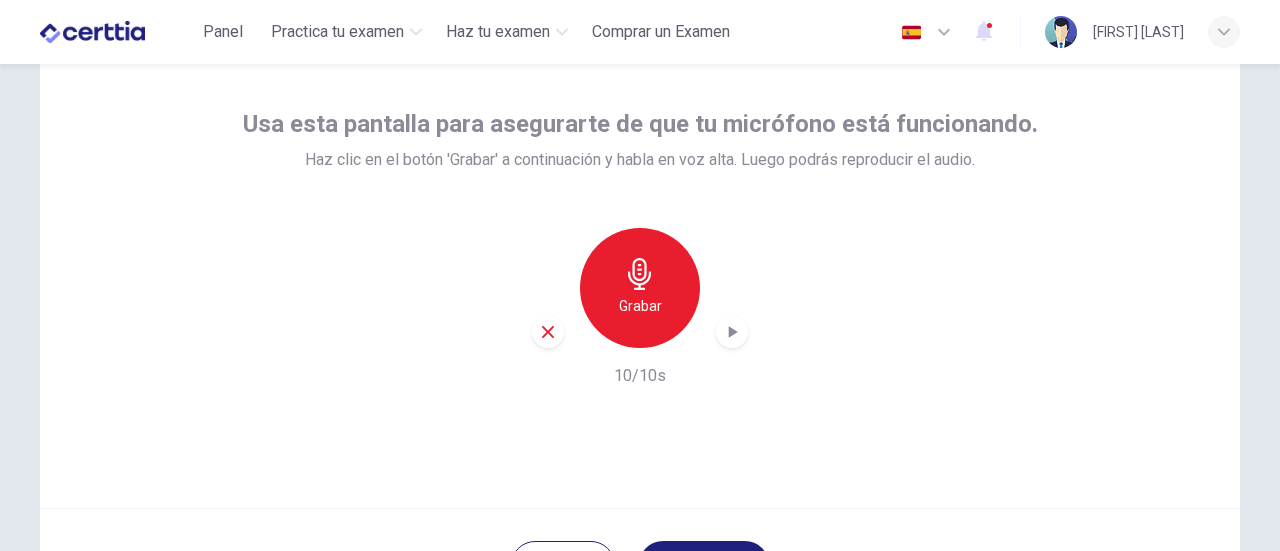 scroll, scrollTop: 90, scrollLeft: 0, axis: vertical 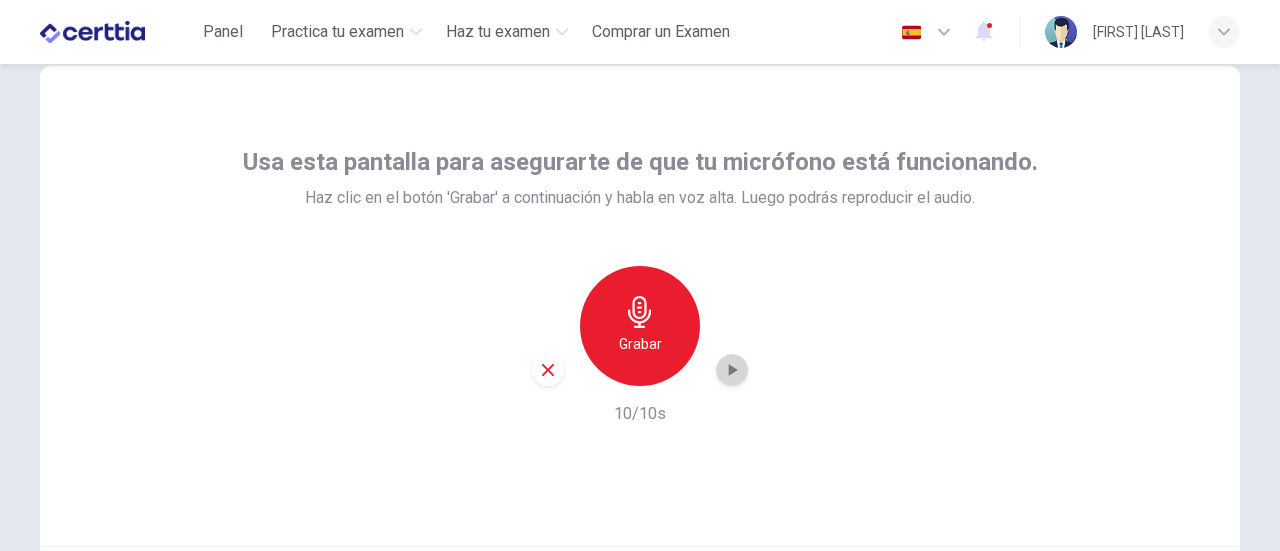 click 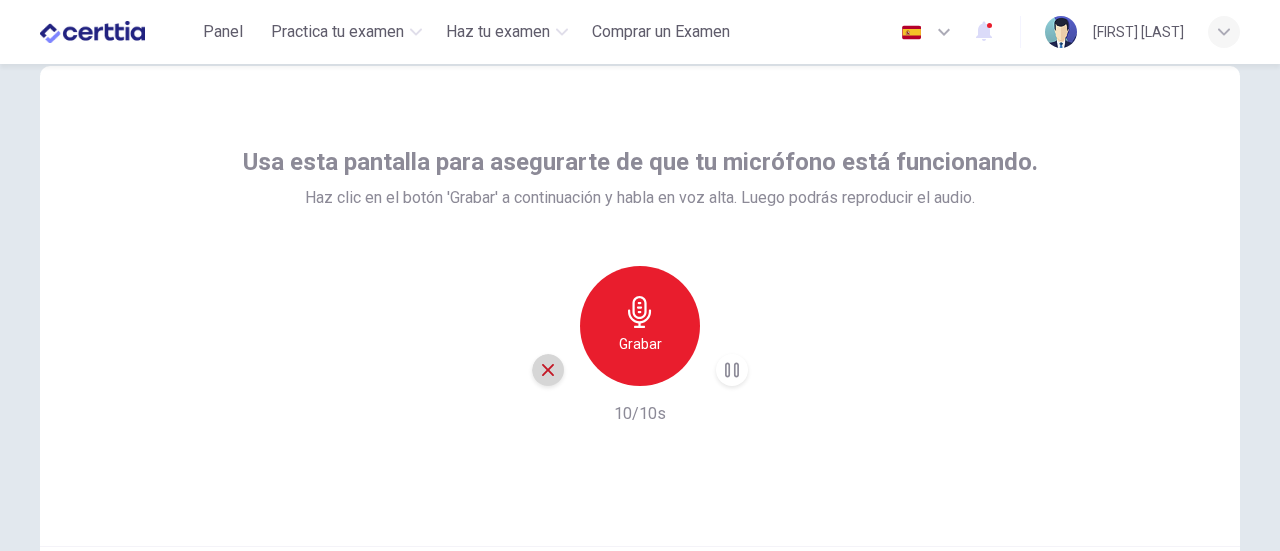 click 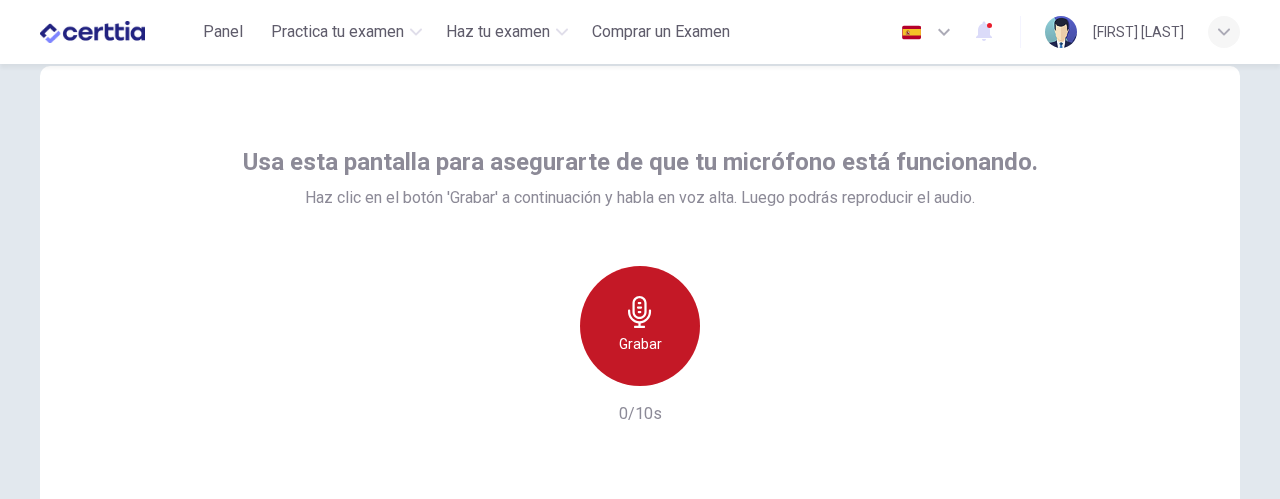 click on "Grabar" at bounding box center (640, 326) 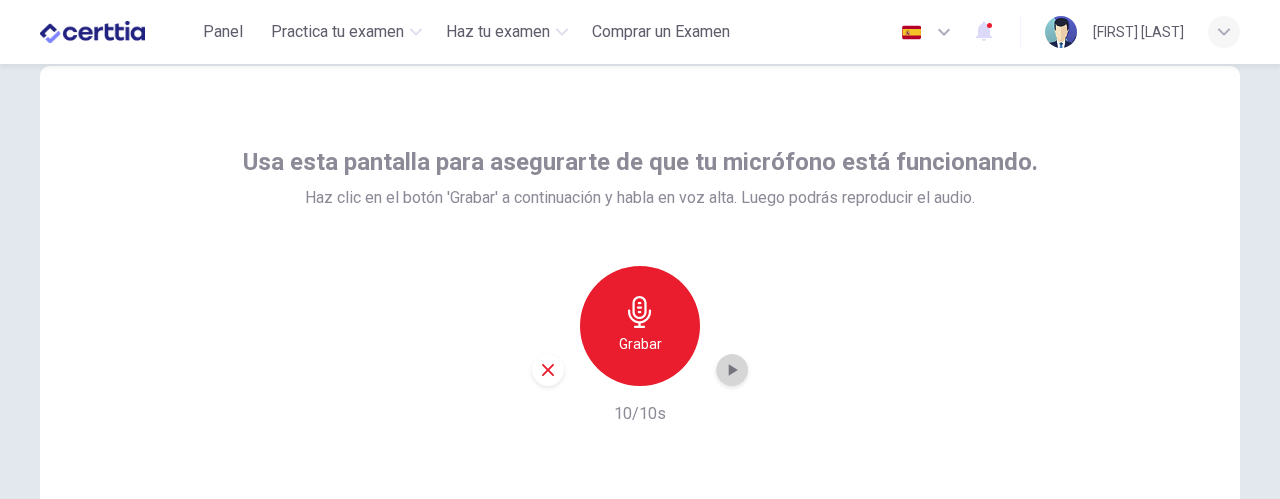 click 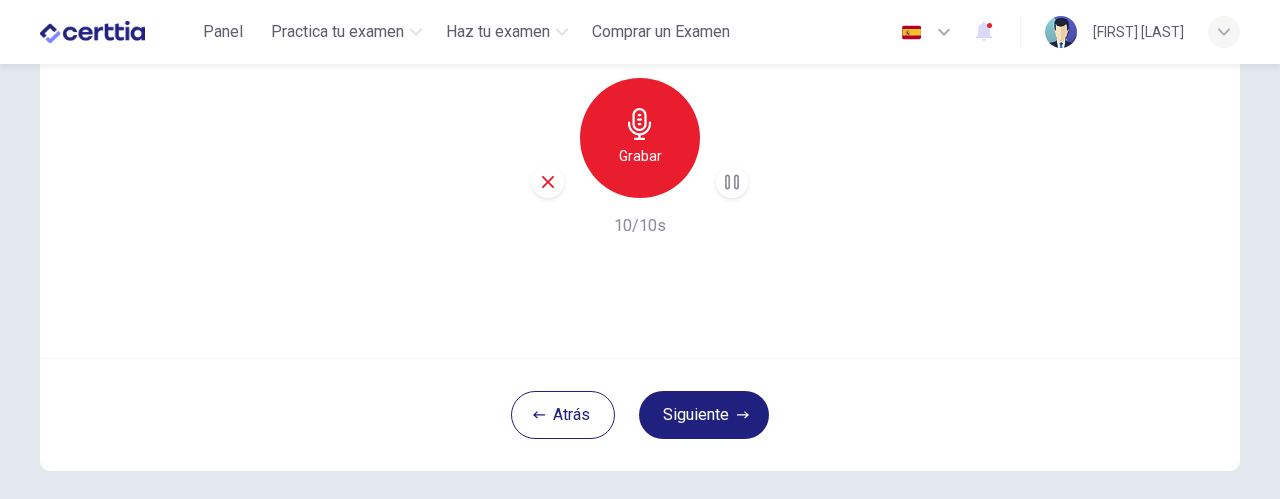 scroll, scrollTop: 245, scrollLeft: 0, axis: vertical 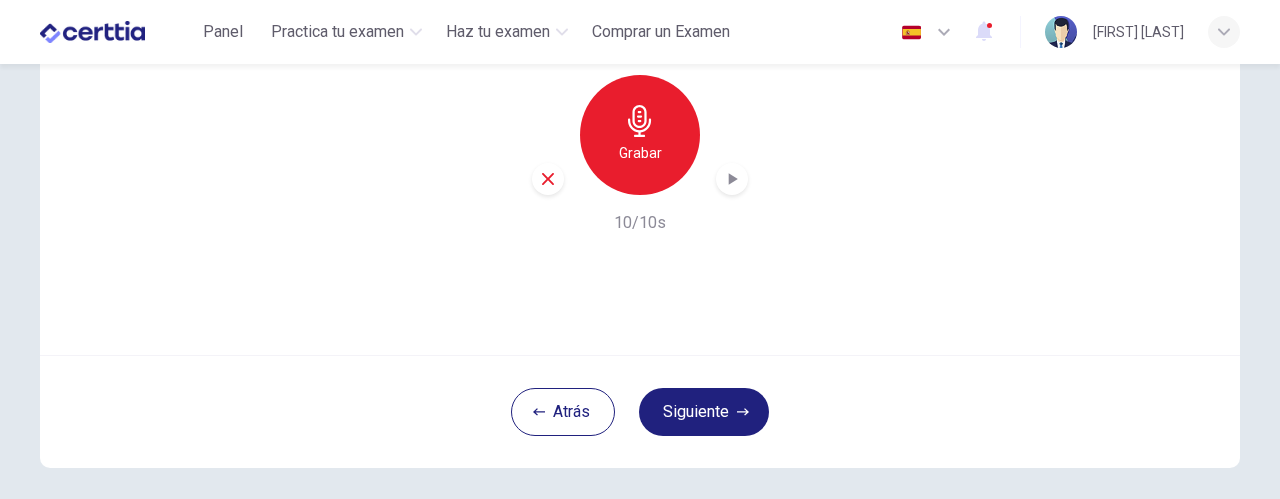 click on "Usa esta pantalla para asegurarte de que tu micrófono está funcionando. Haz clic en el botón 'Grabar' a continuación y habla en voz alta. Luego podrás reproducir el audio. Grabar 10/10s" at bounding box center (640, 115) 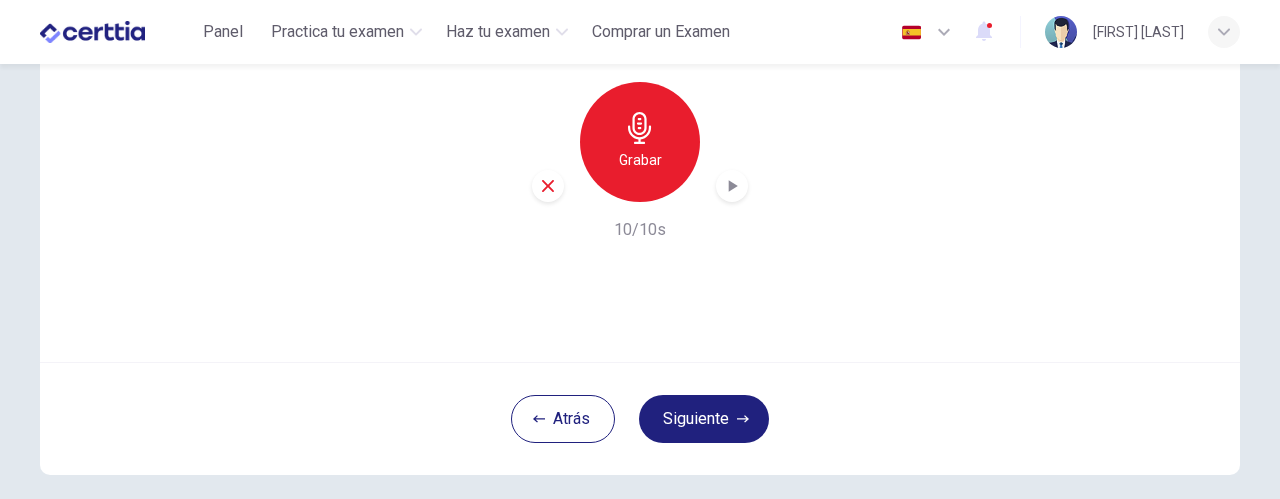 scroll, scrollTop: 242, scrollLeft: 0, axis: vertical 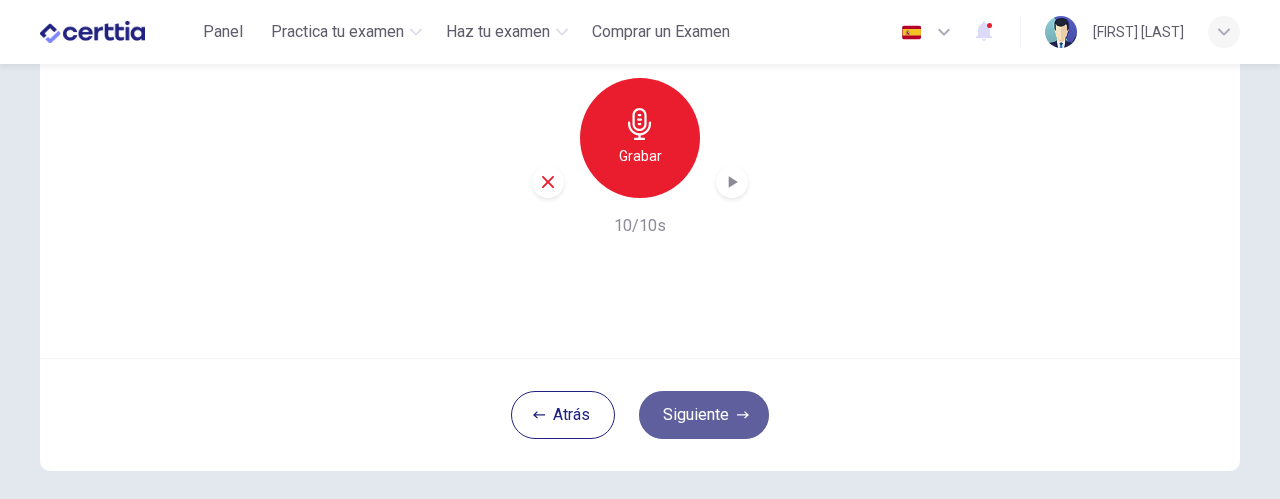 click on "Siguiente" at bounding box center [704, 415] 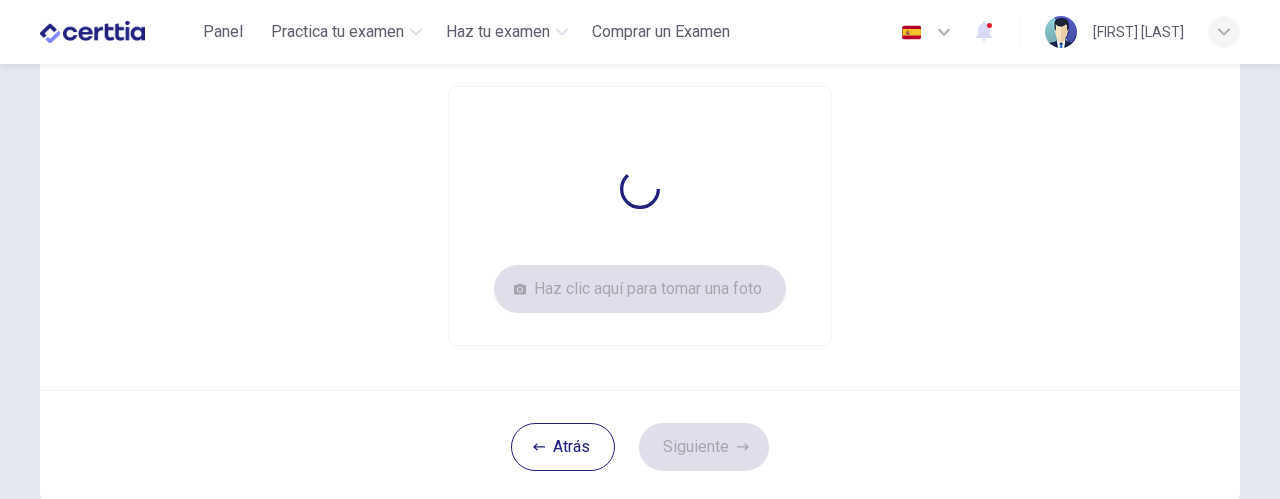 click at bounding box center [92, 32] 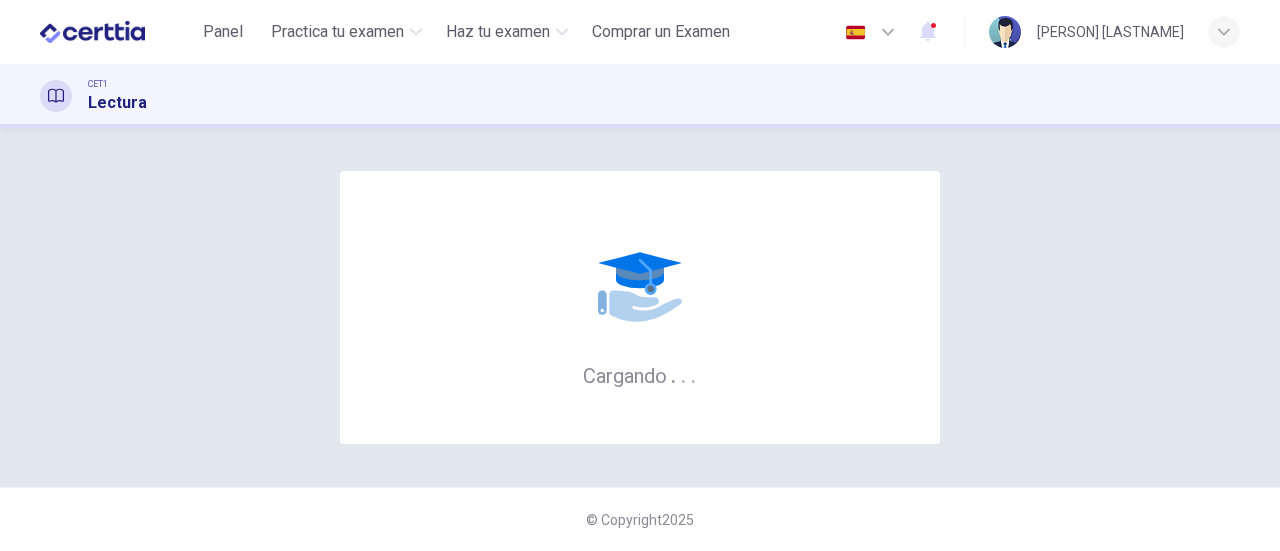 scroll, scrollTop: 0, scrollLeft: 0, axis: both 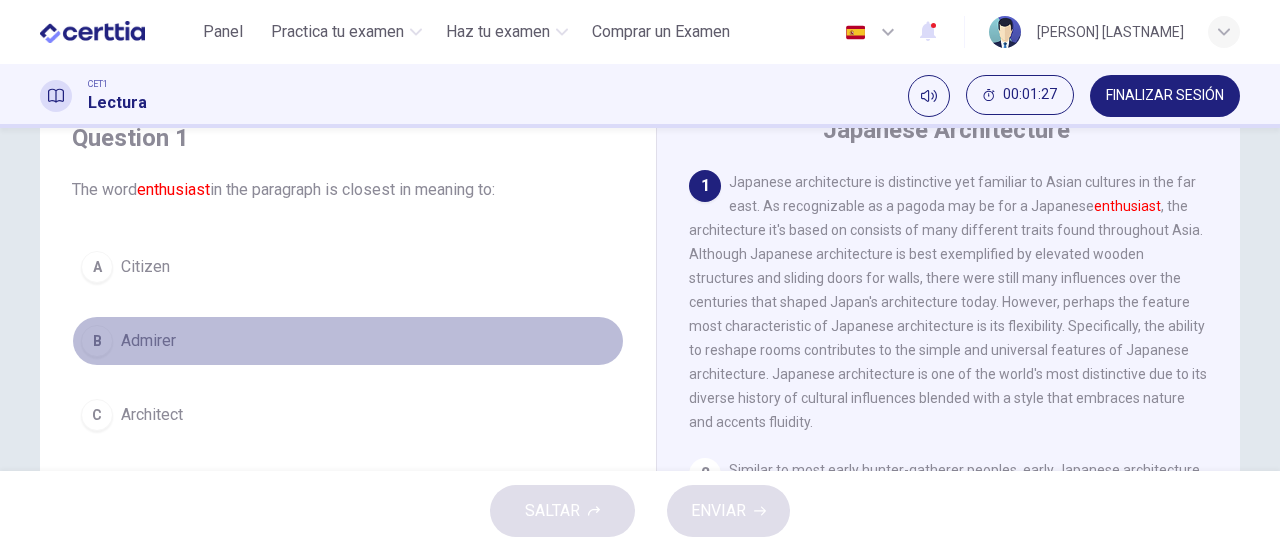 click on "Admirer" at bounding box center [148, 341] 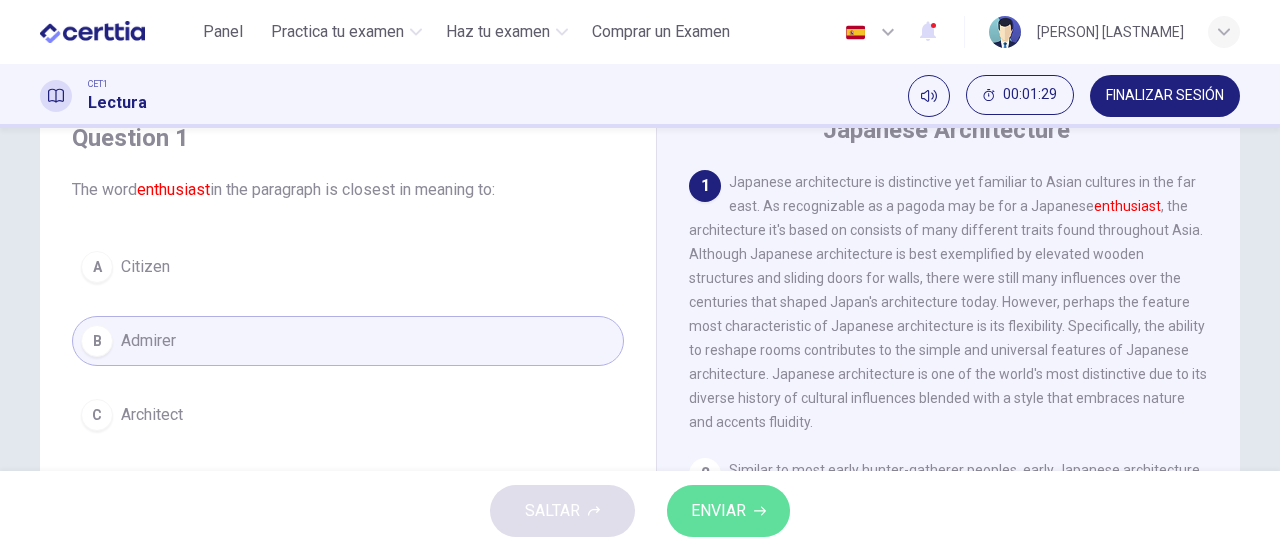 click on "ENVIAR" at bounding box center (728, 511) 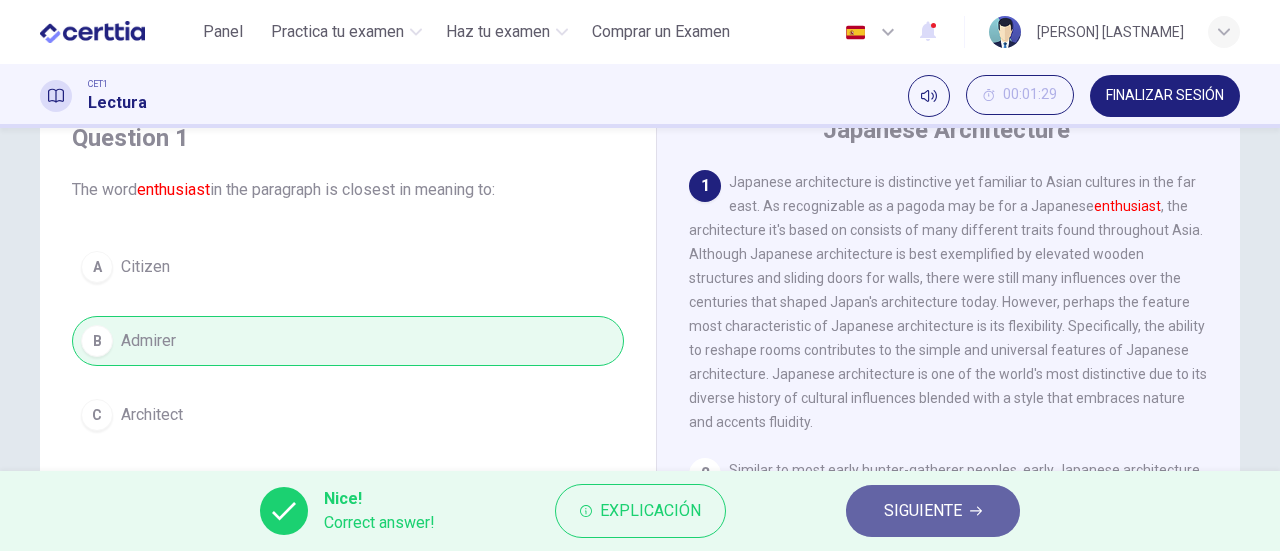 click on "SIGUIENTE" at bounding box center (933, 511) 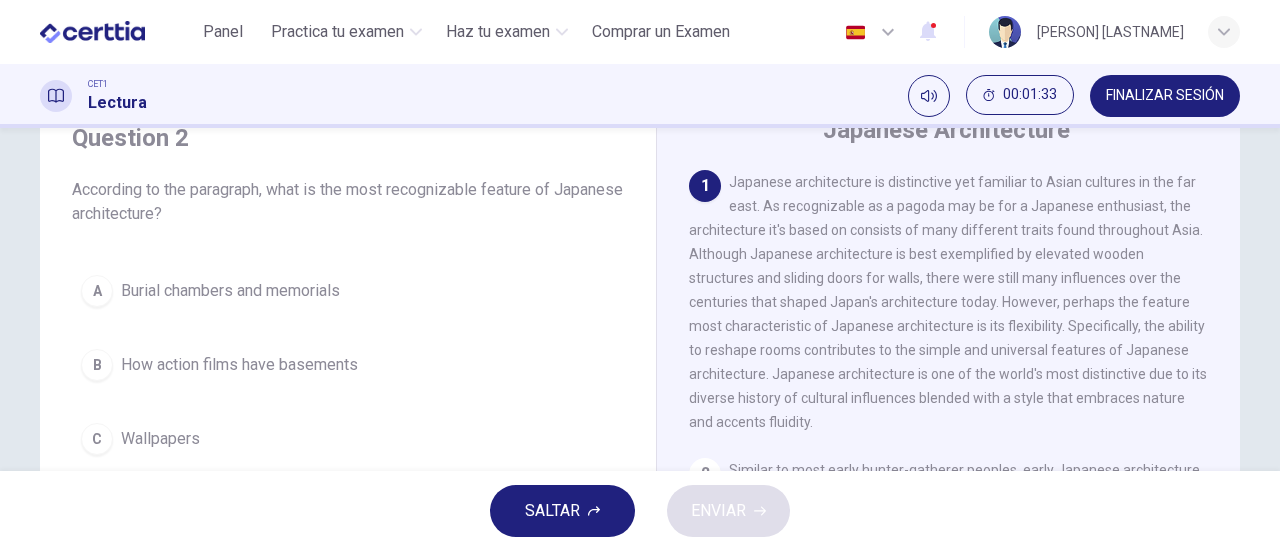 drag, startPoint x: 1218, startPoint y: 252, endPoint x: 1218, endPoint y: 236, distance: 16 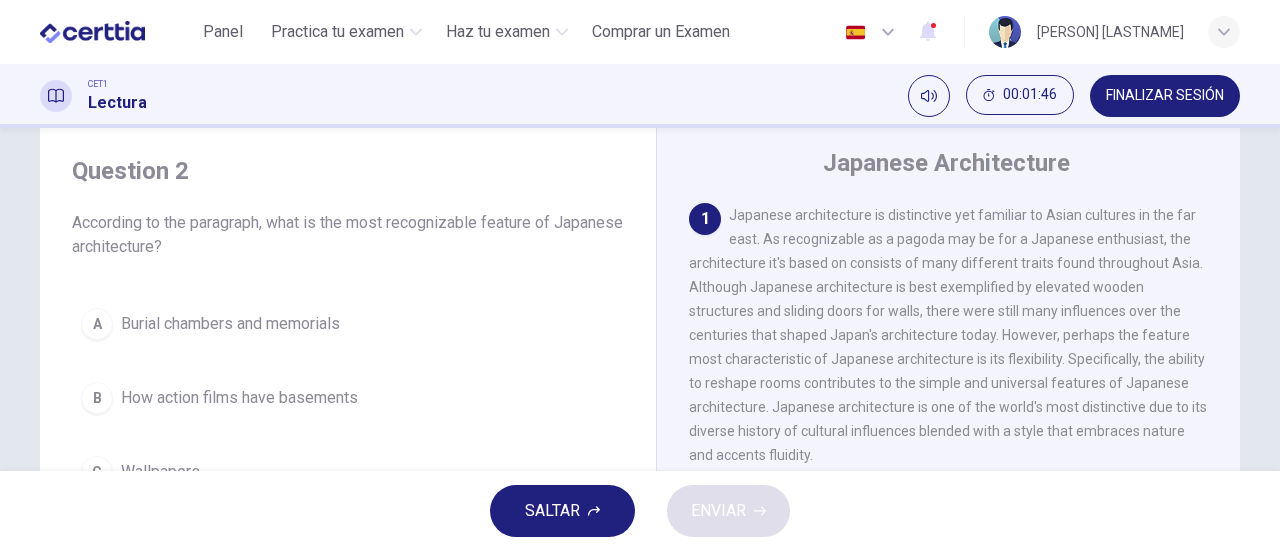 scroll, scrollTop: 52, scrollLeft: 0, axis: vertical 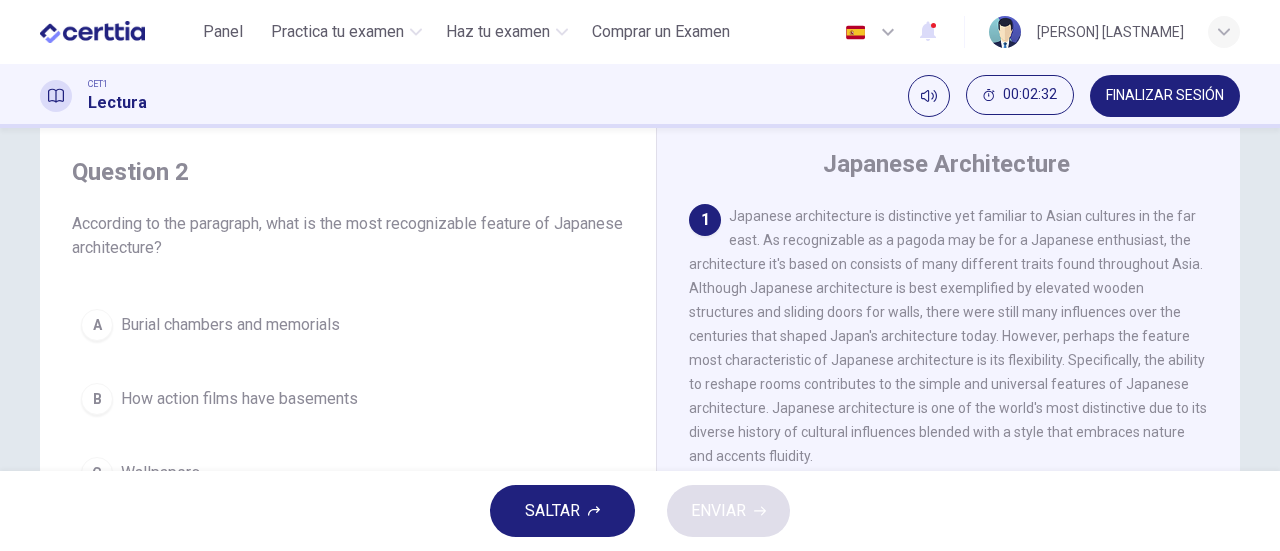 click on "Japanese architecture is distinctive yet familiar to Asian cultures in the far east. As recognizable as a pagoda may be for a Japanese enthusiast, the architecture it's based on consists of many different traits found throughout Asia. Although Japanese architecture is best exemplified by elevated wooden structures and sliding doors for walls, there were still many influences over the centuries that shaped Japan's architecture today. However, perhaps the feature most characteristic of Japanese architecture is its flexibility. Specifically, the ability to reshape rooms contributes to the simple and universal features of Japanese architecture. Japanese architecture is one of the world's most distinctive due to its diverse history of cultural influences blended with a style that embraces nature and accents fluidity." at bounding box center (948, 336) 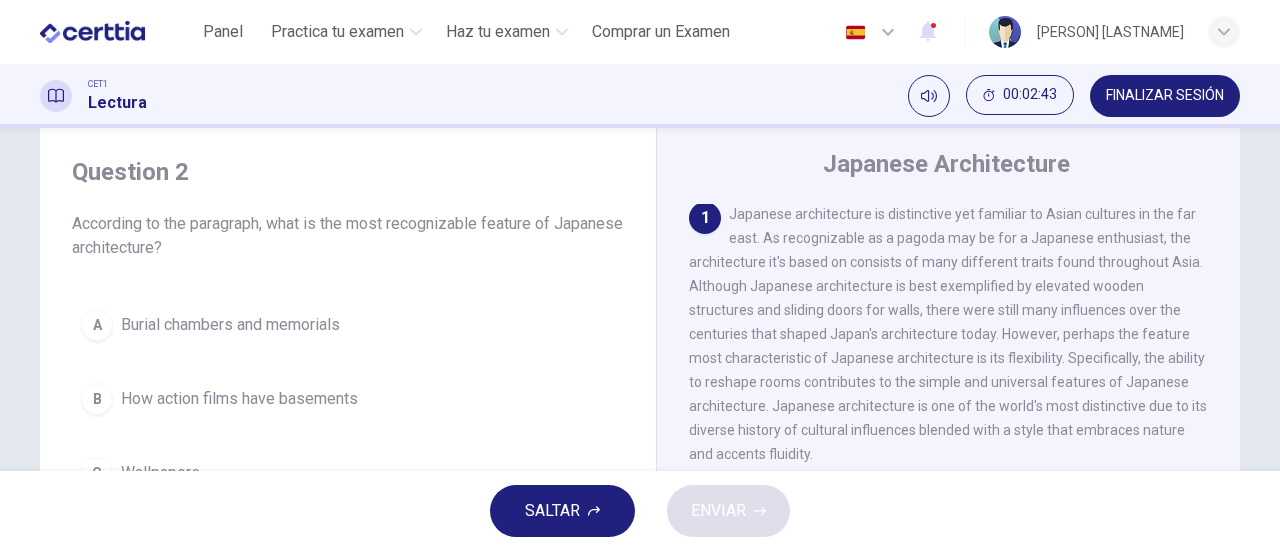 scroll, scrollTop: 0, scrollLeft: 0, axis: both 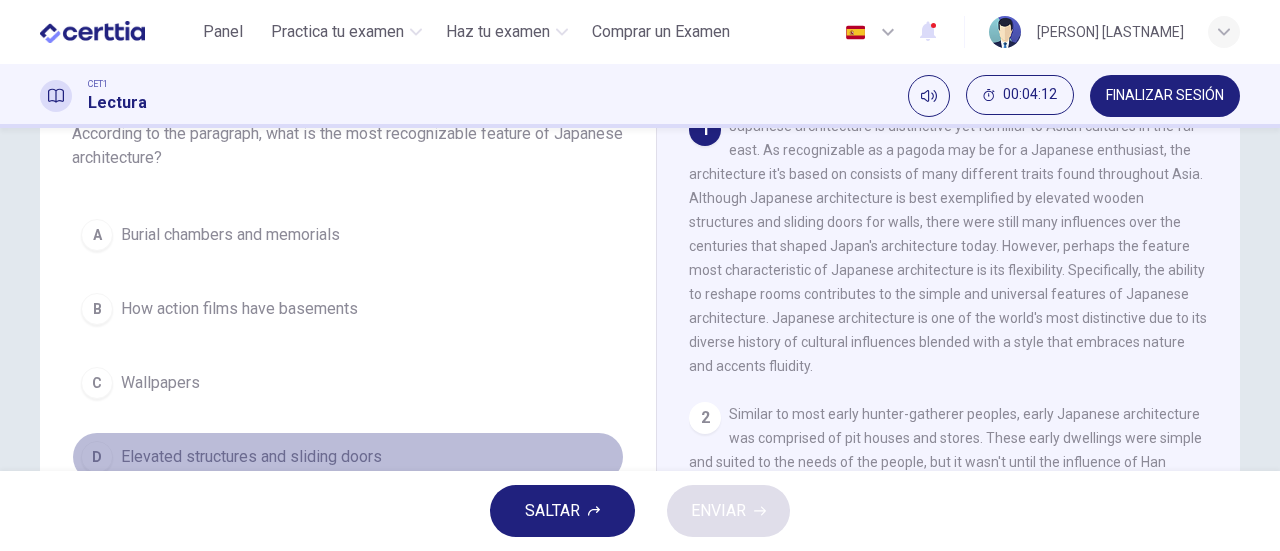 click on "D Elevated structures and sliding doors" at bounding box center [348, 457] 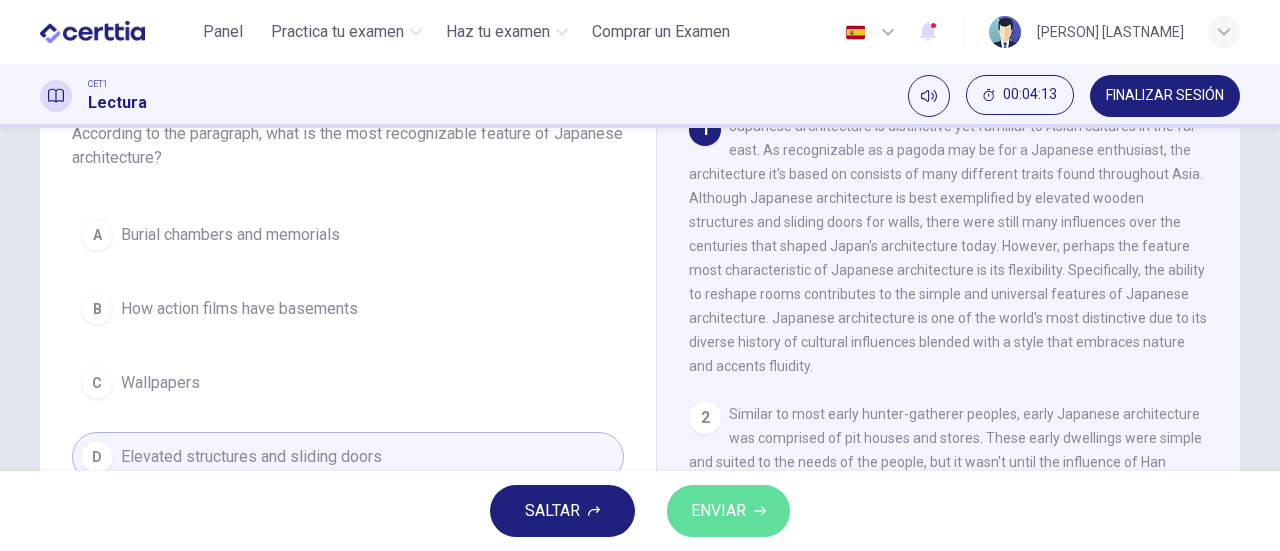 click on "ENVIAR" at bounding box center [728, 511] 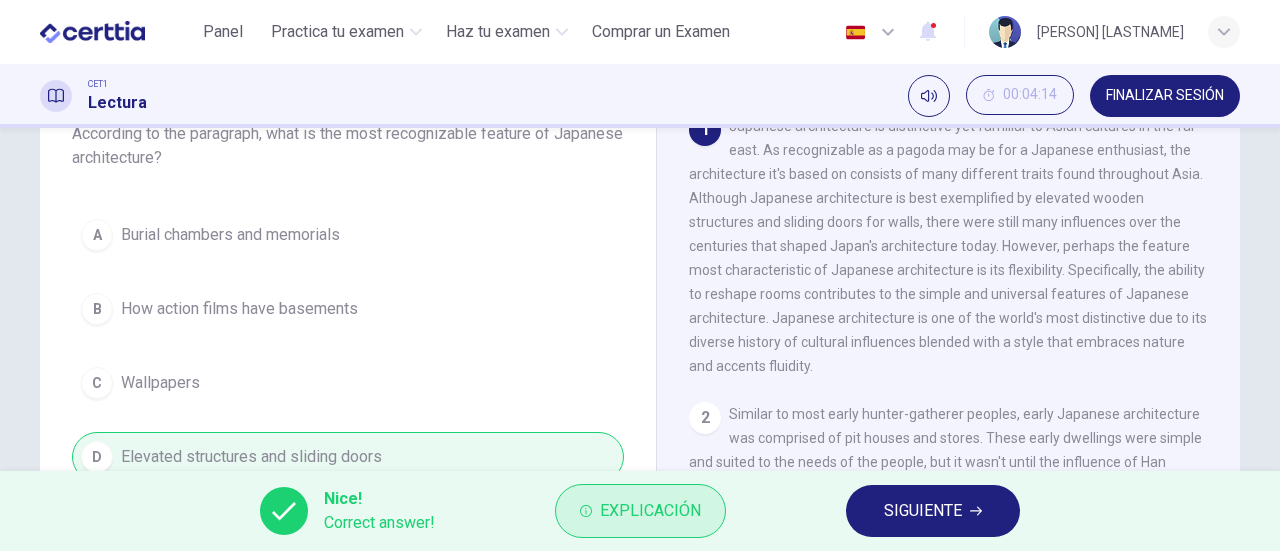 click on "Explicación" at bounding box center (650, 511) 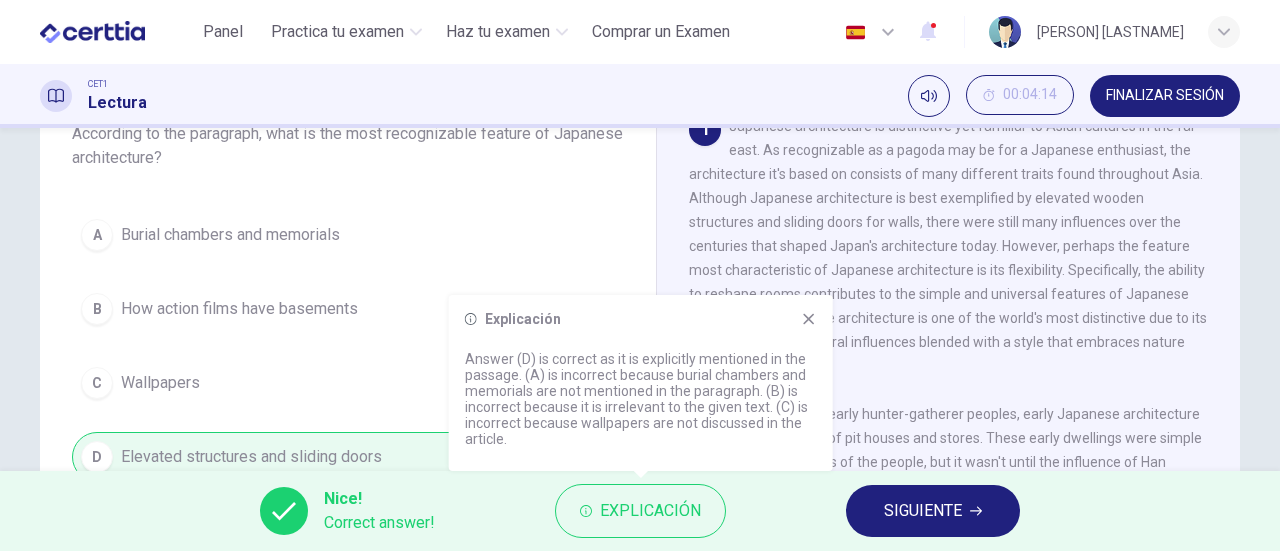 click 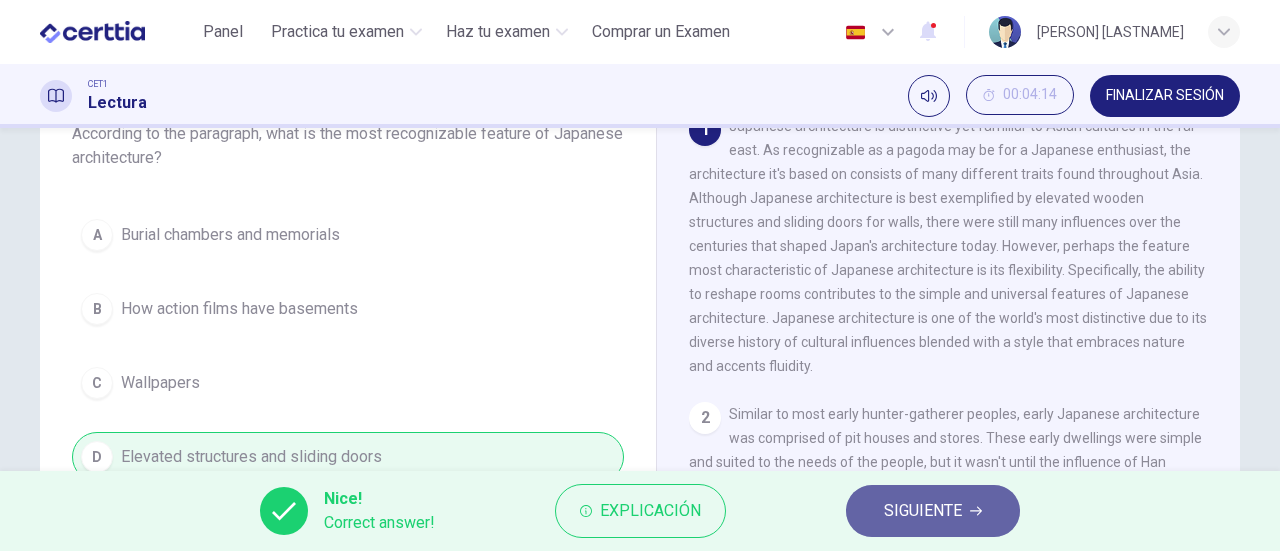 click on "SIGUIENTE" at bounding box center [923, 511] 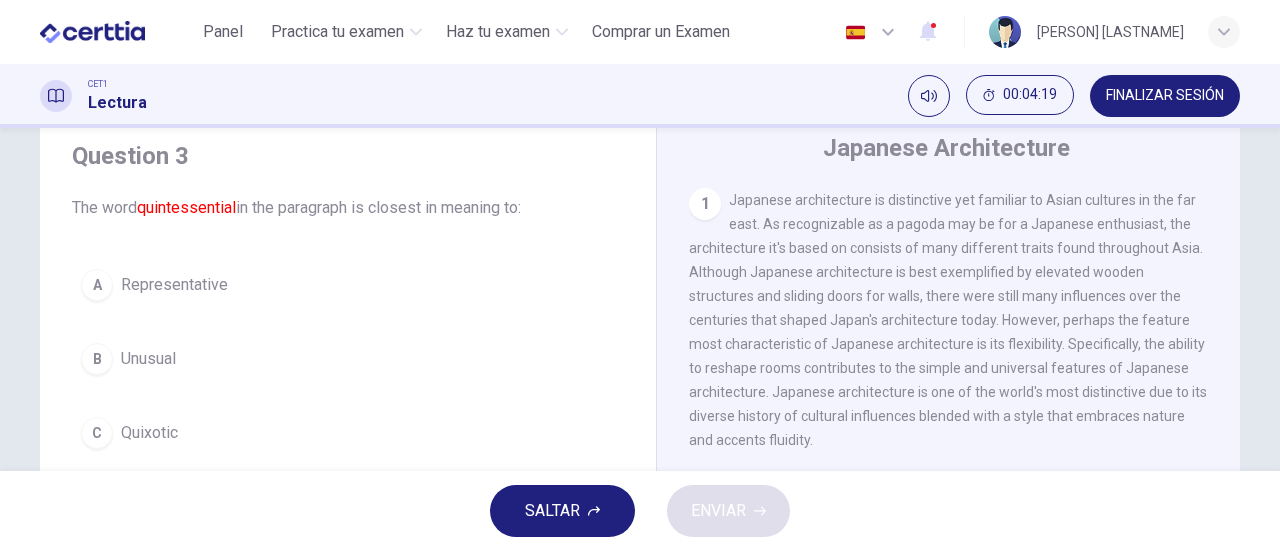 scroll, scrollTop: 70, scrollLeft: 0, axis: vertical 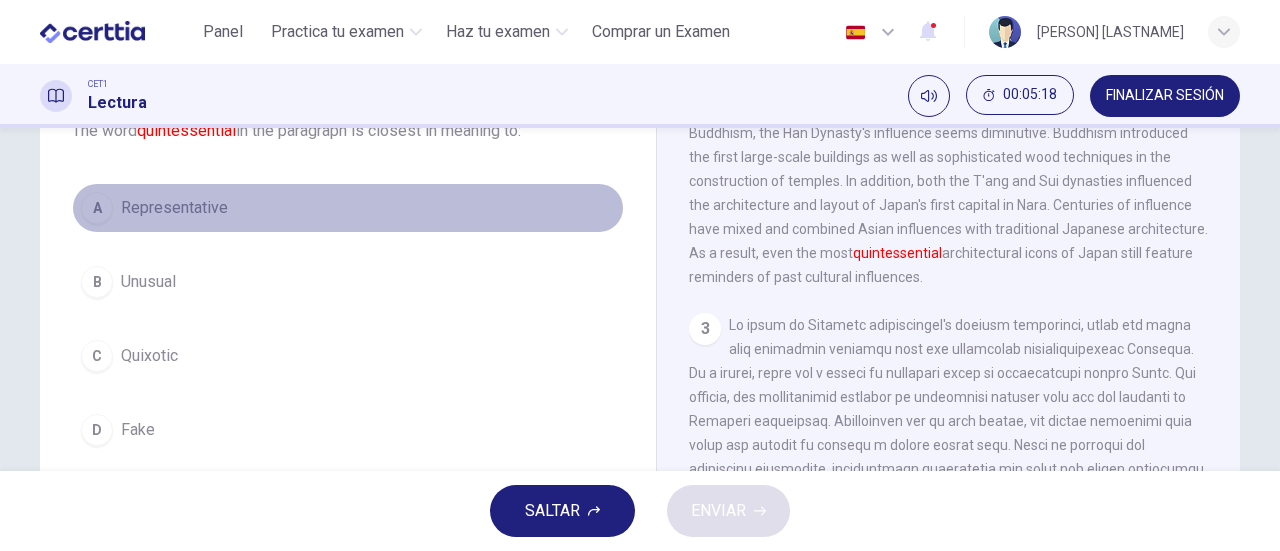 click on "A Representative" at bounding box center (348, 208) 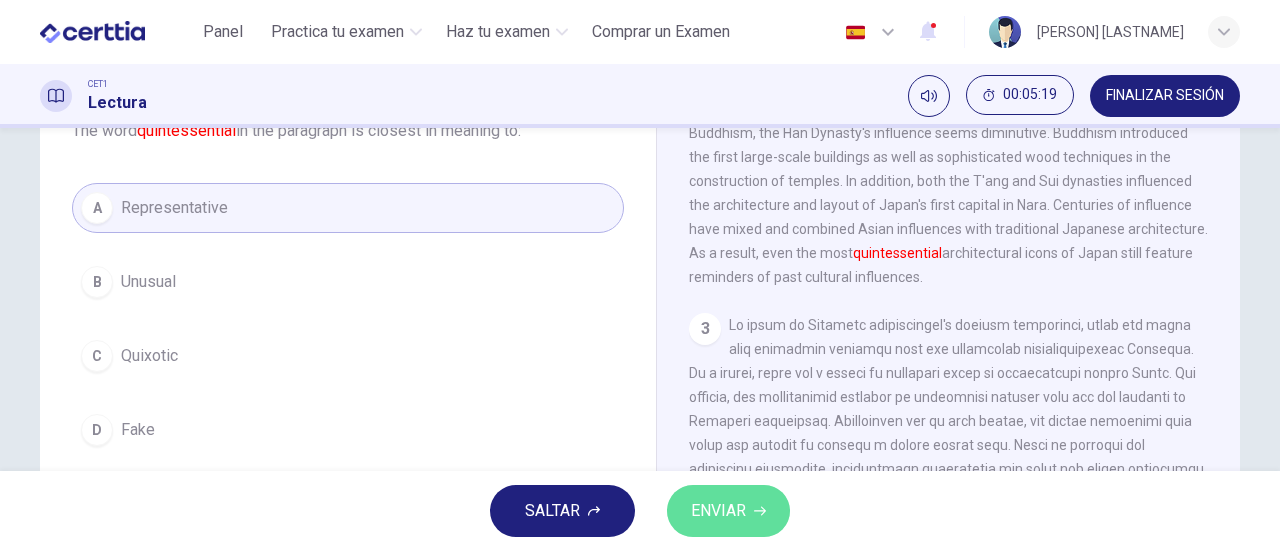click on "ENVIAR" at bounding box center (718, 511) 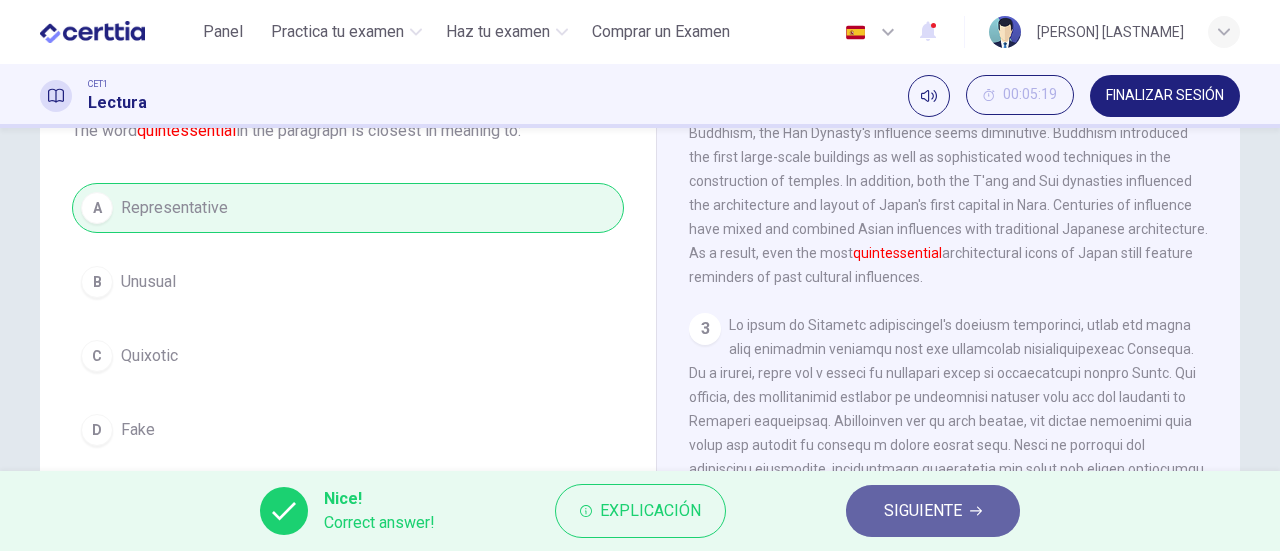 click on "SIGUIENTE" at bounding box center [923, 511] 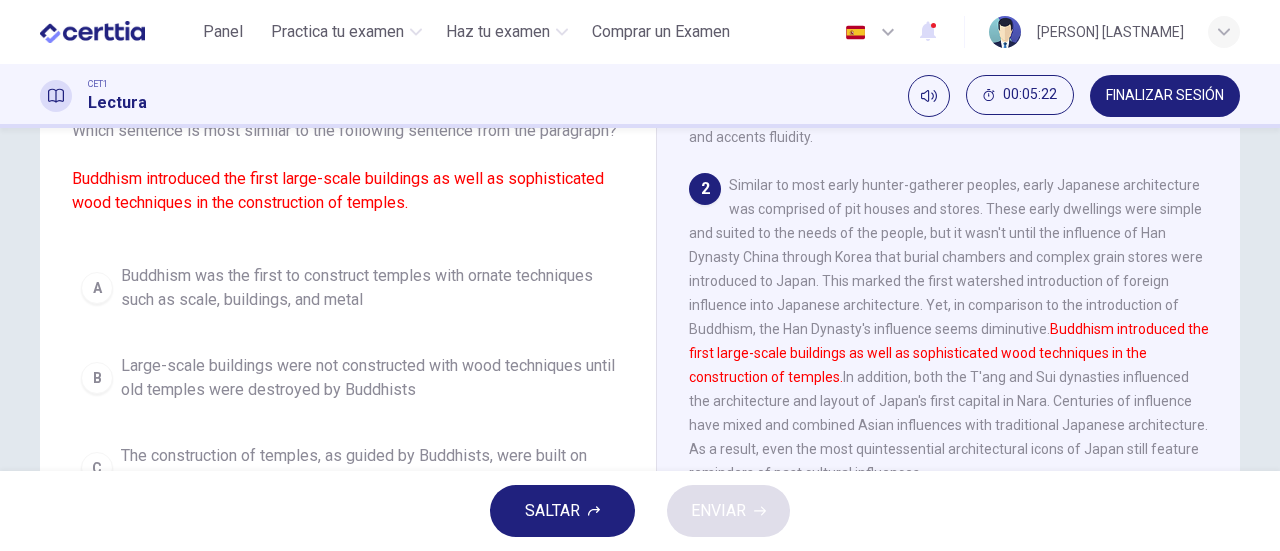 scroll, scrollTop: 244, scrollLeft: 0, axis: vertical 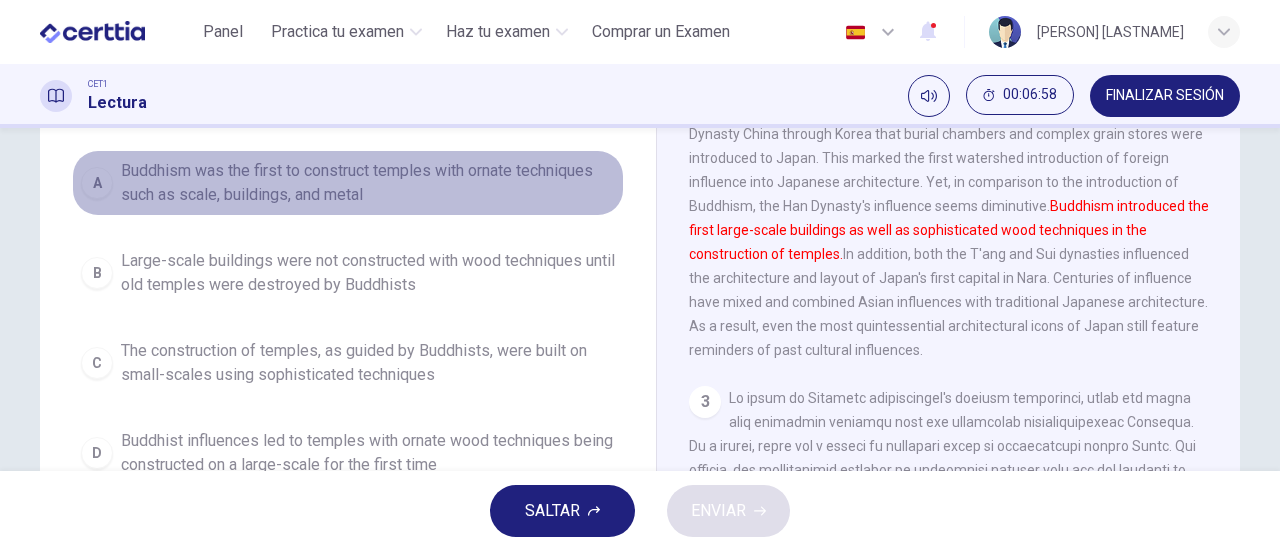 click on "Buddhism was the first to construct temples with ornate techniques such as scale, buildings, and metal" at bounding box center (368, 183) 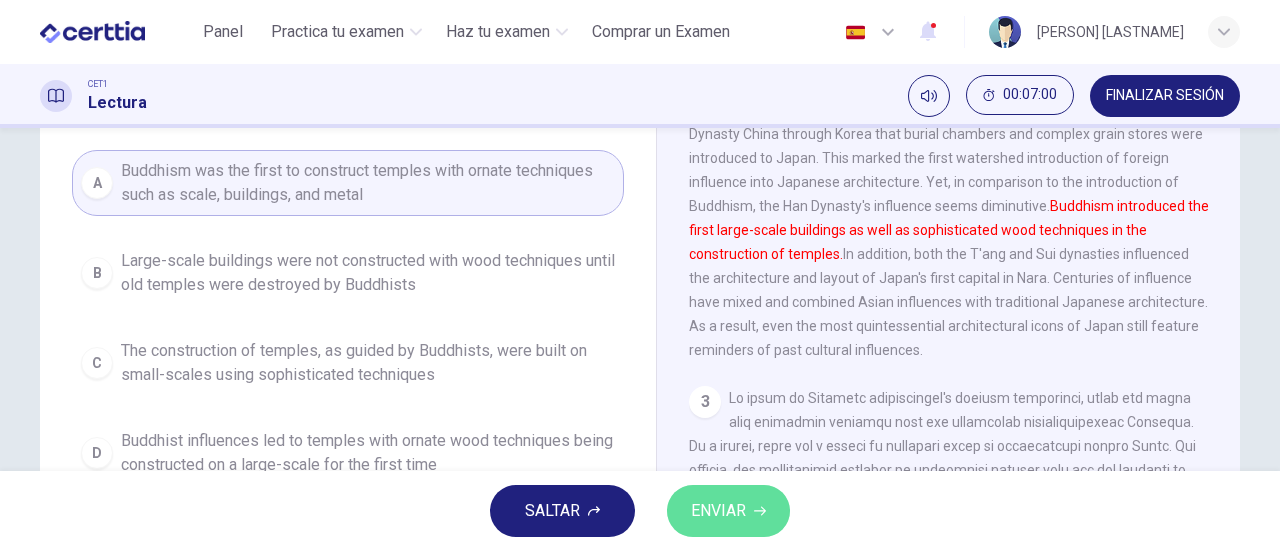 click on "ENVIAR" at bounding box center [718, 511] 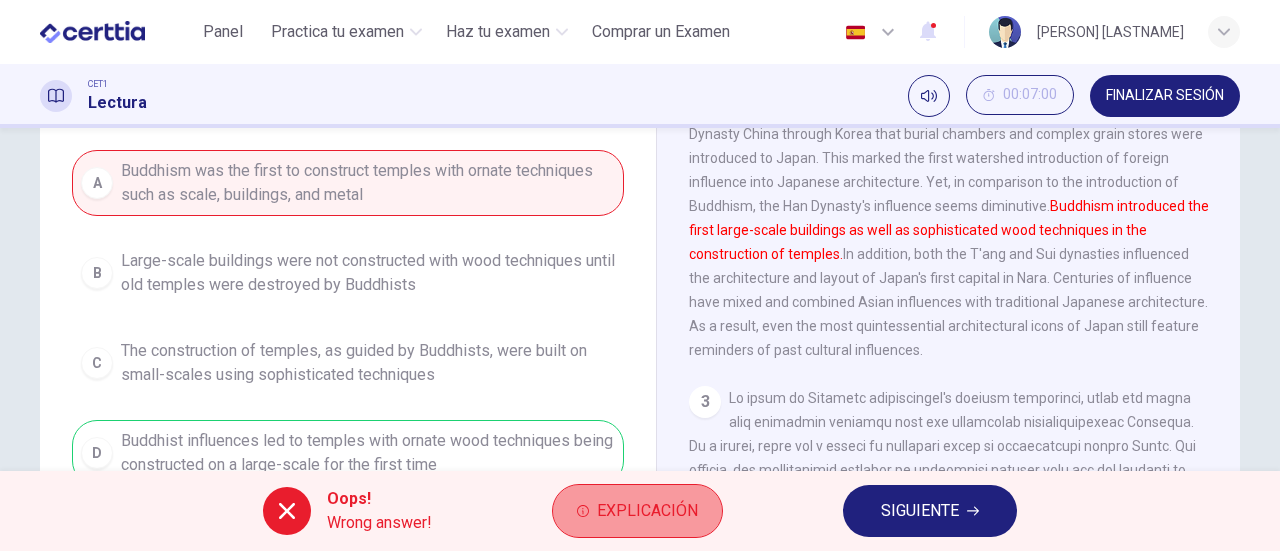 click on "Explicación" at bounding box center (647, 511) 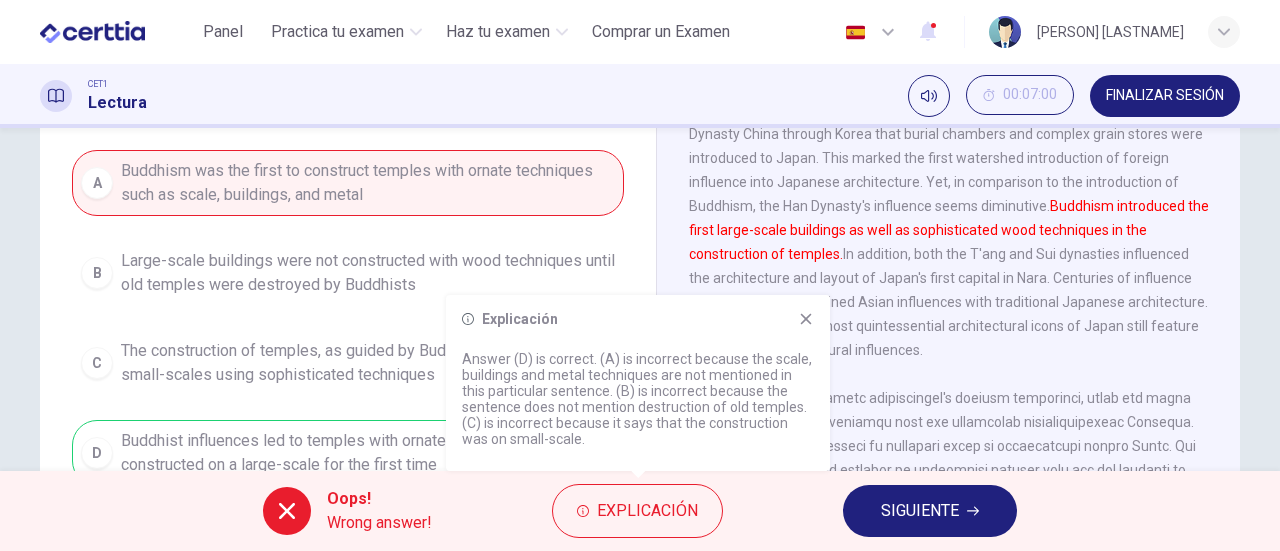 click 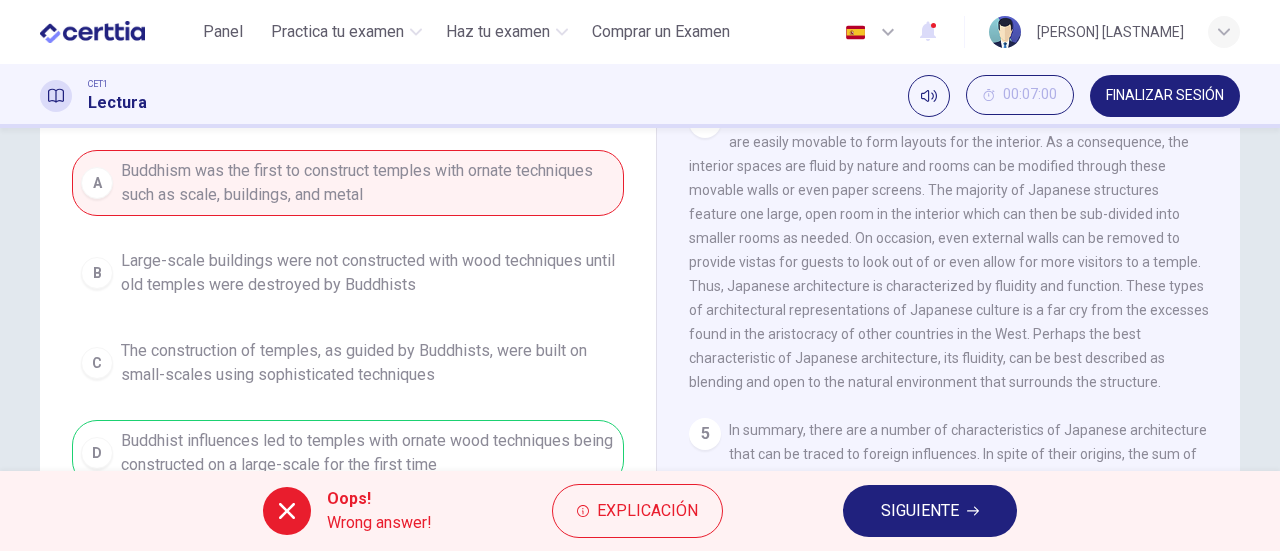 scroll, scrollTop: 921, scrollLeft: 0, axis: vertical 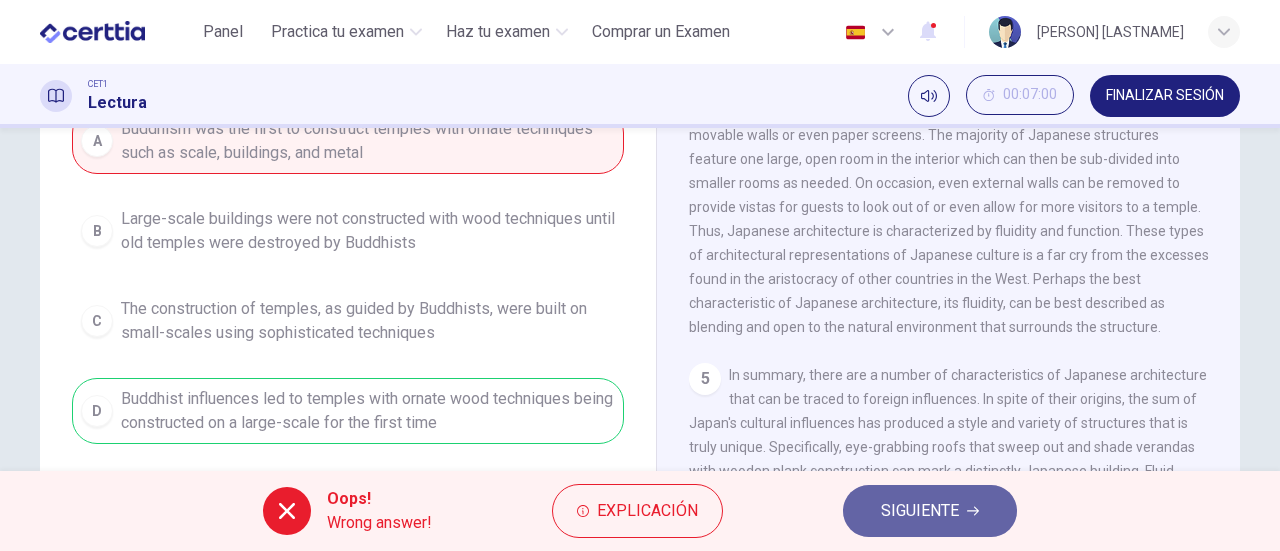 click on "SIGUIENTE" at bounding box center (920, 511) 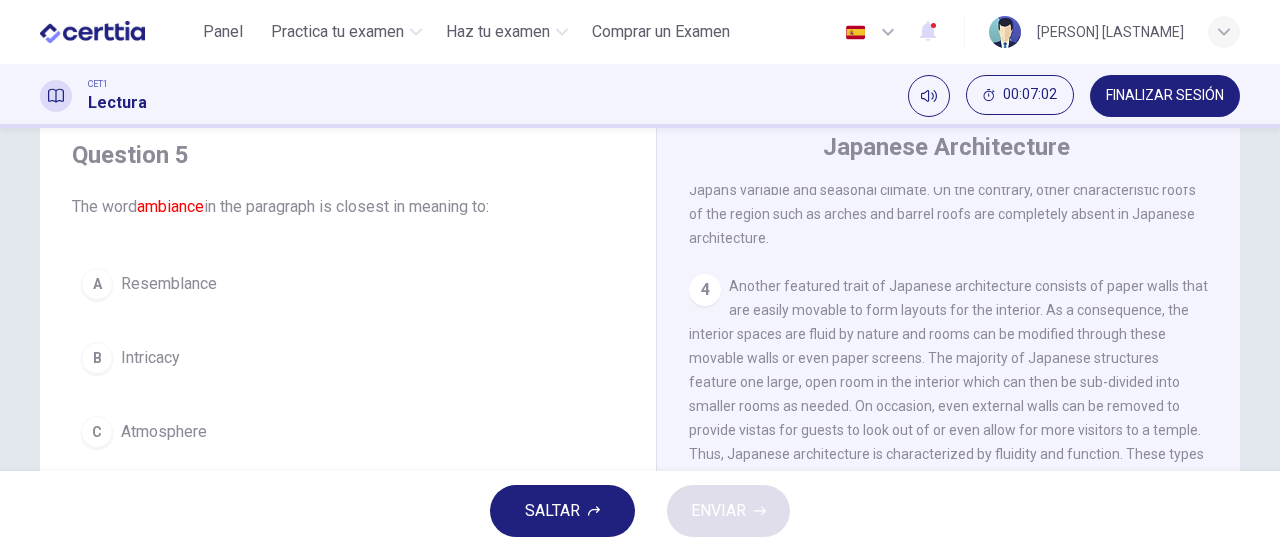 scroll, scrollTop: 67, scrollLeft: 0, axis: vertical 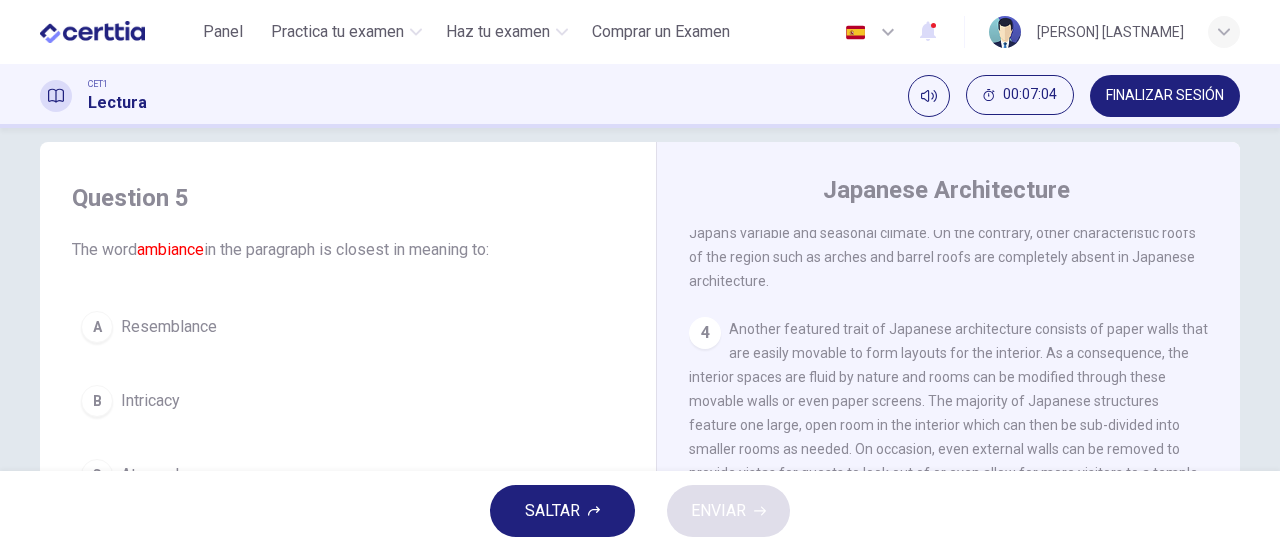 click on "Japanese Architecture 1 Japanese architecture is distinctive yet familiar to Asian cultures in the far east. As recognizable as a pagoda may be for a Japanese enthusiast, the architecture it's based on consists of many different traits found throughout Asia. Although Japanese architecture is best exemplified by elevated wooden structures and sliding doors for walls, there were still many influences over the centuries that shaped Japan's architecture today. However, perhaps the feature most characteristic of Japanese architecture is its flexibility. Specifically, the ability to reshape rooms contributes to the simple and universal features of Japanese architecture. Japanese architecture is one of the world's most distinctive due to its diverse history of cultural influences blended with a style that embraces nature and accents fluidity. 2 3 ambiance 4 5" at bounding box center (948, 505) 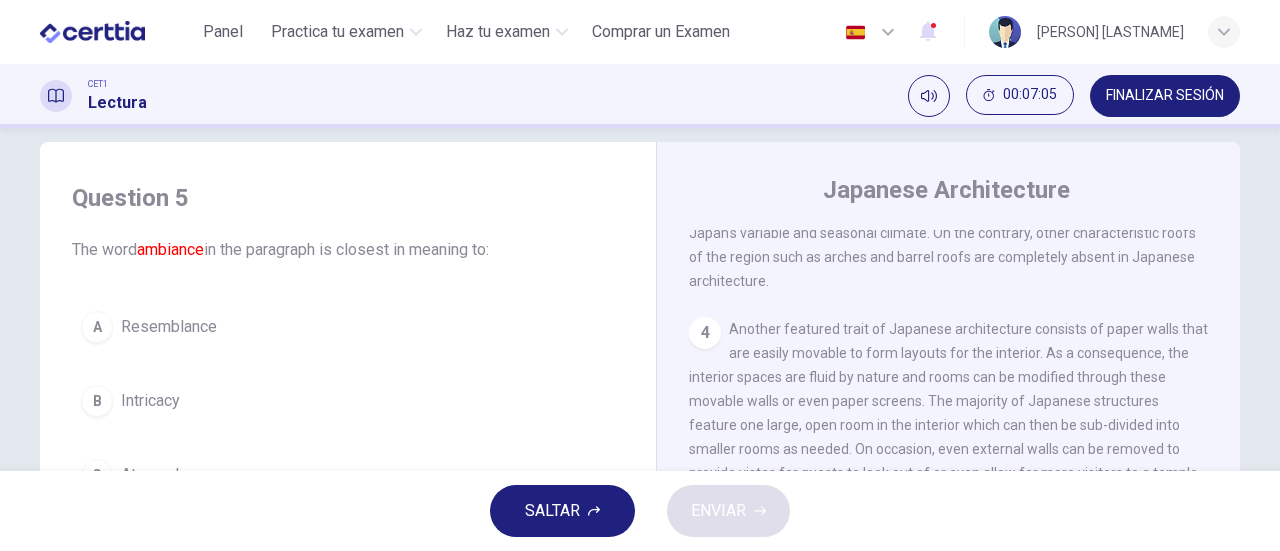 scroll, scrollTop: 390, scrollLeft: 0, axis: vertical 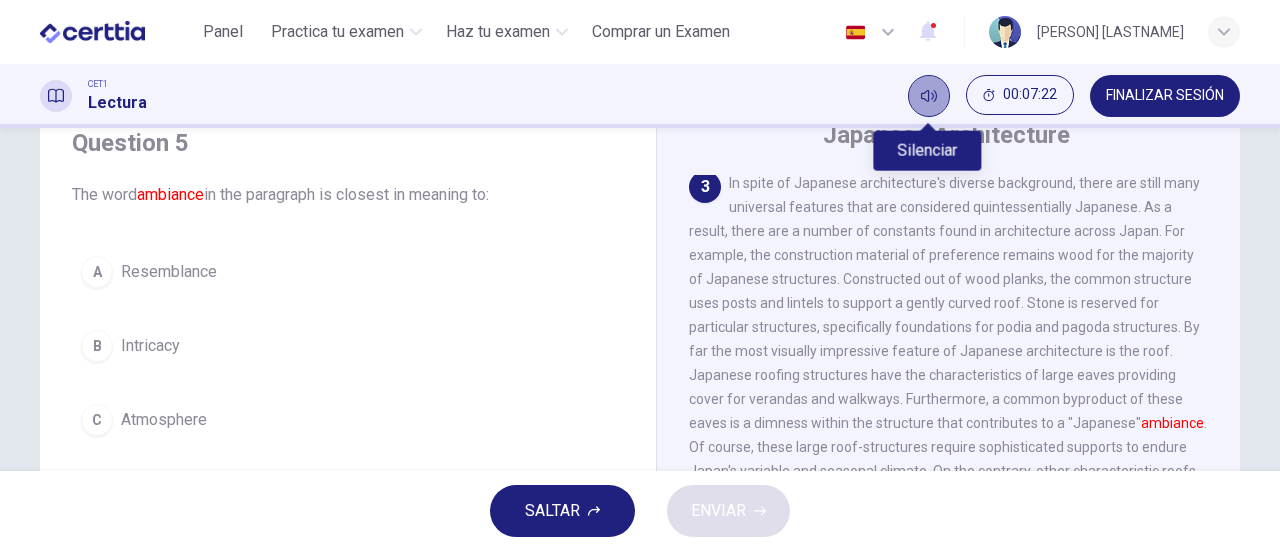 click 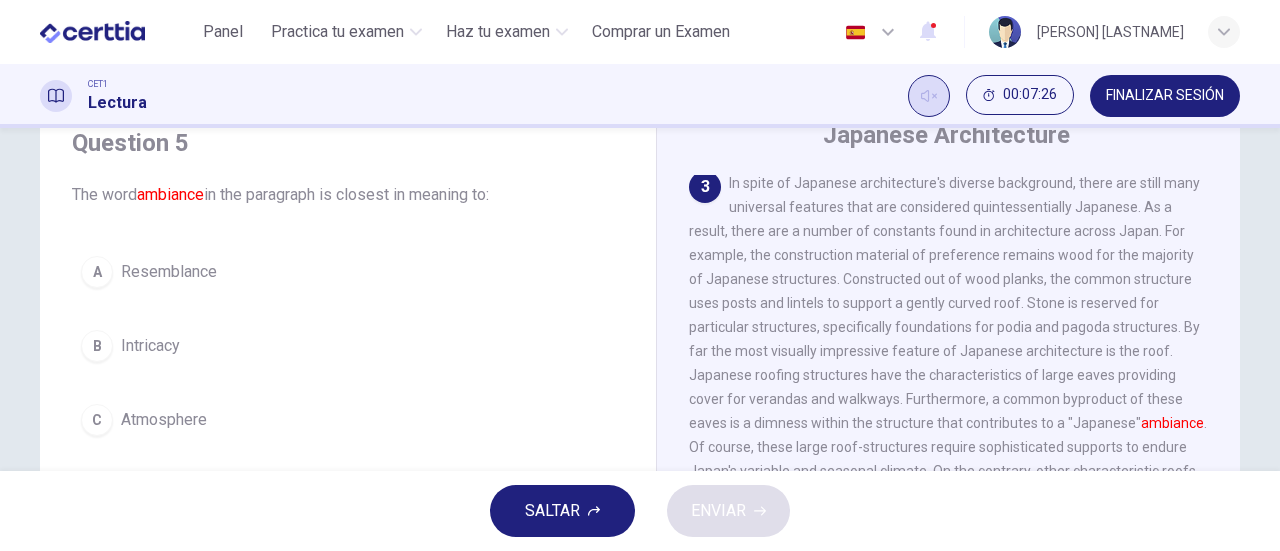 click on "In spite of Japanese architecture's diverse background, there are still many universal features that are considered quintessentially Japanese. As a result, there are a number of constants found in architecture across Japan. For example, the construction material of preference remains wood for the majority of Japanese structures. Constructed out of wood planks, the common structure uses posts and lintels to support a gently curved roof. Stone is reserved for particular structures, specifically foundations for podia and pagoda structures. By far the most visually impressive feature of Japanese architecture is the roof. Japanese roofing structures have the characteristics of large eaves providing cover for verandas and walkways. Furthermore, a common byproduct of these eaves is a dimness within the structure that contributes to a "Japanese"  ambiance" at bounding box center [948, 351] 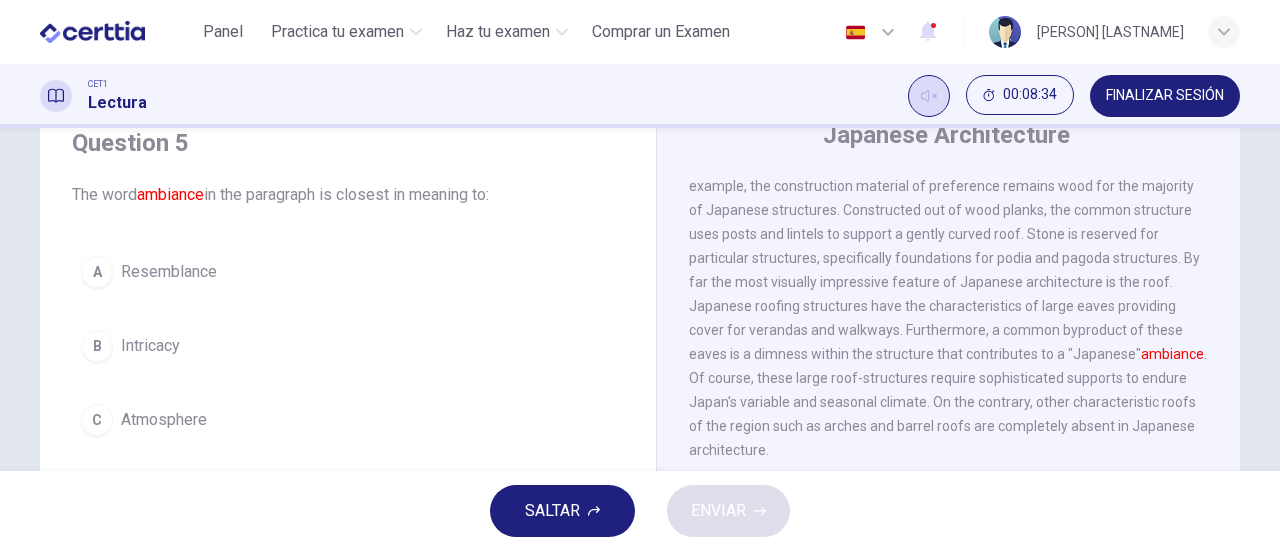 scroll, scrollTop: 704, scrollLeft: 0, axis: vertical 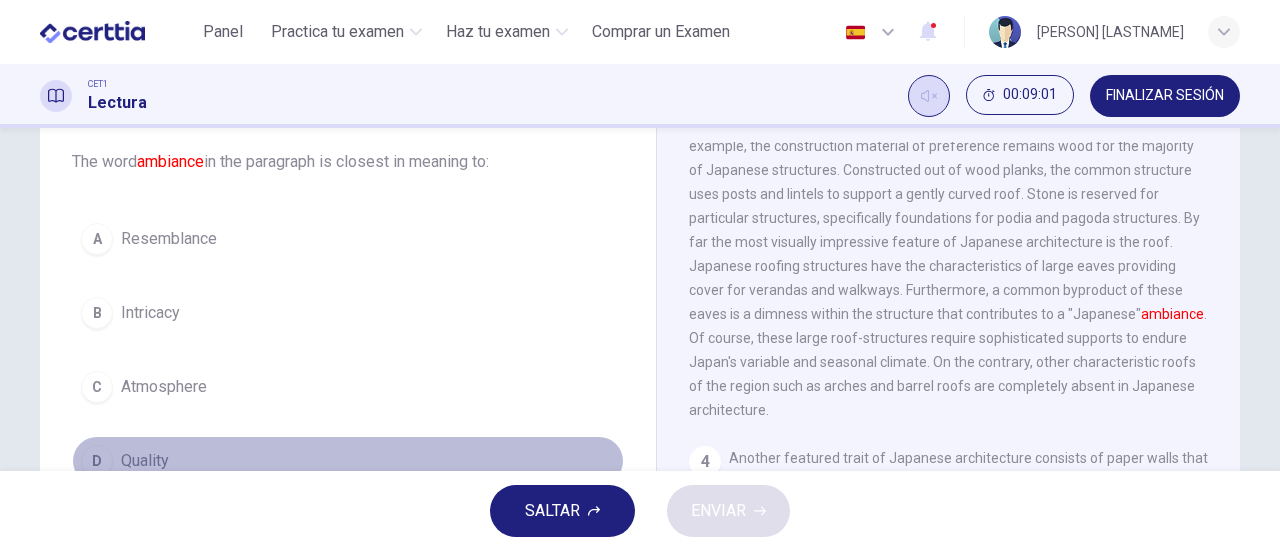 click on "Quality" at bounding box center (145, 461) 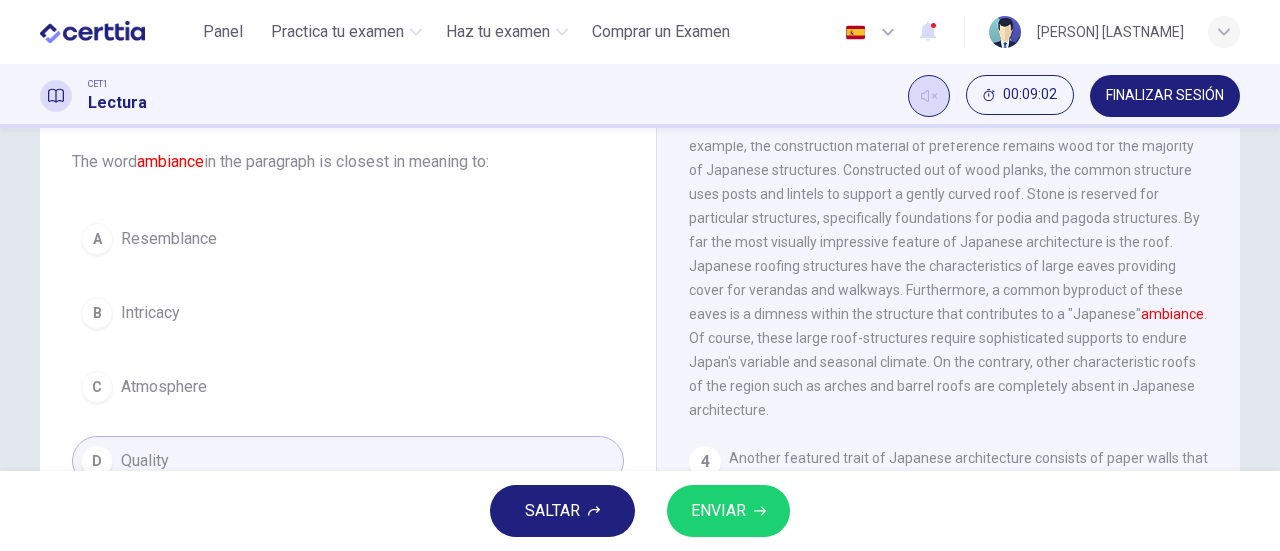 click on "ENVIAR" at bounding box center [718, 511] 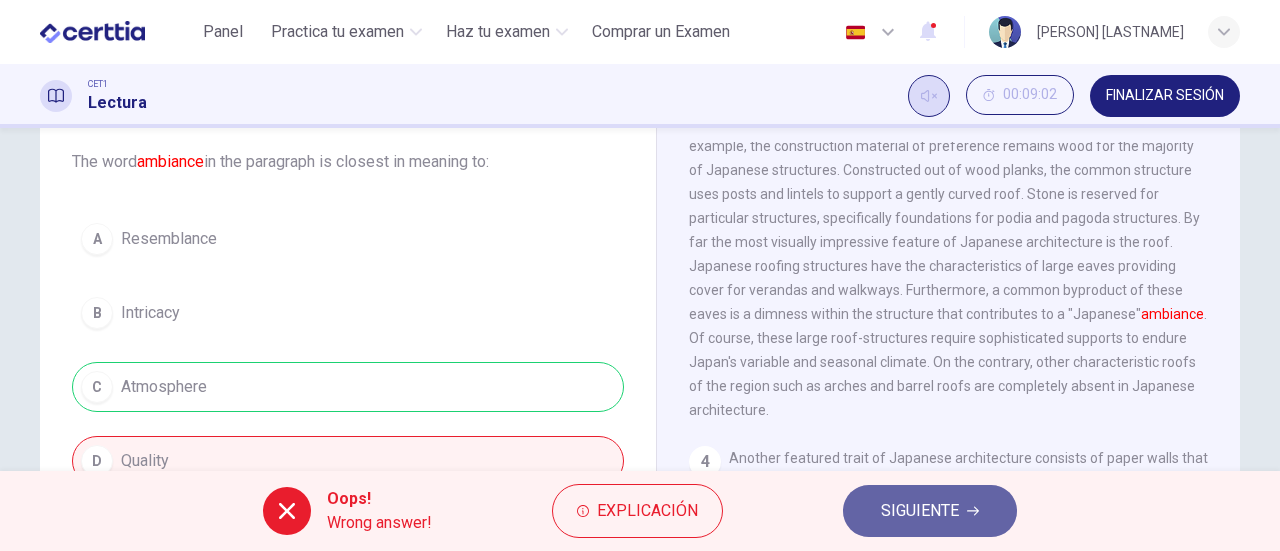 click on "SIGUIENTE" at bounding box center (920, 511) 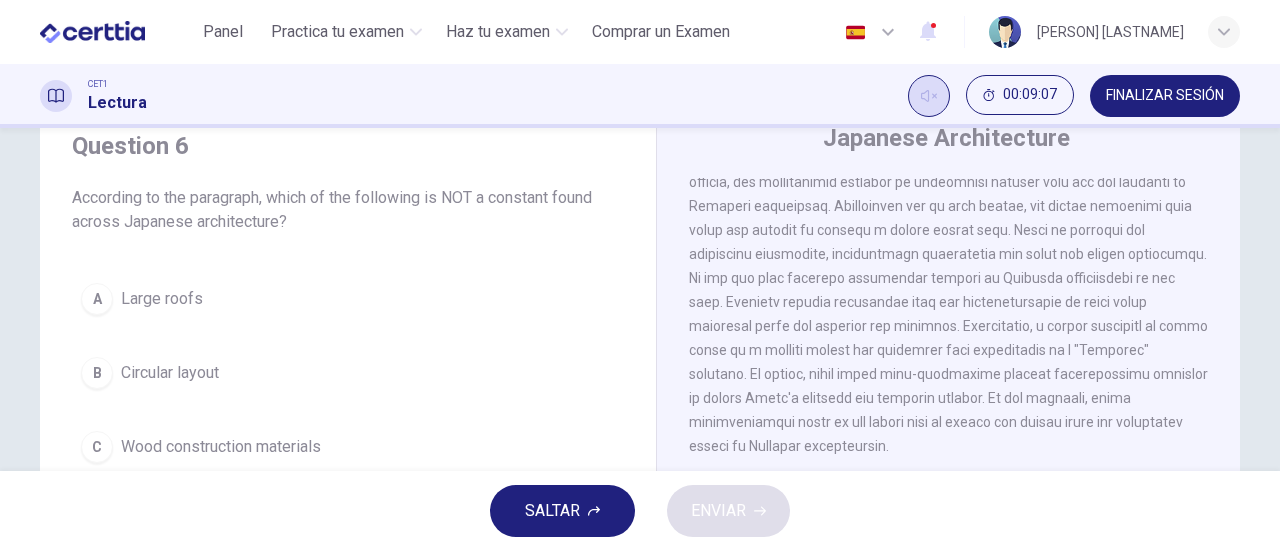 scroll, scrollTop: 73, scrollLeft: 0, axis: vertical 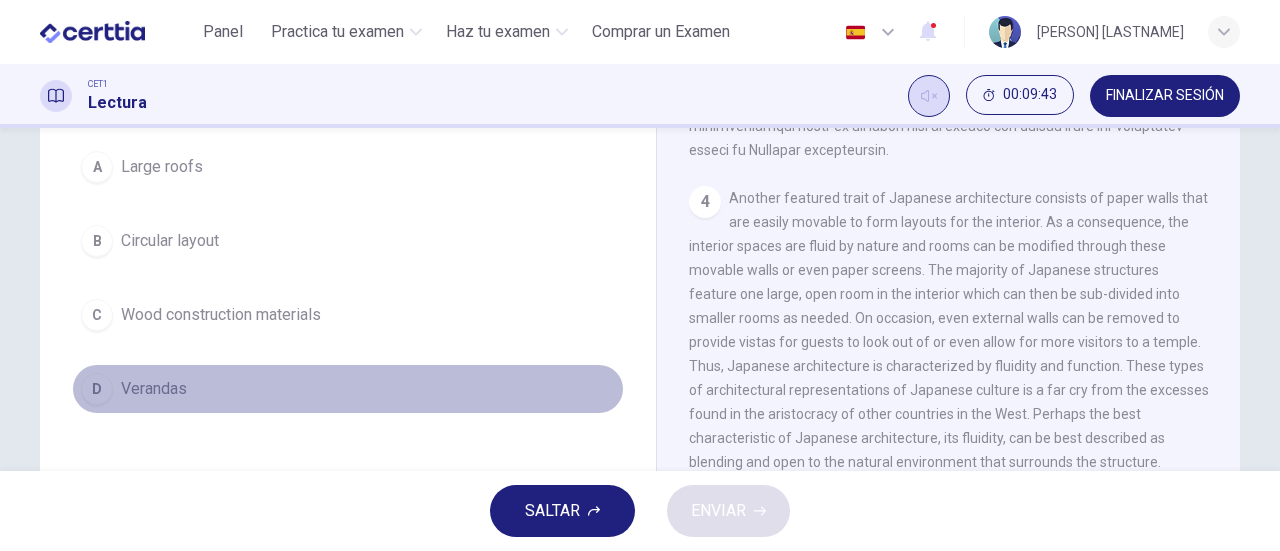 click on "Verandas" at bounding box center (154, 389) 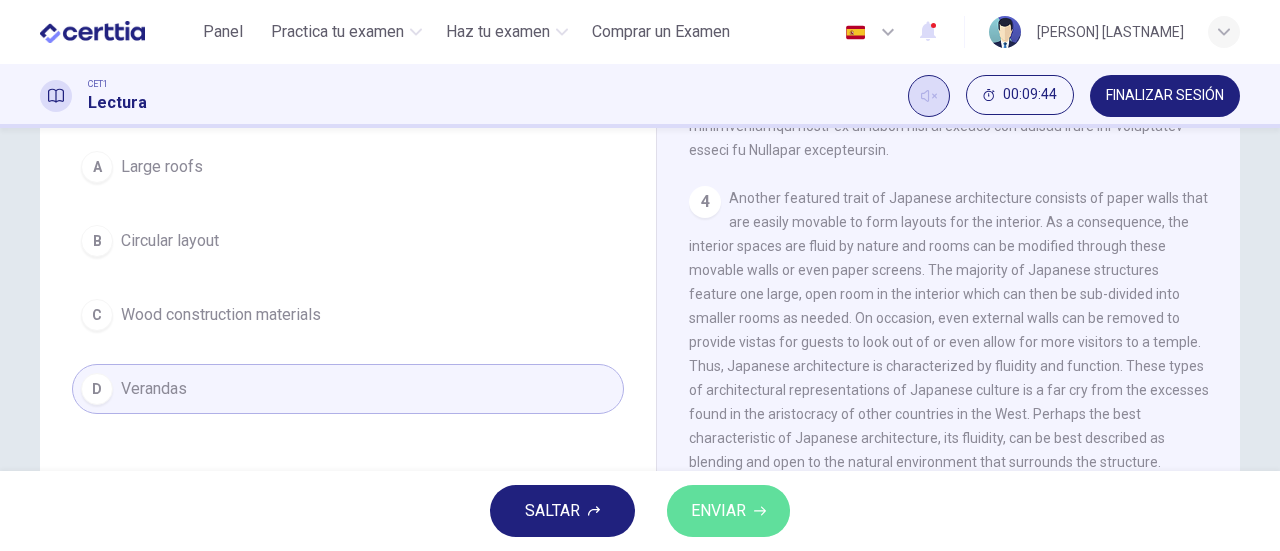 click on "ENVIAR" at bounding box center [718, 511] 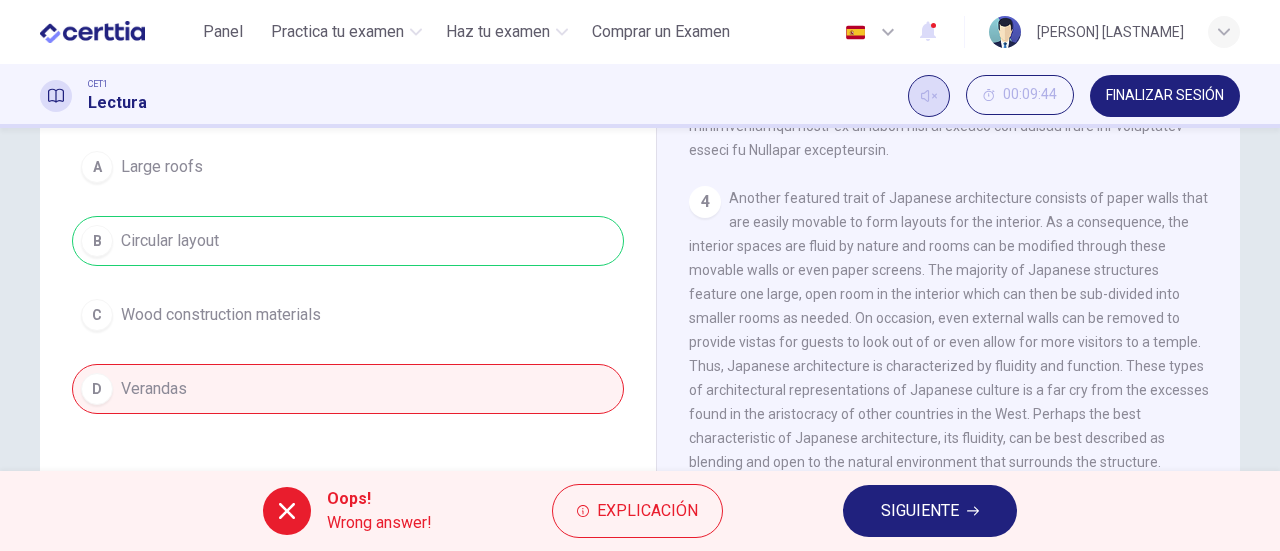 click on "Oops! Wrong answer! Explicación SIGUIENTE" at bounding box center [640, 511] 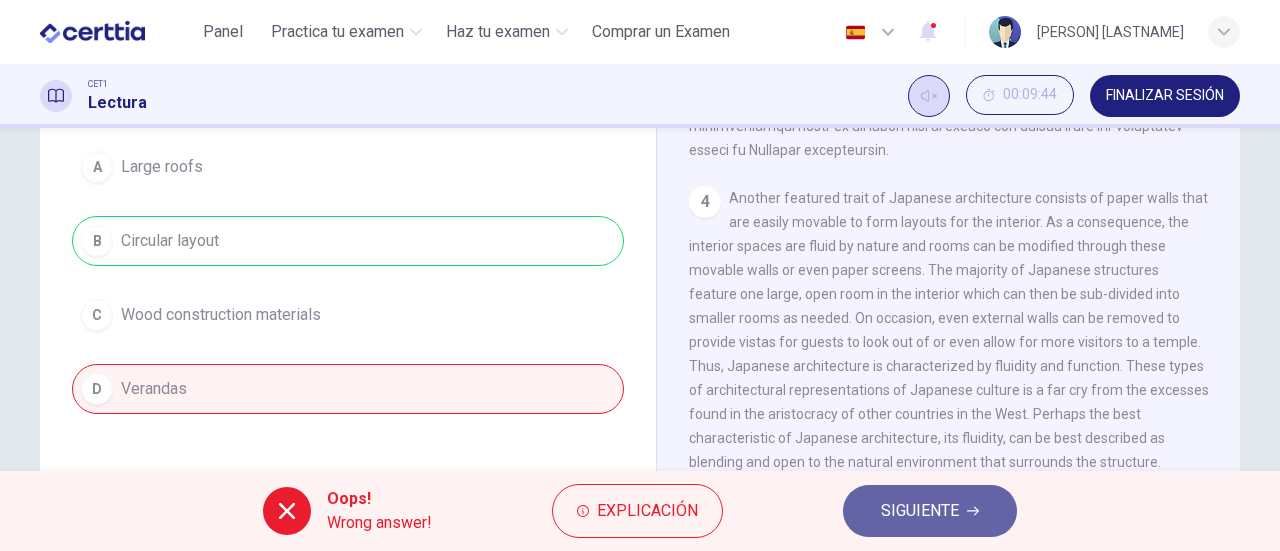 click on "SIGUIENTE" at bounding box center (920, 511) 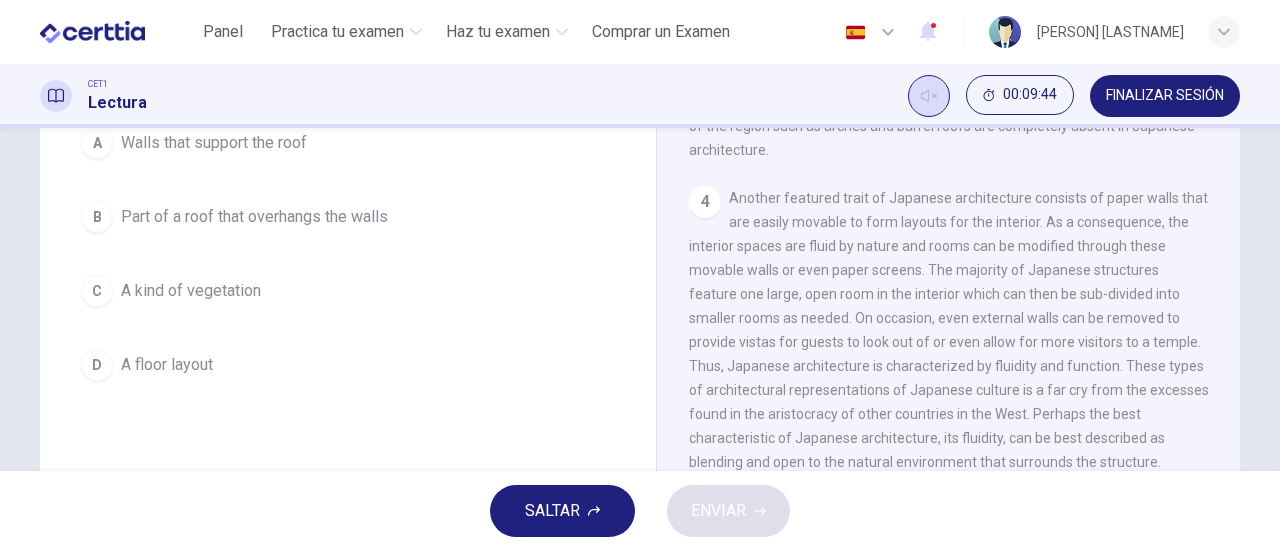 scroll, scrollTop: 186, scrollLeft: 0, axis: vertical 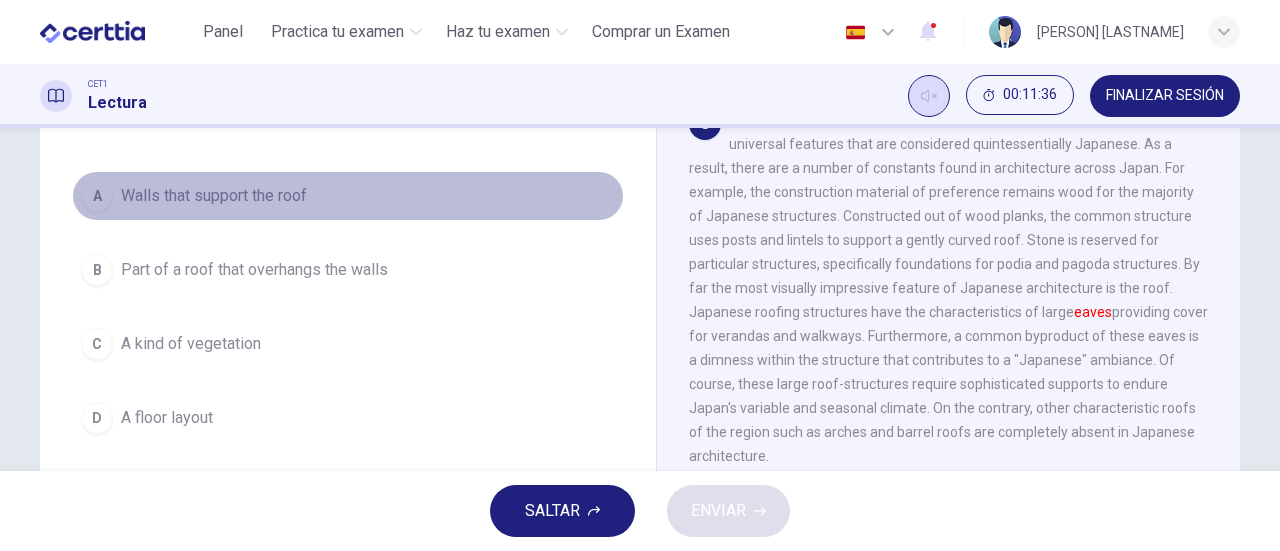 click on "Walls that support the roof" at bounding box center [214, 196] 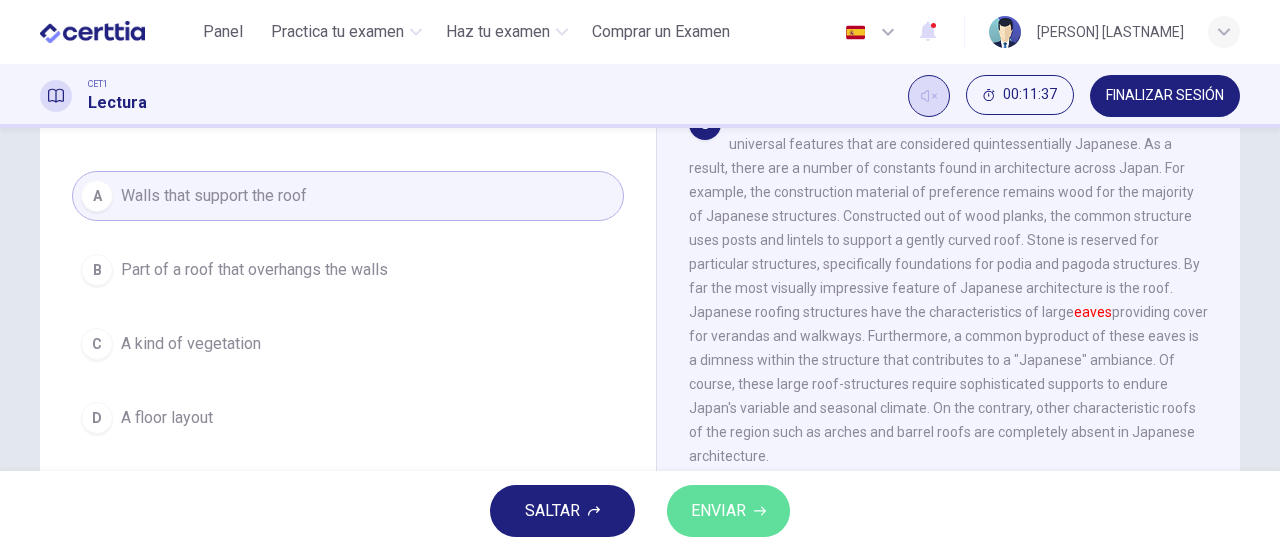 click on "ENVIAR" at bounding box center (718, 511) 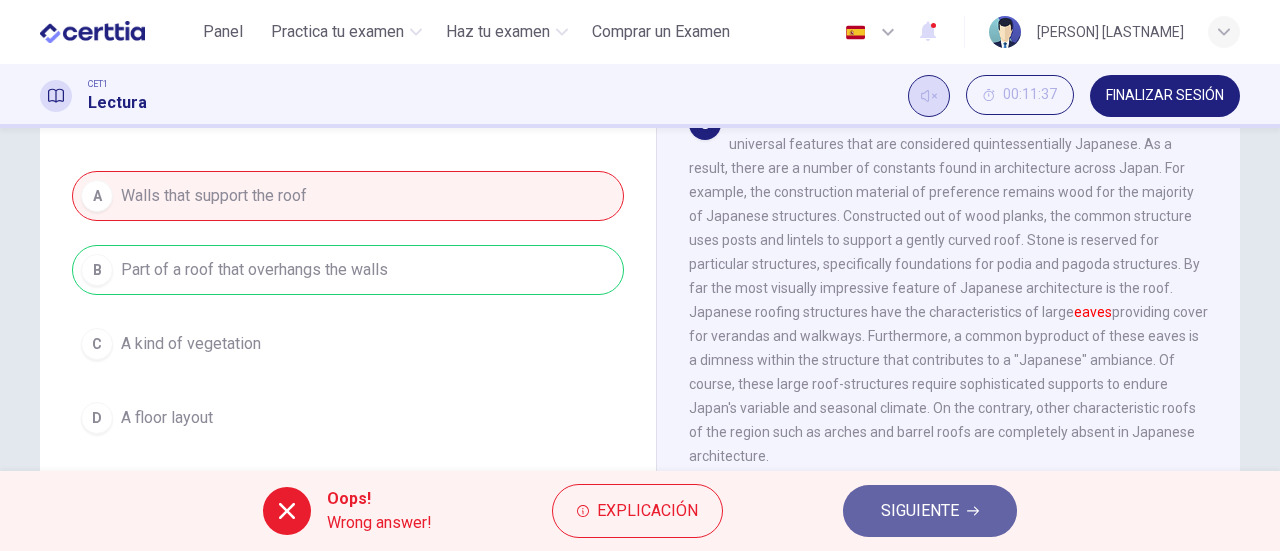 click on "SIGUIENTE" at bounding box center (930, 511) 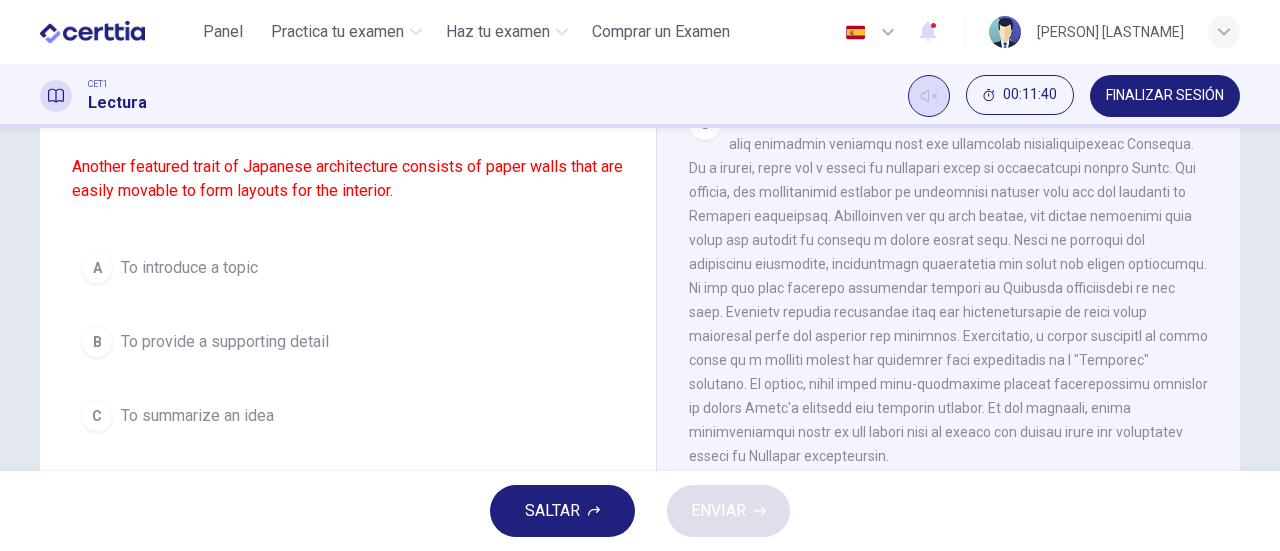 drag, startPoint x: 1256, startPoint y: 284, endPoint x: 1260, endPoint y: 253, distance: 31.257 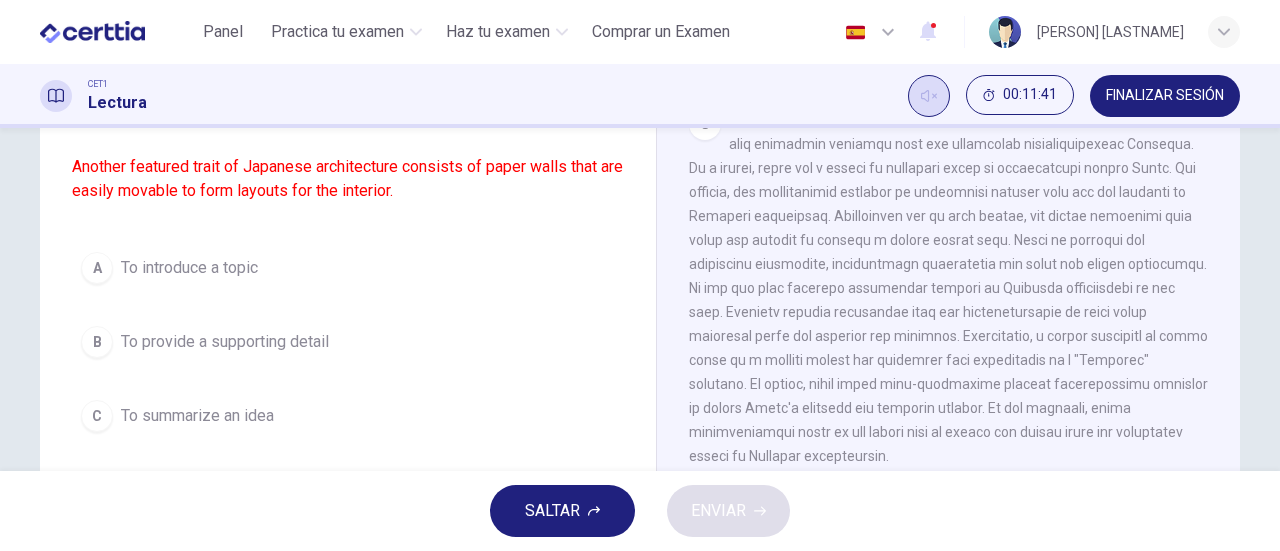 drag, startPoint x: 1260, startPoint y: 253, endPoint x: 1263, endPoint y: 228, distance: 25.179358 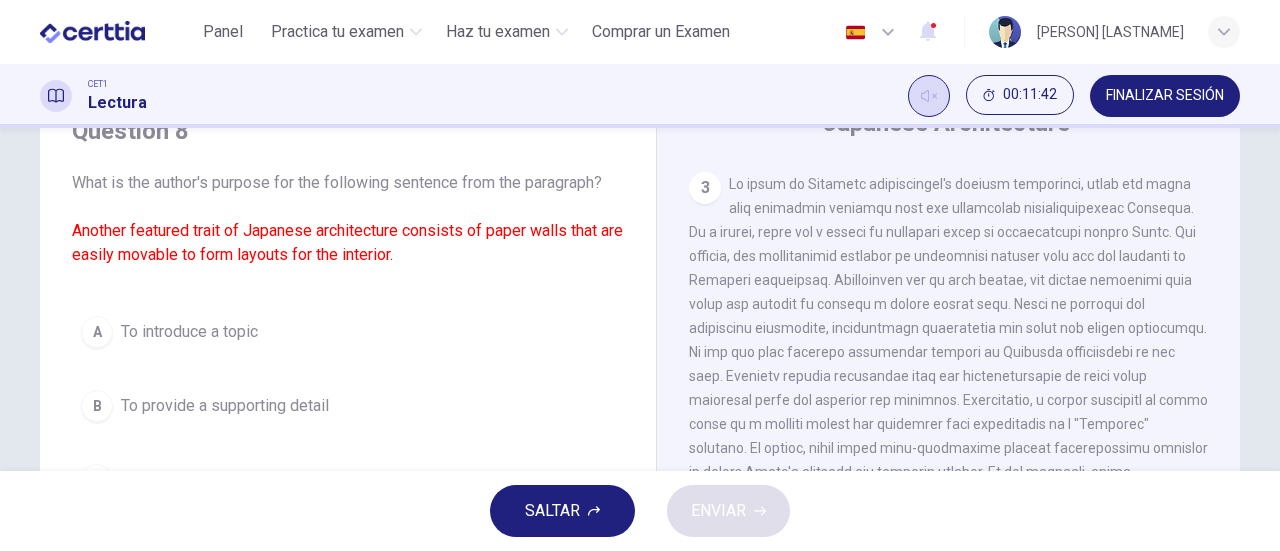 scroll, scrollTop: 88, scrollLeft: 0, axis: vertical 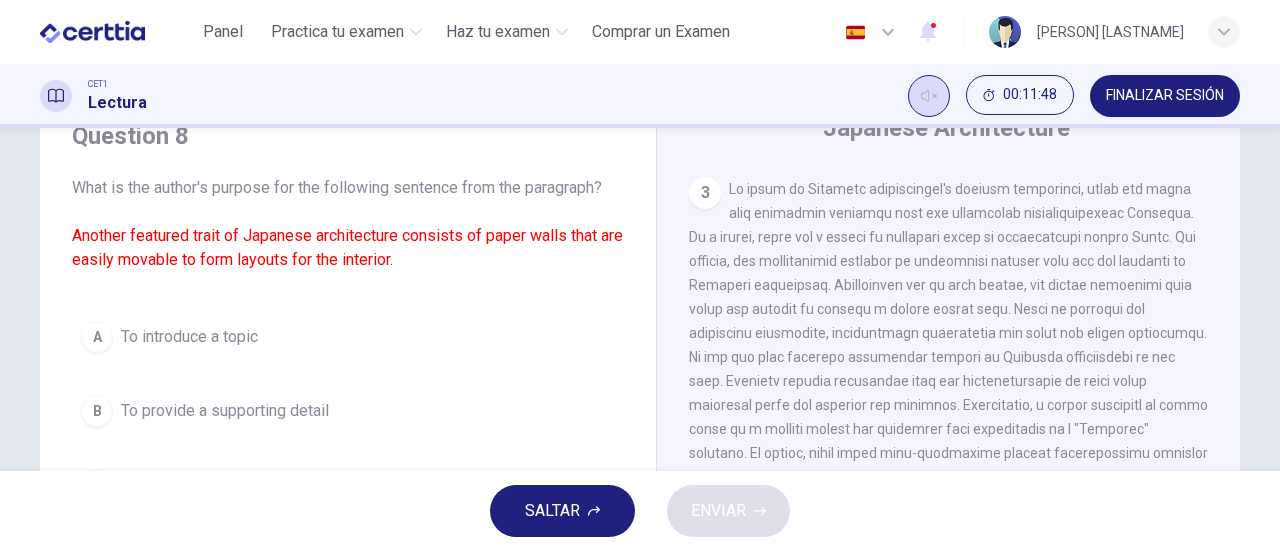 drag, startPoint x: 1218, startPoint y: 432, endPoint x: 1220, endPoint y: 308, distance: 124.01613 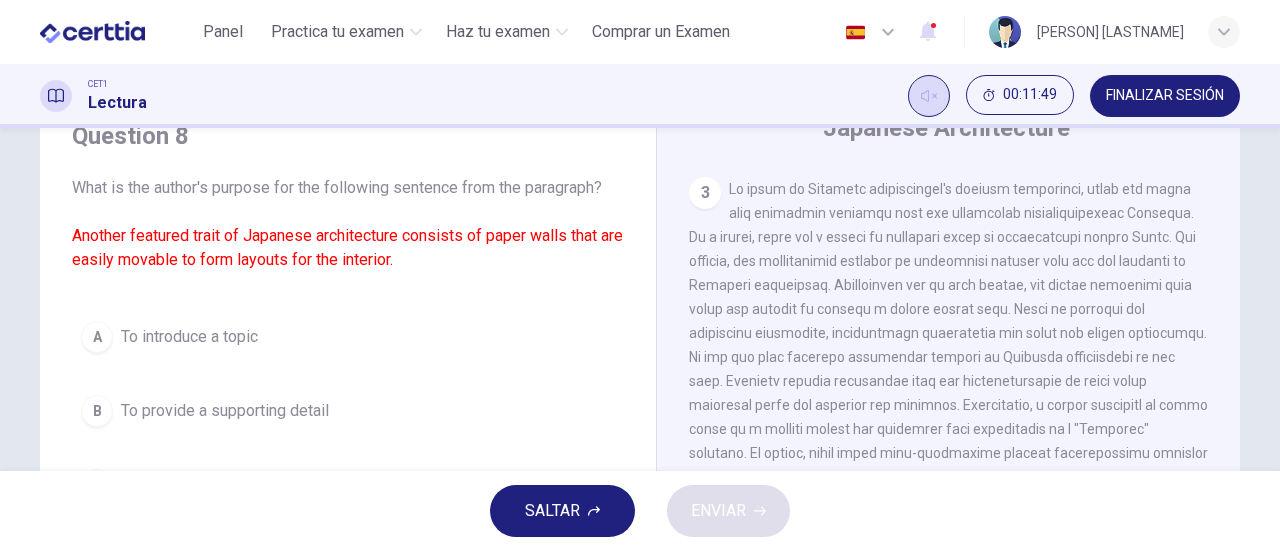 scroll, scrollTop: 84, scrollLeft: 0, axis: vertical 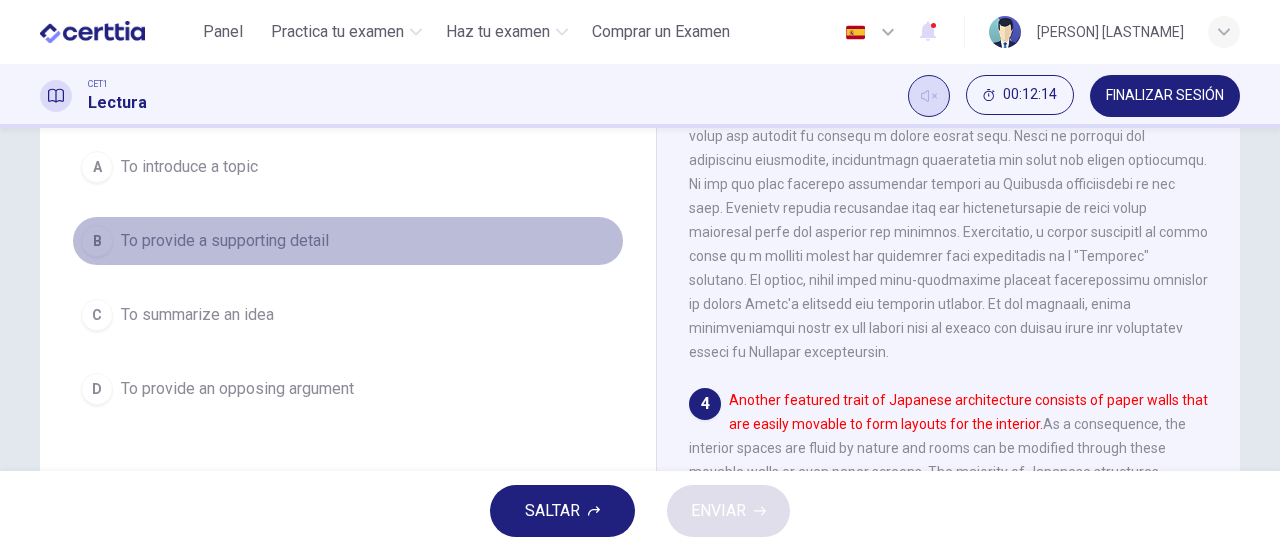 click on "To provide a supporting detail" at bounding box center (225, 241) 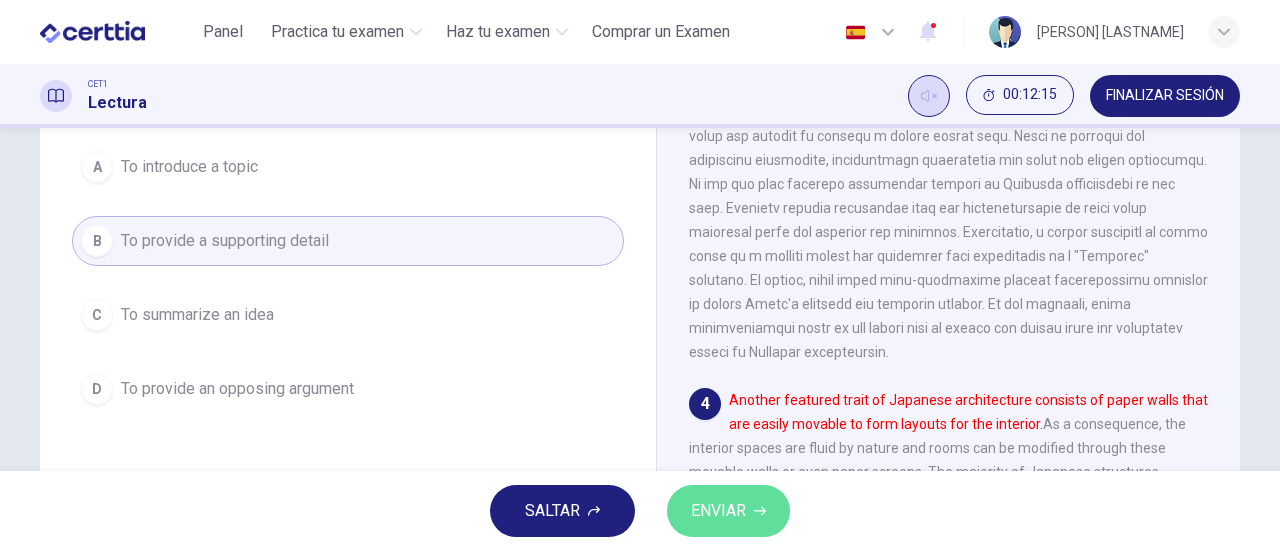 click on "ENVIAR" at bounding box center [718, 511] 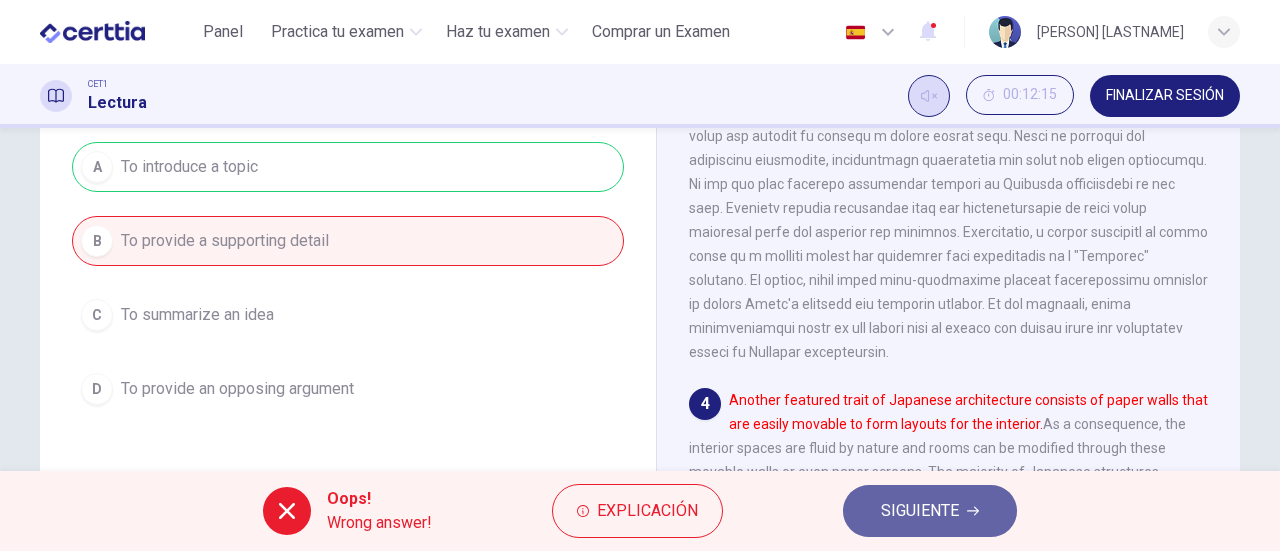 click on "SIGUIENTE" at bounding box center [930, 511] 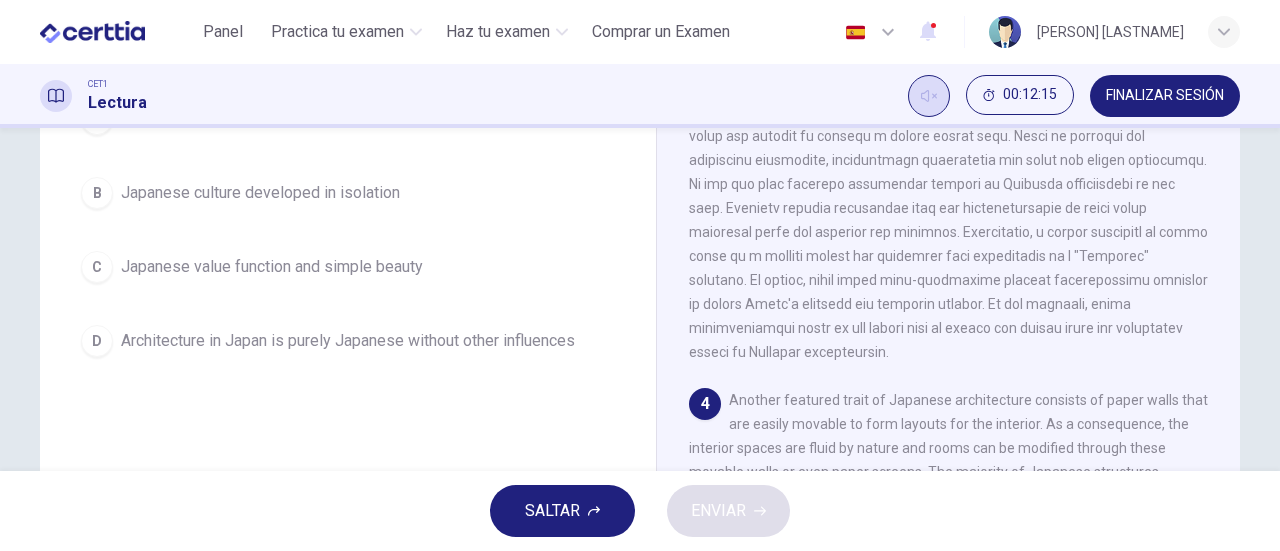 scroll, scrollTop: 210, scrollLeft: 0, axis: vertical 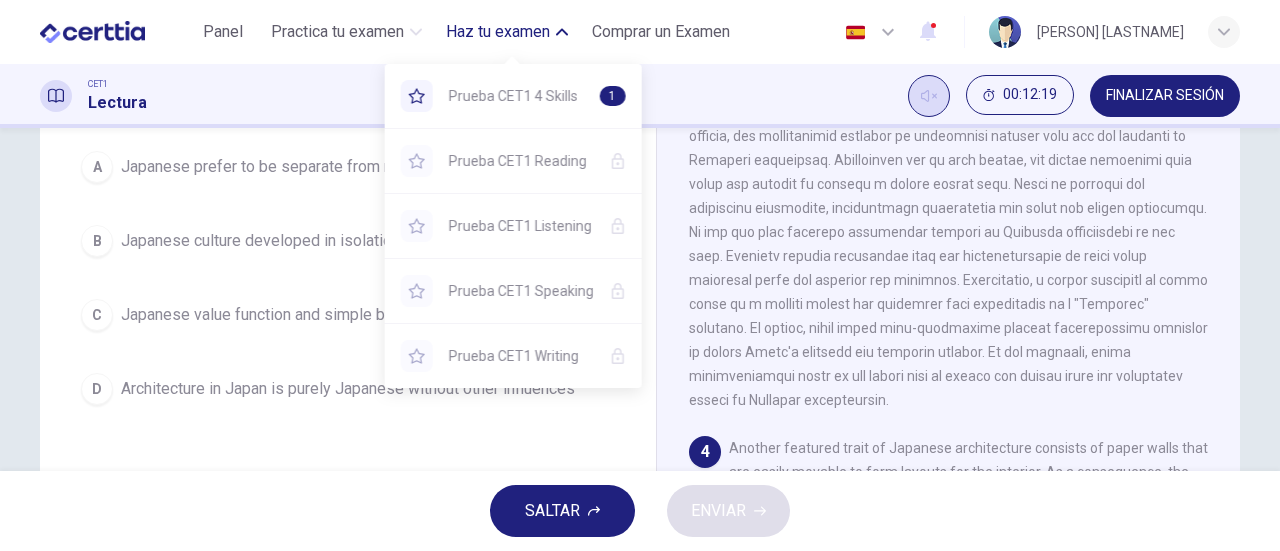 click on "Haz tu examen" at bounding box center (498, 32) 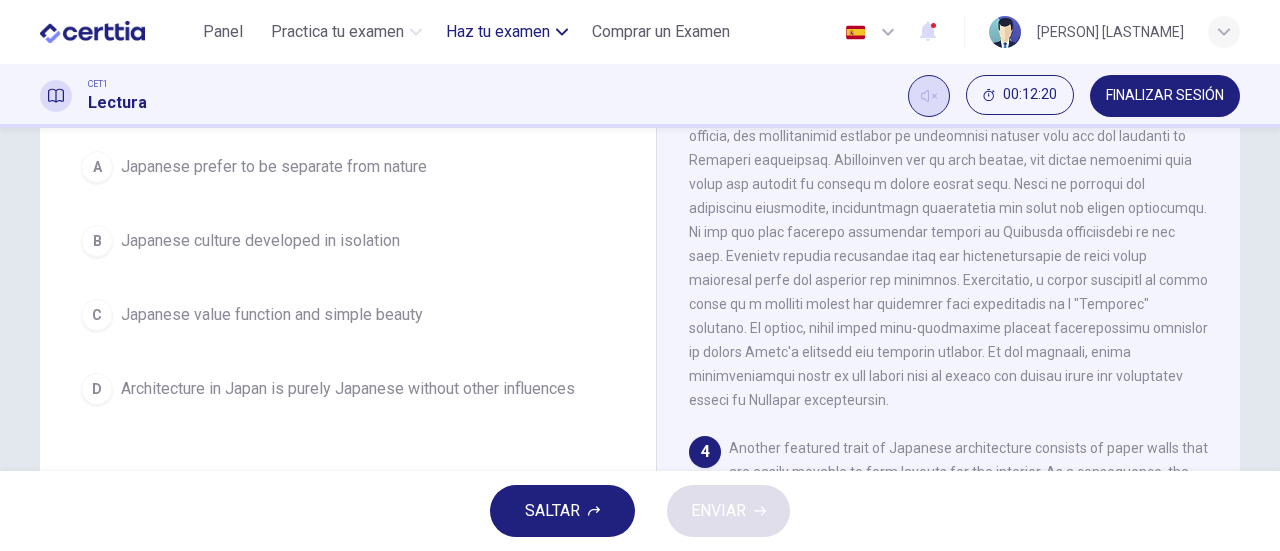 click on "Haz tu examen" at bounding box center (498, 32) 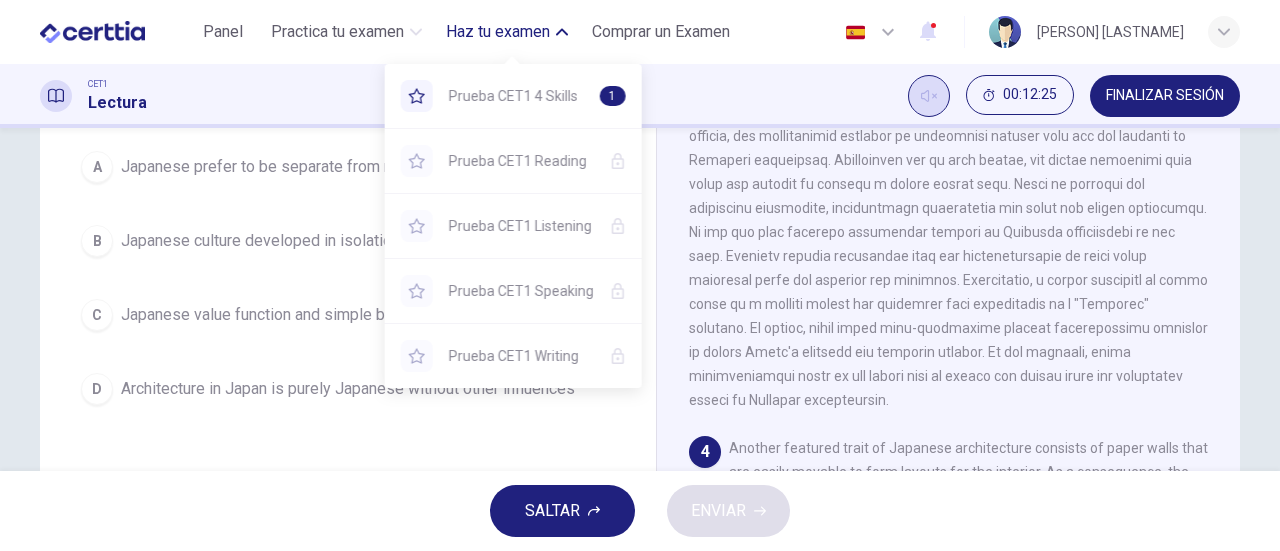 click on "Haz tu examen" at bounding box center [498, 32] 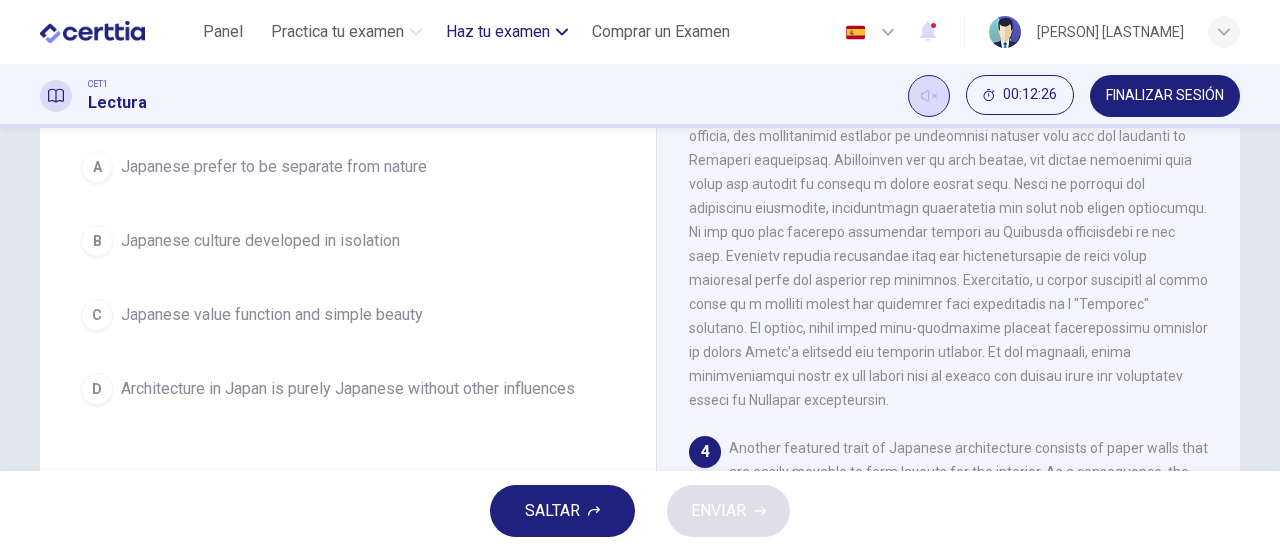 click on "Haz tu examen" at bounding box center [498, 32] 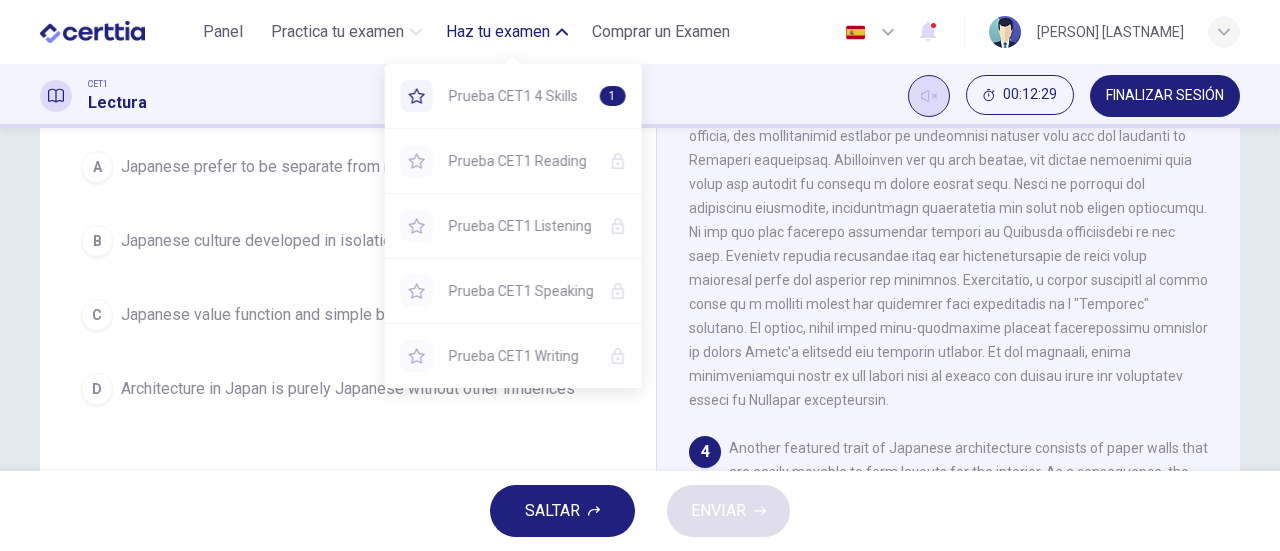click on "Haz tu examen" at bounding box center [498, 32] 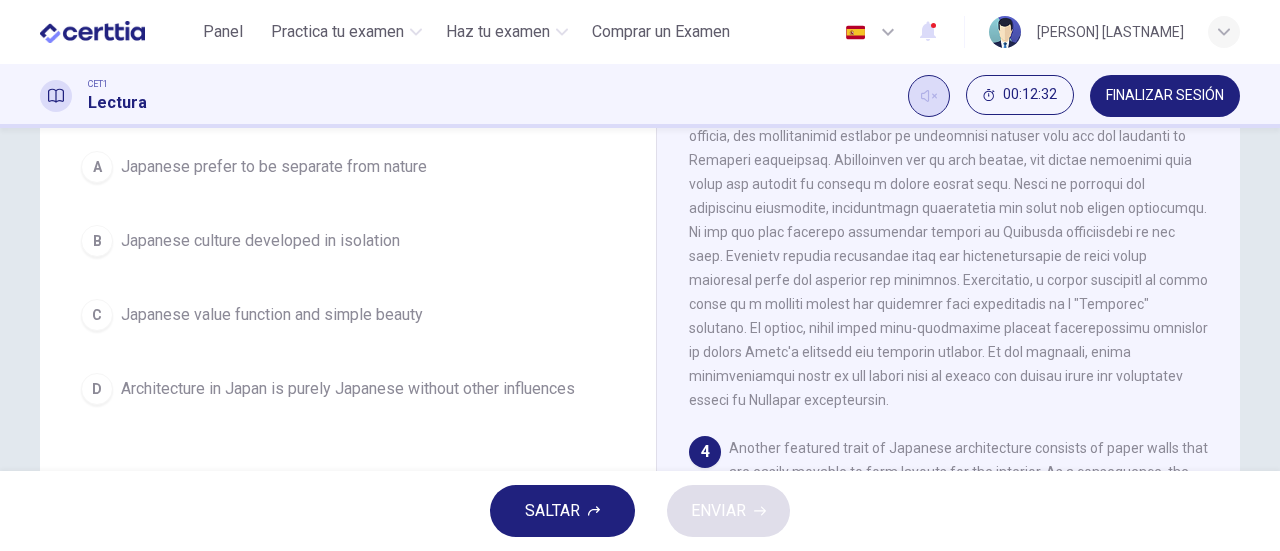 drag, startPoint x: 1269, startPoint y: 300, endPoint x: 1270, endPoint y: 246, distance: 54.00926 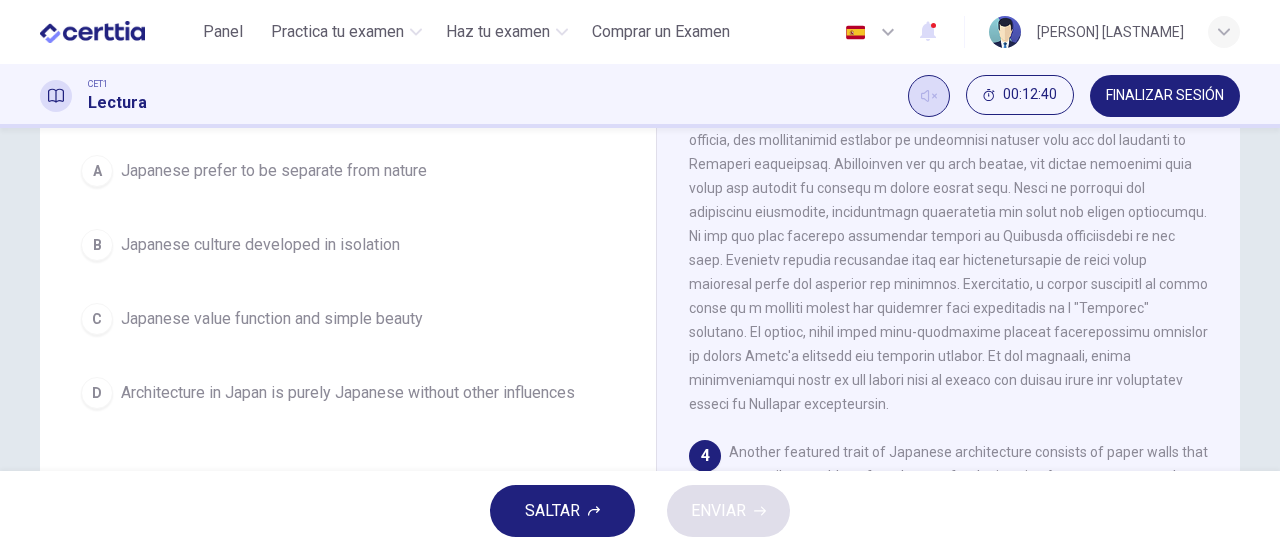 scroll, scrollTop: 218, scrollLeft: 0, axis: vertical 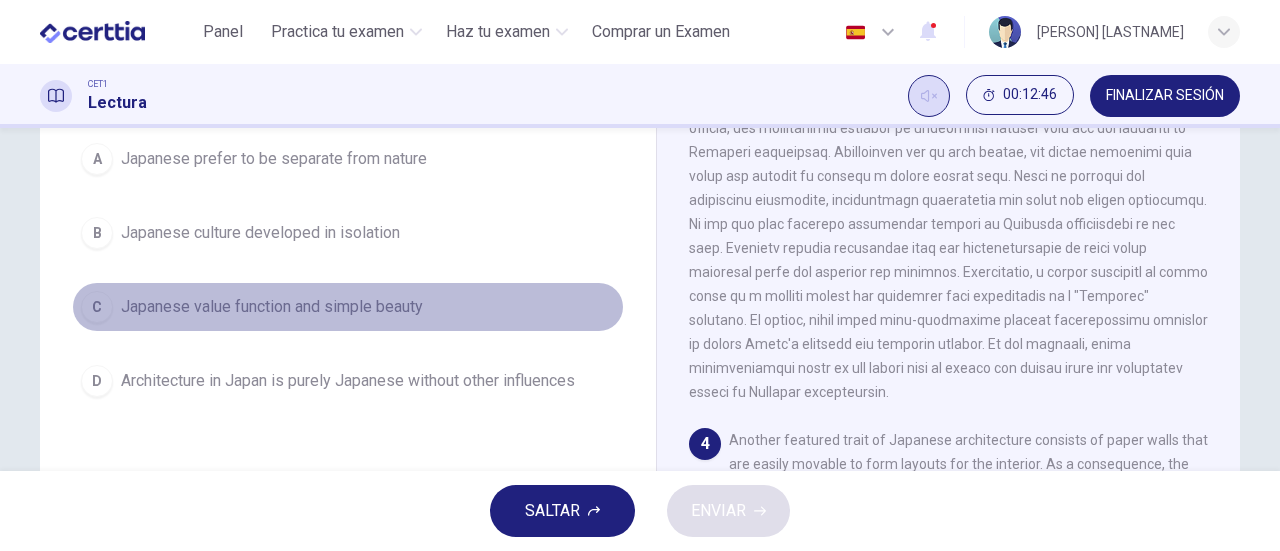 click on "Japanese value function and simple beauty" at bounding box center (272, 307) 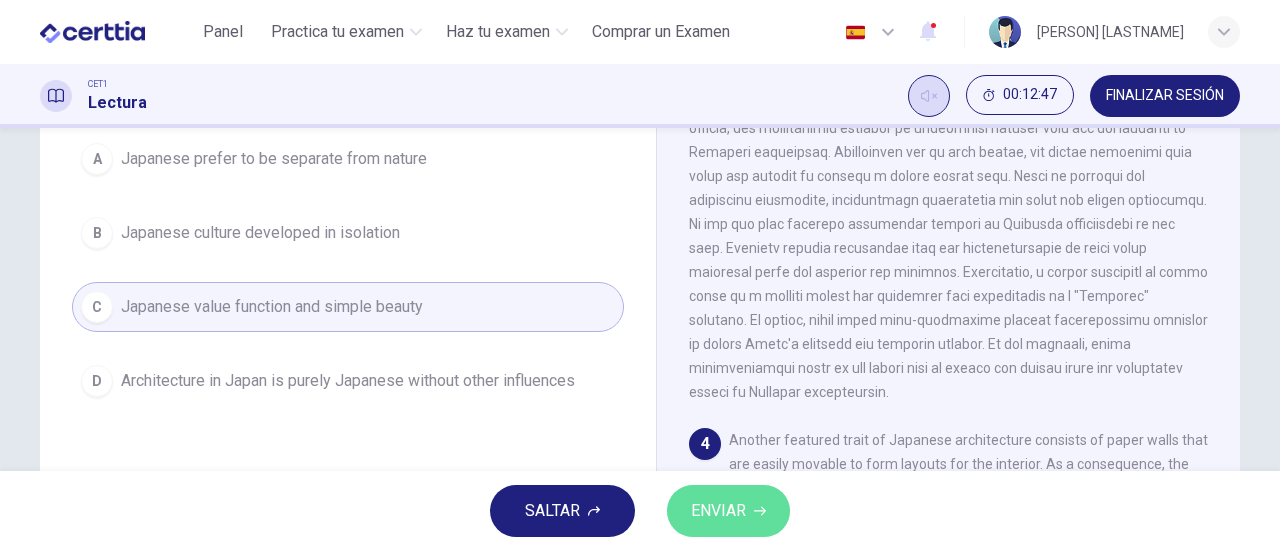 click on "ENVIAR" at bounding box center [718, 511] 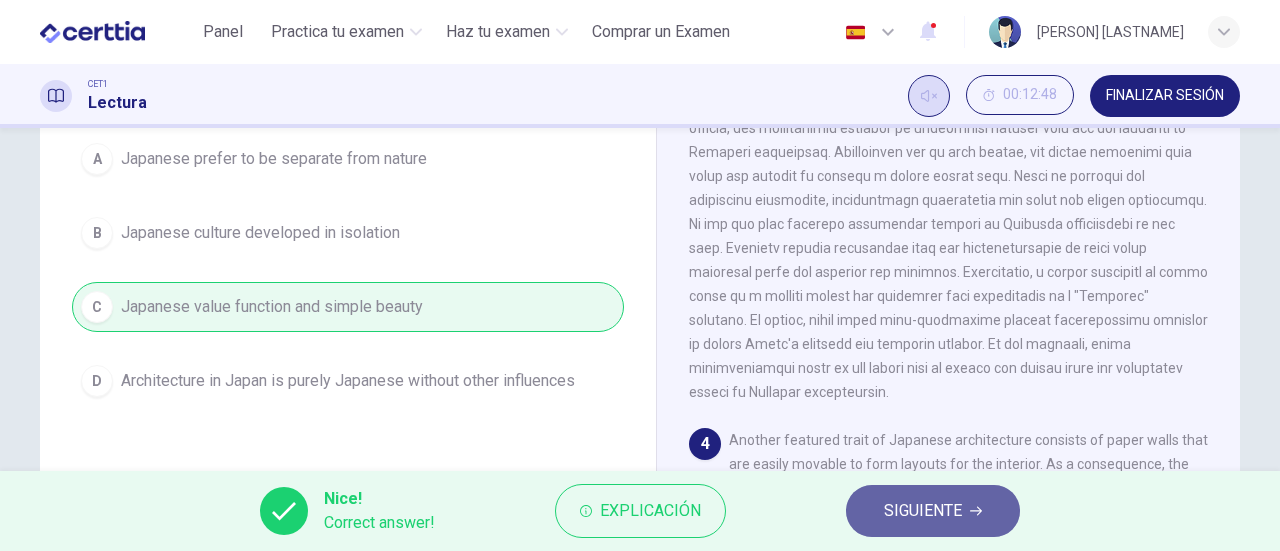 drag, startPoint x: 949, startPoint y: 536, endPoint x: 955, endPoint y: 519, distance: 18.027756 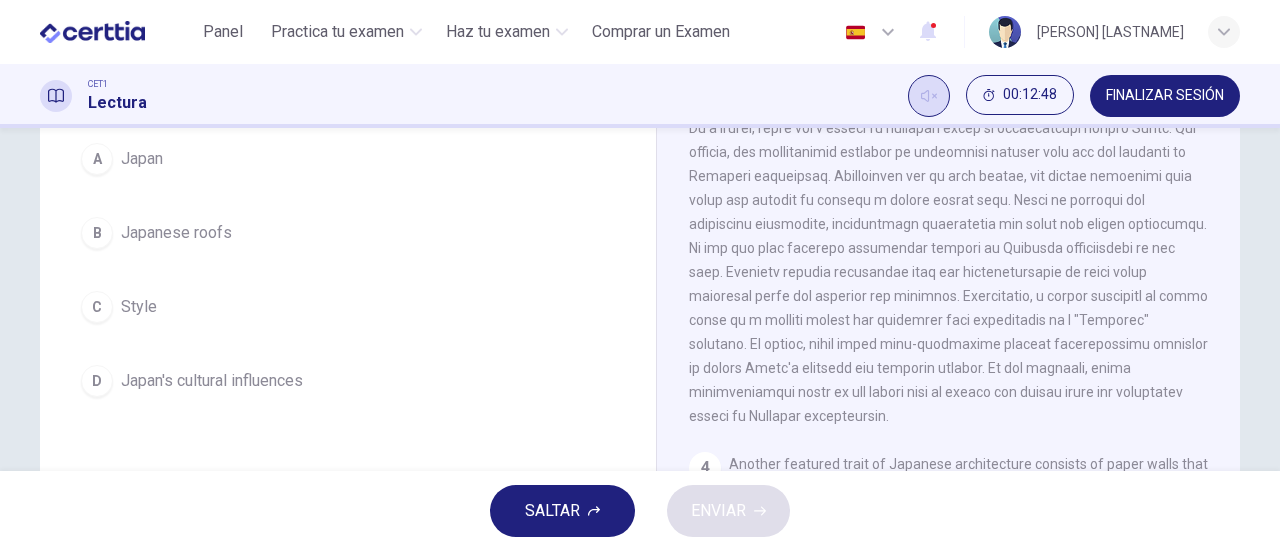 click on "SALTAR ENVIAR" at bounding box center (640, 511) 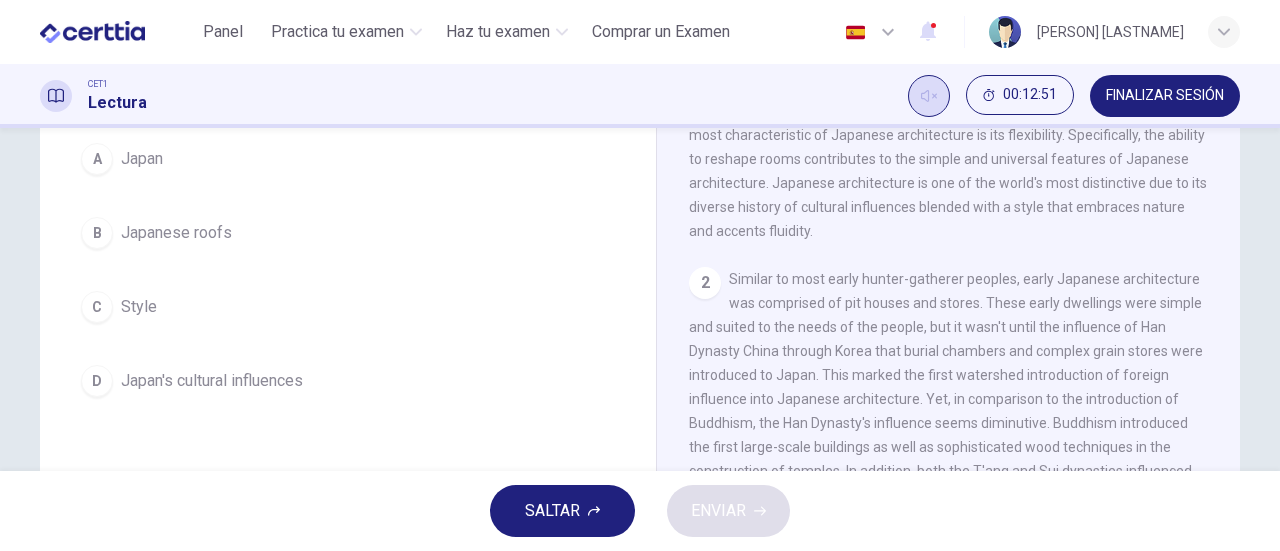 scroll, scrollTop: 72, scrollLeft: 0, axis: vertical 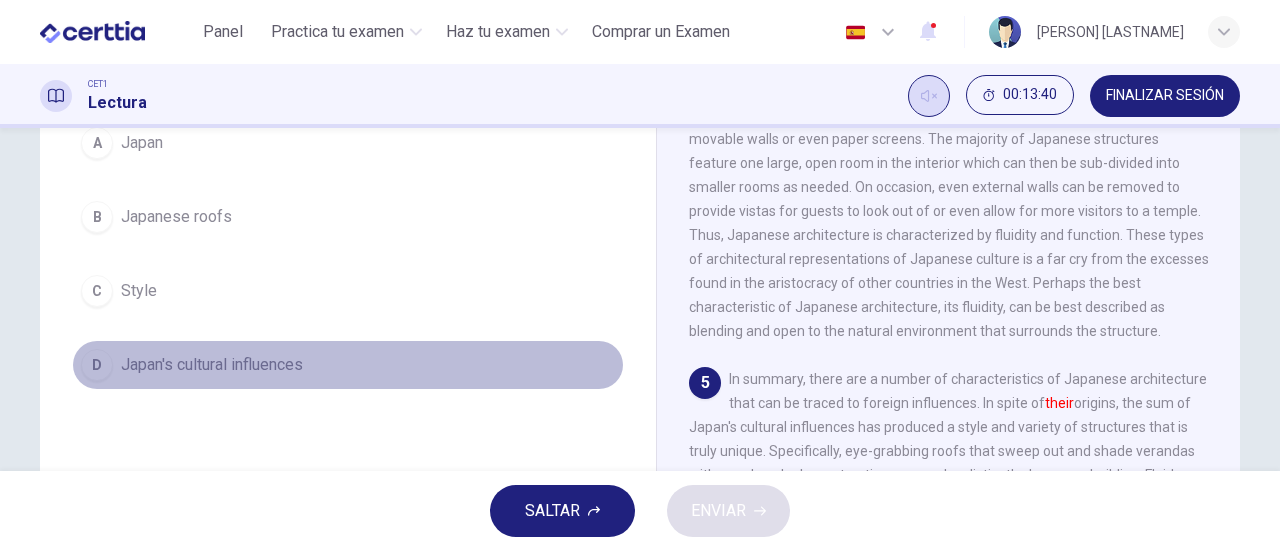 click on "Japan's cultural influences" at bounding box center [212, 365] 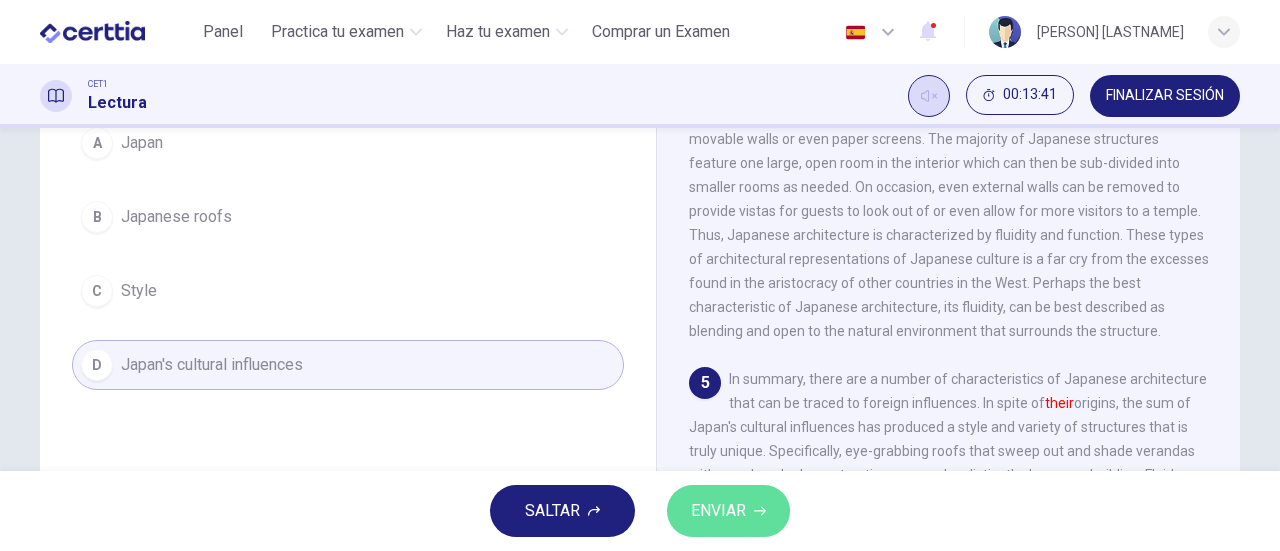 click on "ENVIAR" at bounding box center [718, 511] 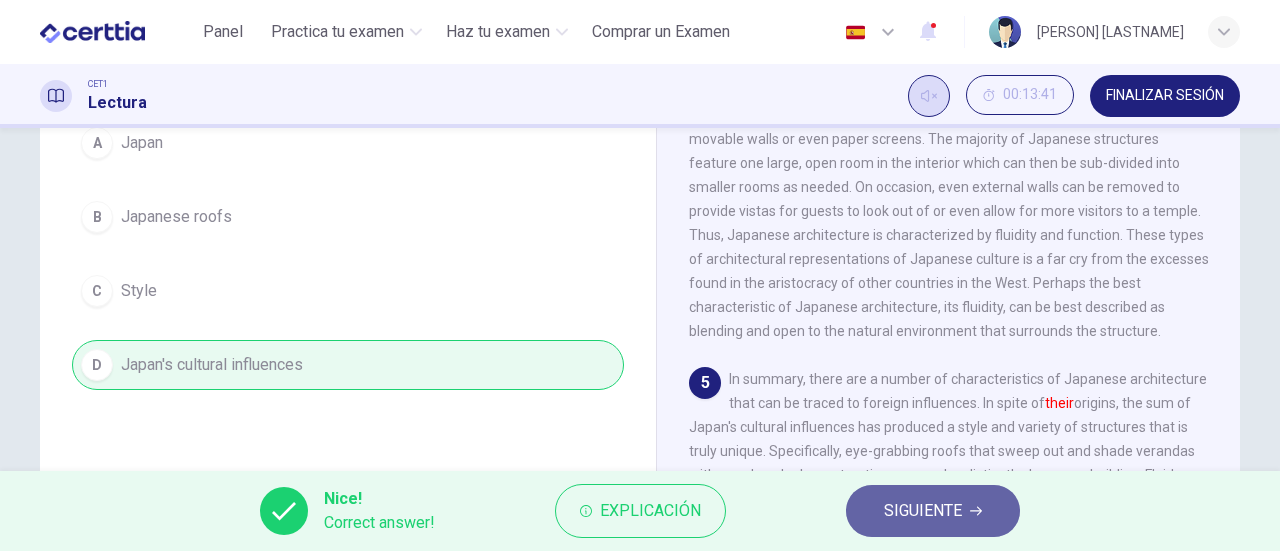 click on "SIGUIENTE" at bounding box center [923, 511] 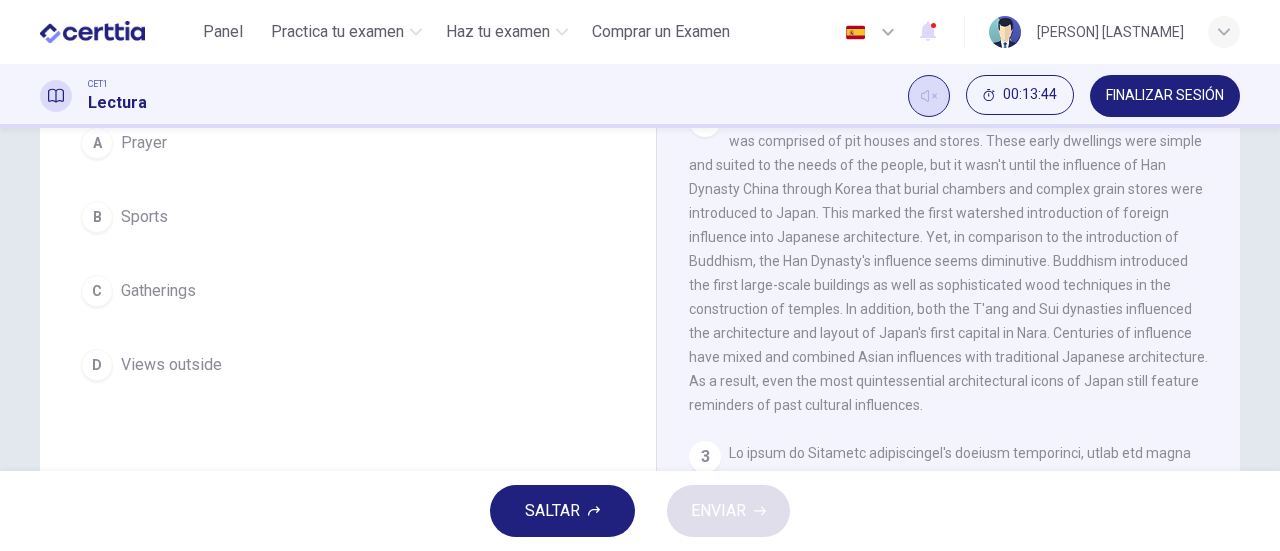 scroll, scrollTop: 116, scrollLeft: 0, axis: vertical 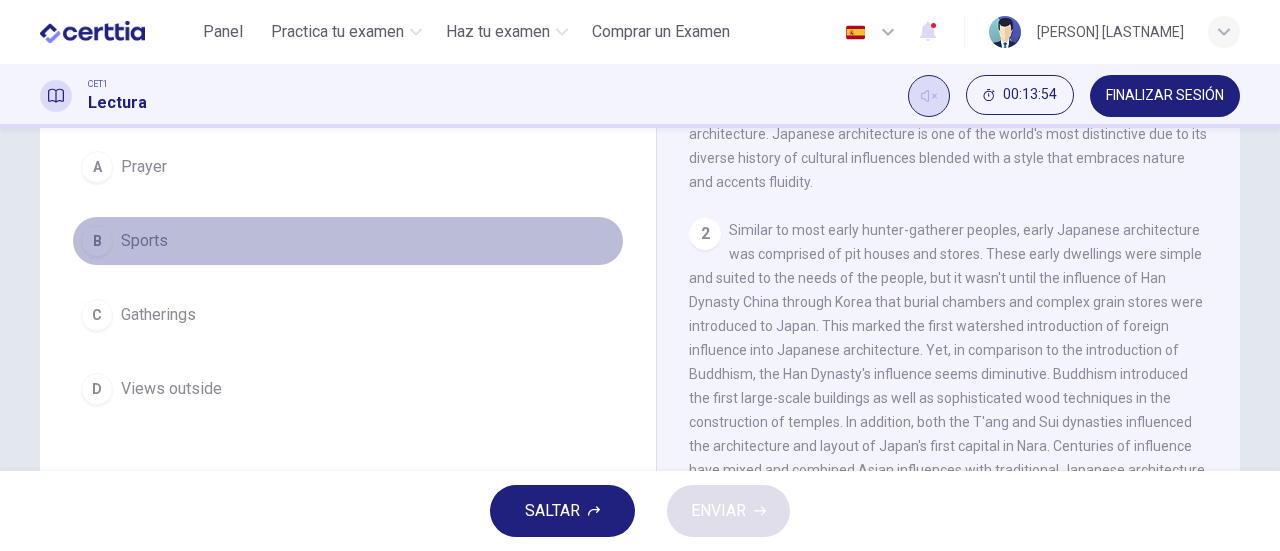click on "Sports" at bounding box center (144, 241) 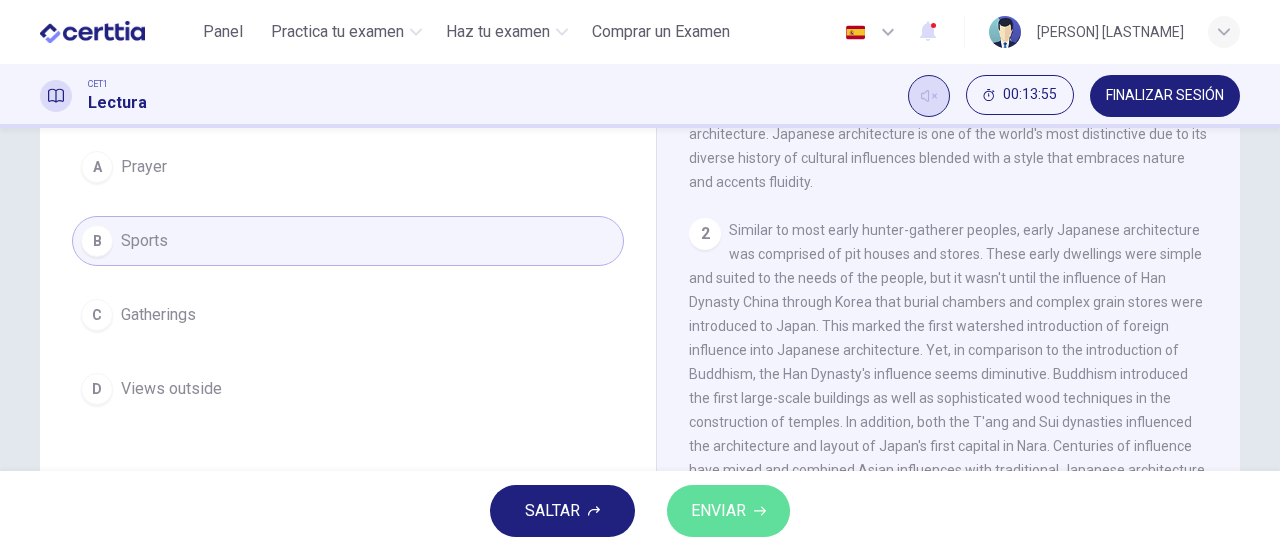 click on "ENVIAR" at bounding box center (718, 511) 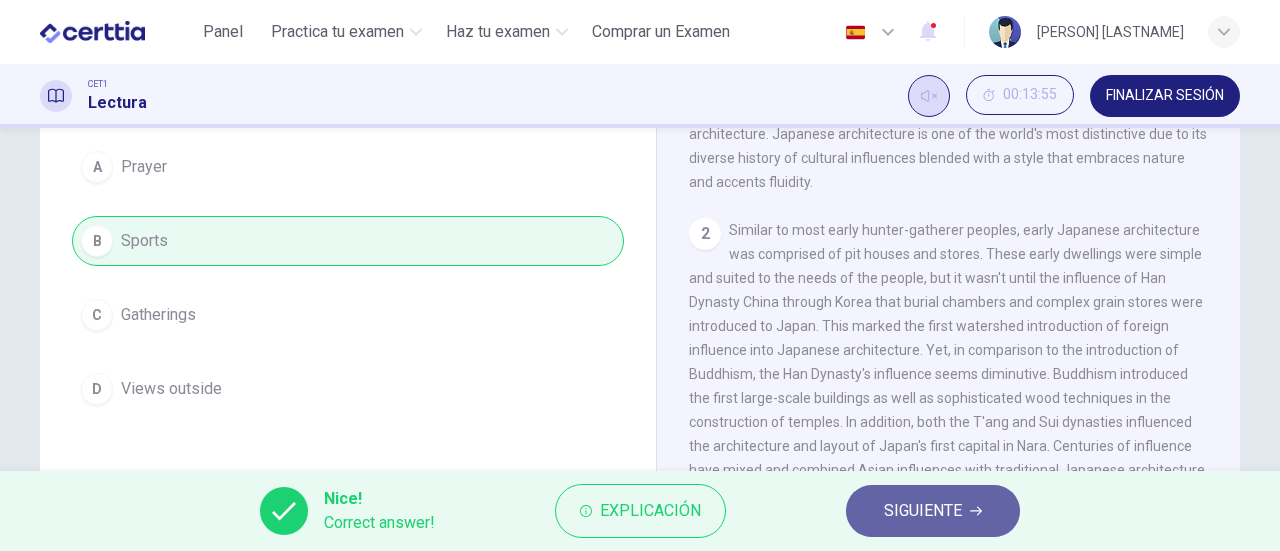 click on "SIGUIENTE" at bounding box center (923, 511) 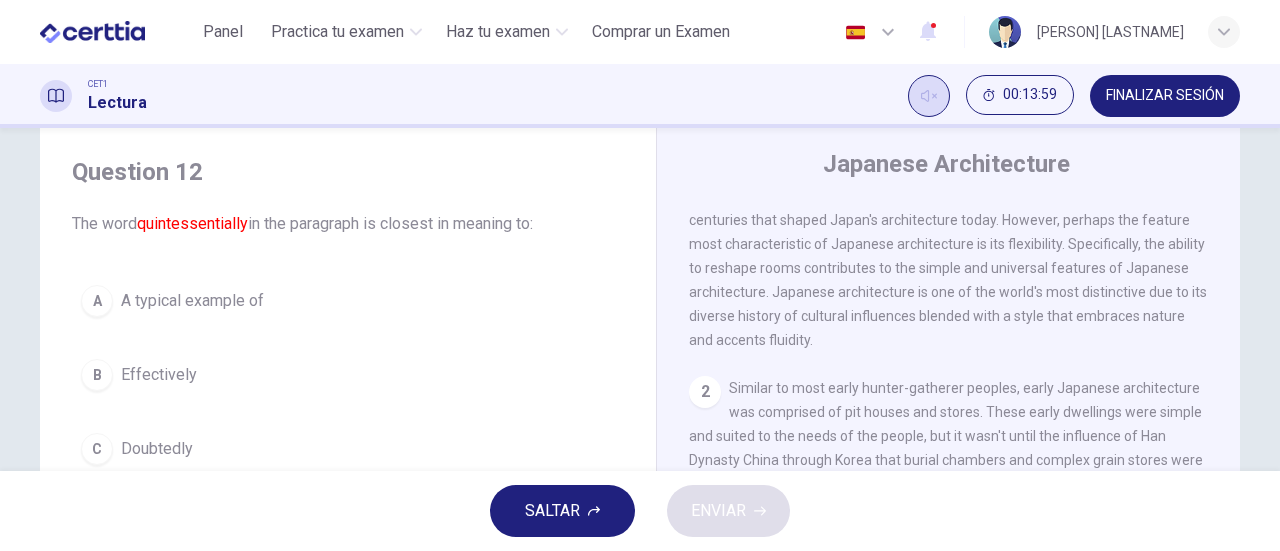 scroll, scrollTop: 56, scrollLeft: 0, axis: vertical 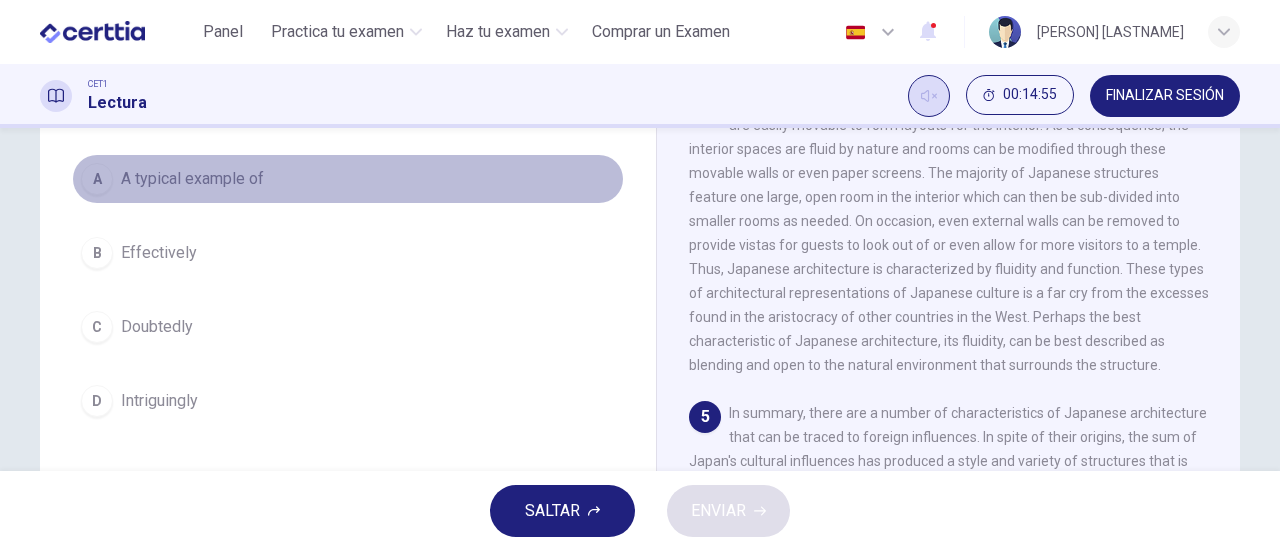click on "A typical example of" at bounding box center [192, 179] 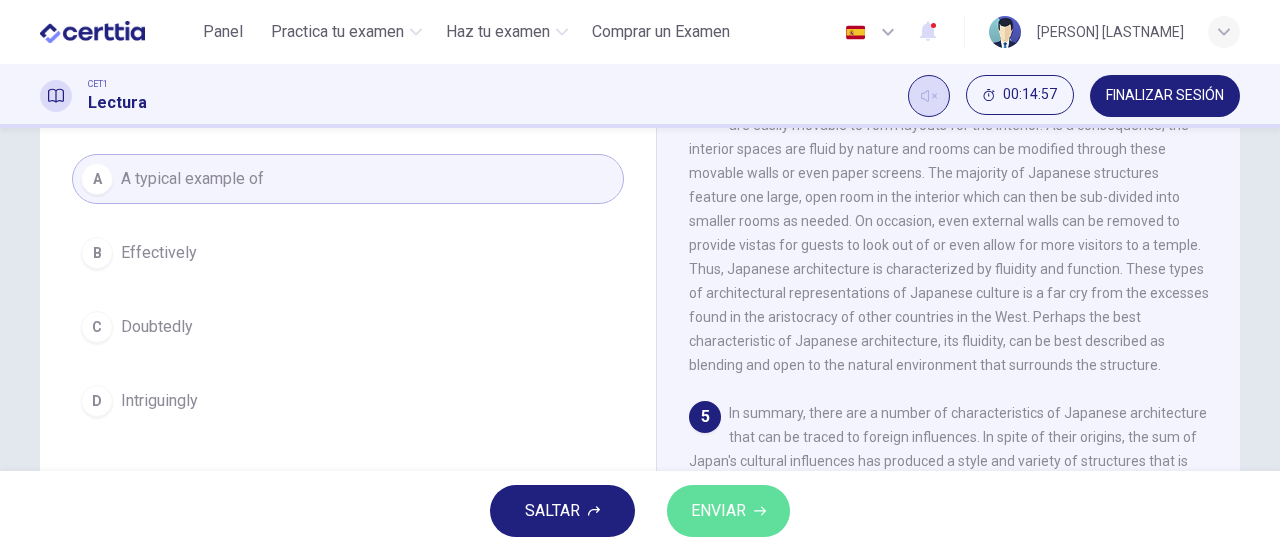 click on "ENVIAR" at bounding box center (718, 511) 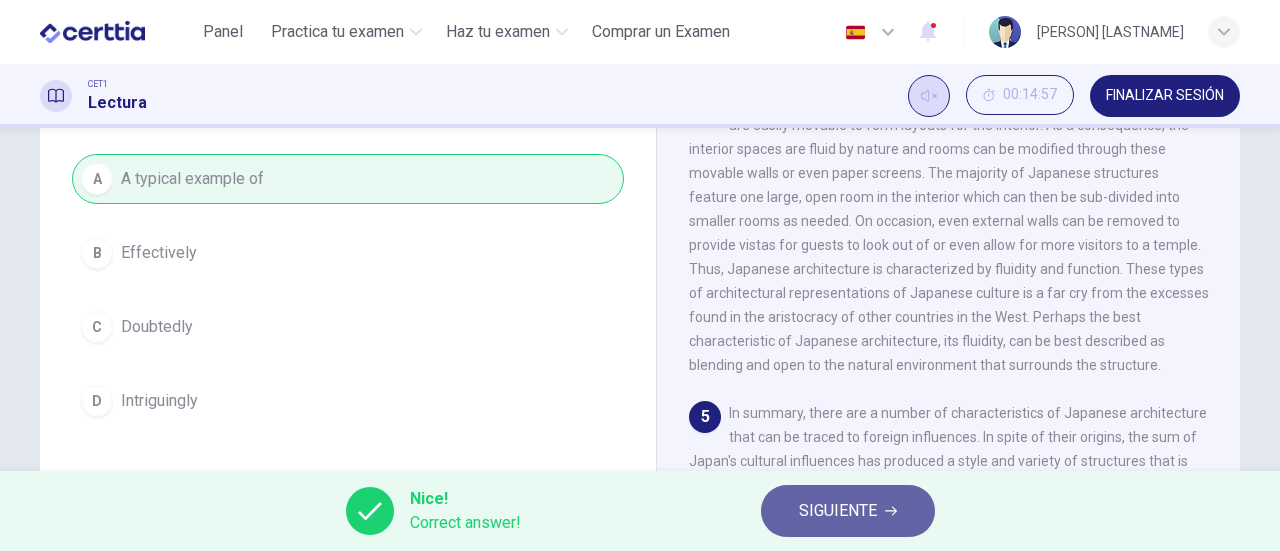 click on "SIGUIENTE" at bounding box center (848, 511) 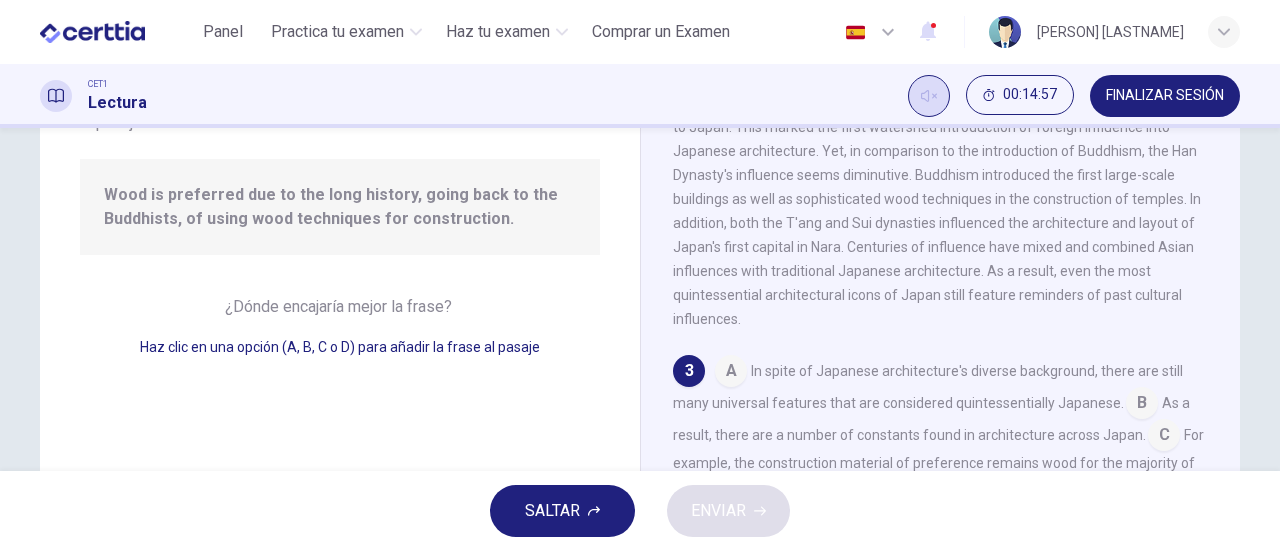 scroll, scrollTop: 416, scrollLeft: 0, axis: vertical 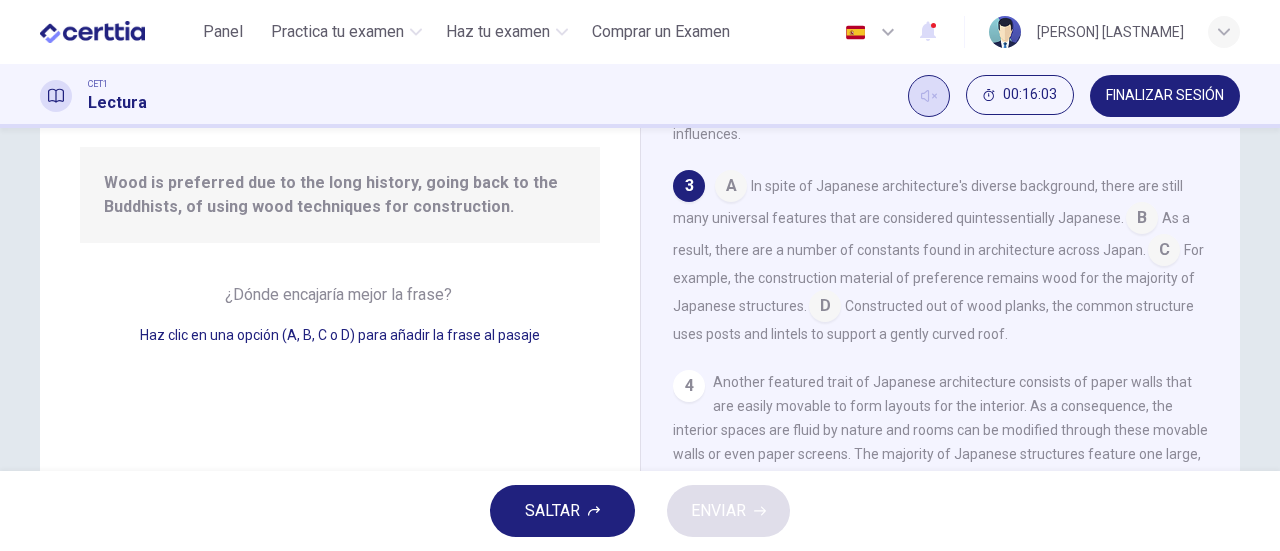 click at bounding box center (825, 308) 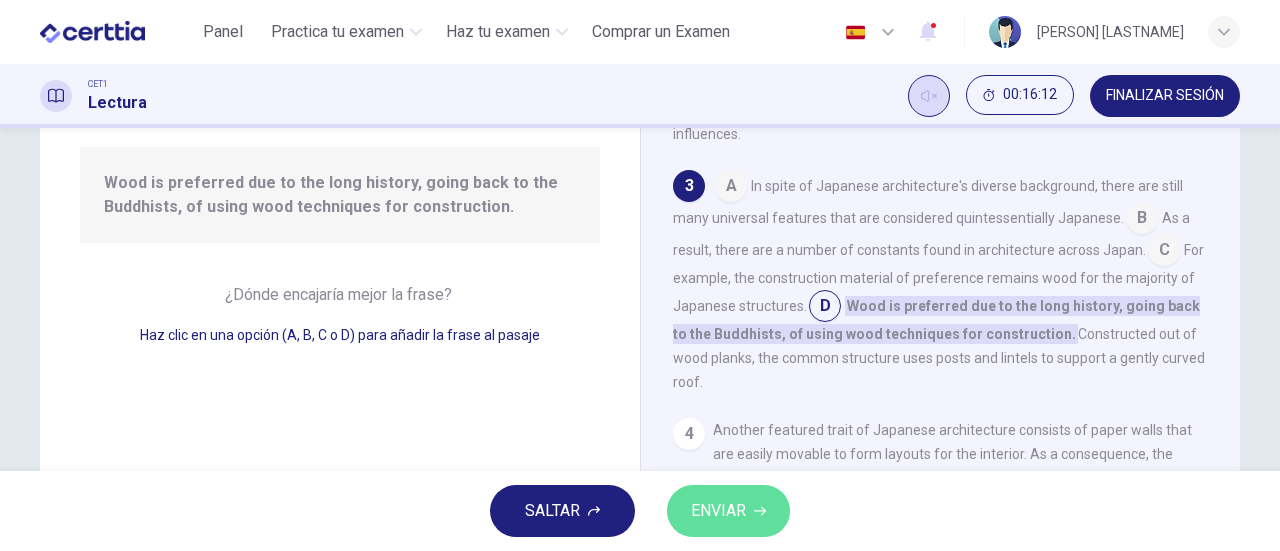 click on "ENVIAR" at bounding box center (728, 511) 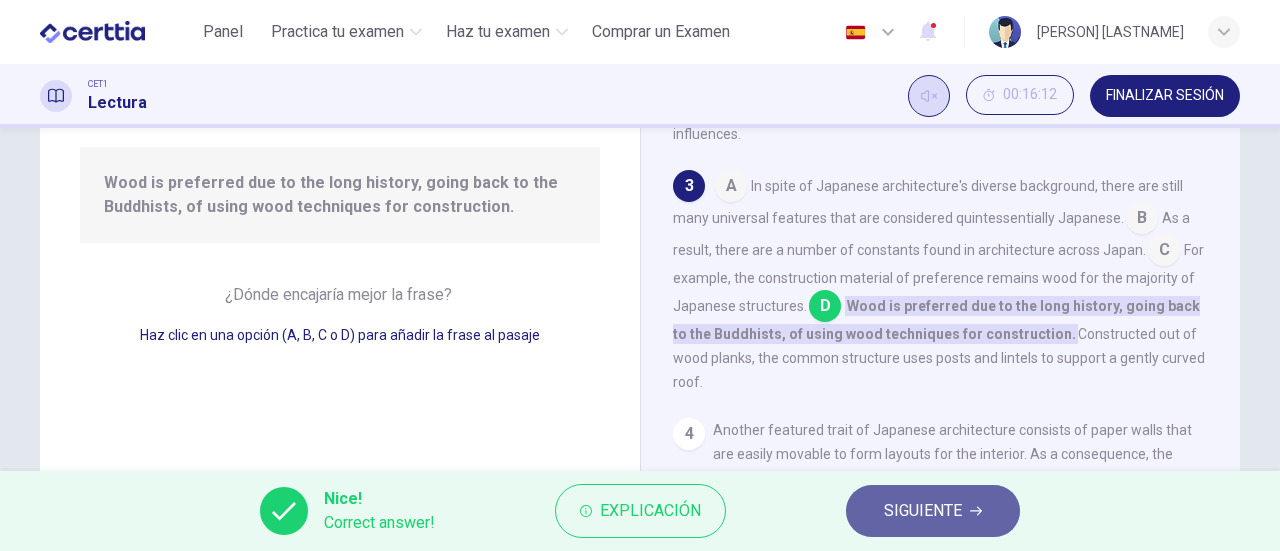 click on "SIGUIENTE" at bounding box center [923, 511] 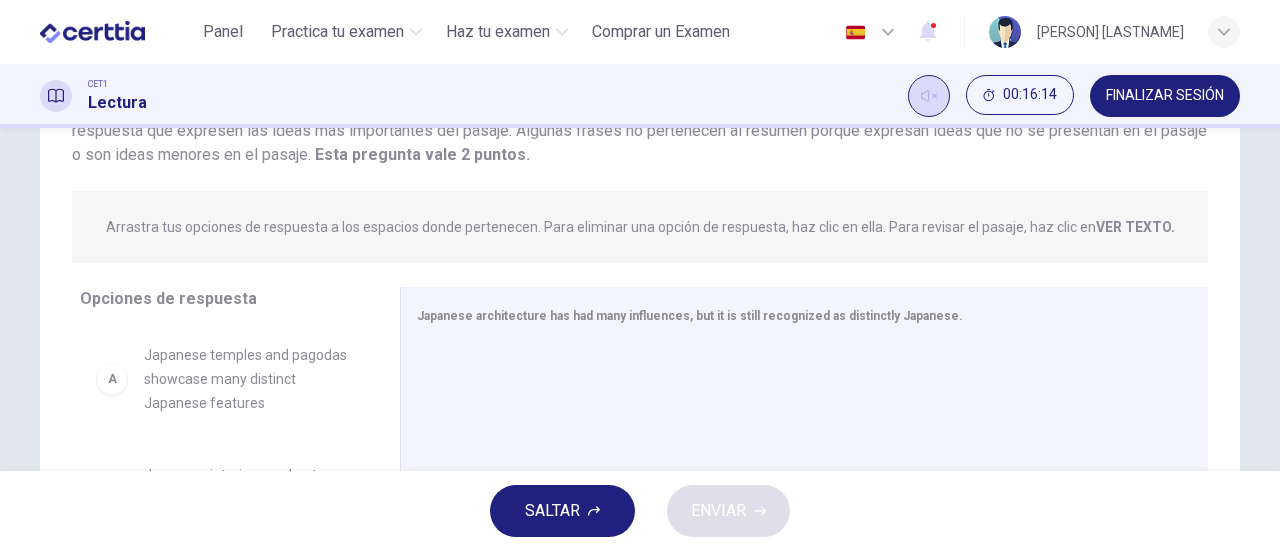 drag, startPoint x: 1266, startPoint y: 281, endPoint x: 1268, endPoint y: 245, distance: 36.05551 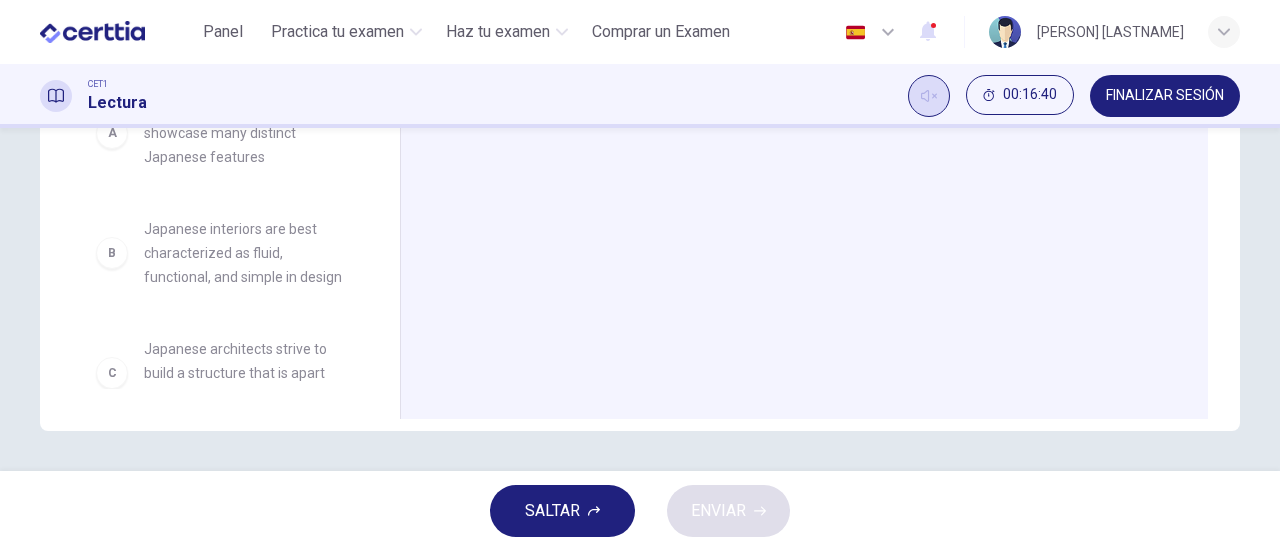 scroll, scrollTop: 410, scrollLeft: 0, axis: vertical 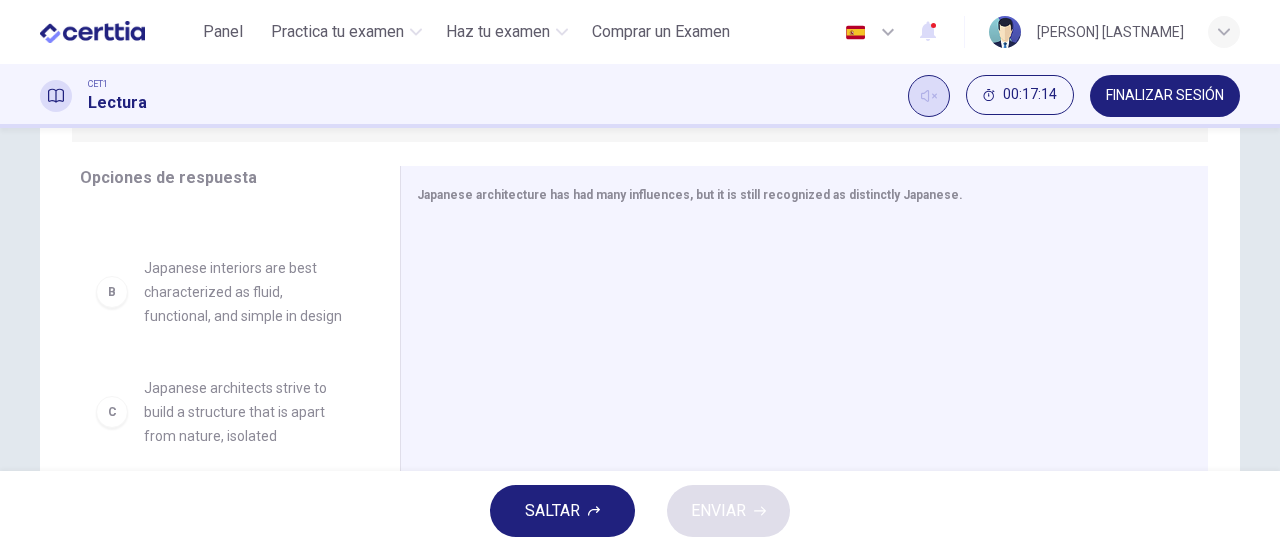 click on "Japanese interiors are best characterized as fluid, functional, and simple in design" at bounding box center [248, 292] 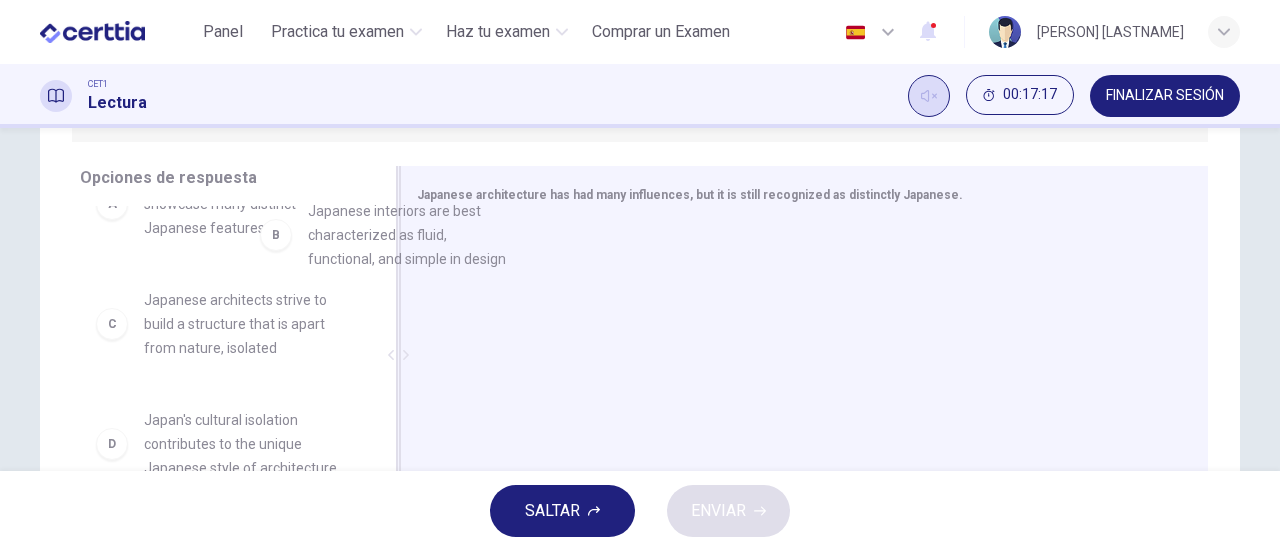 scroll, scrollTop: 0, scrollLeft: 0, axis: both 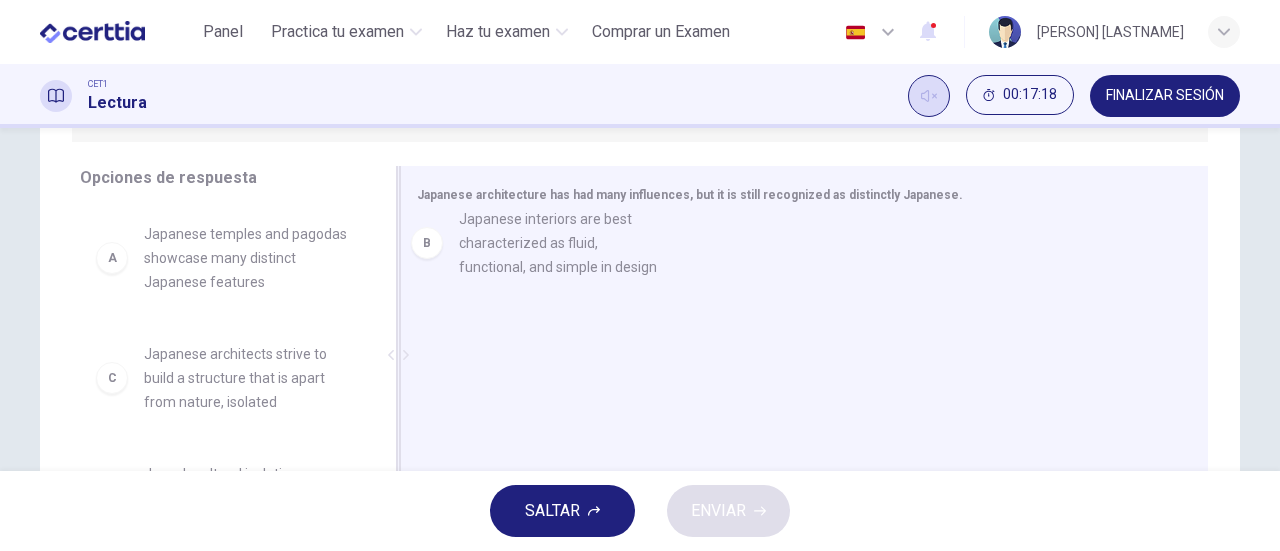 drag, startPoint x: 252, startPoint y: 289, endPoint x: 580, endPoint y: 241, distance: 331.4936 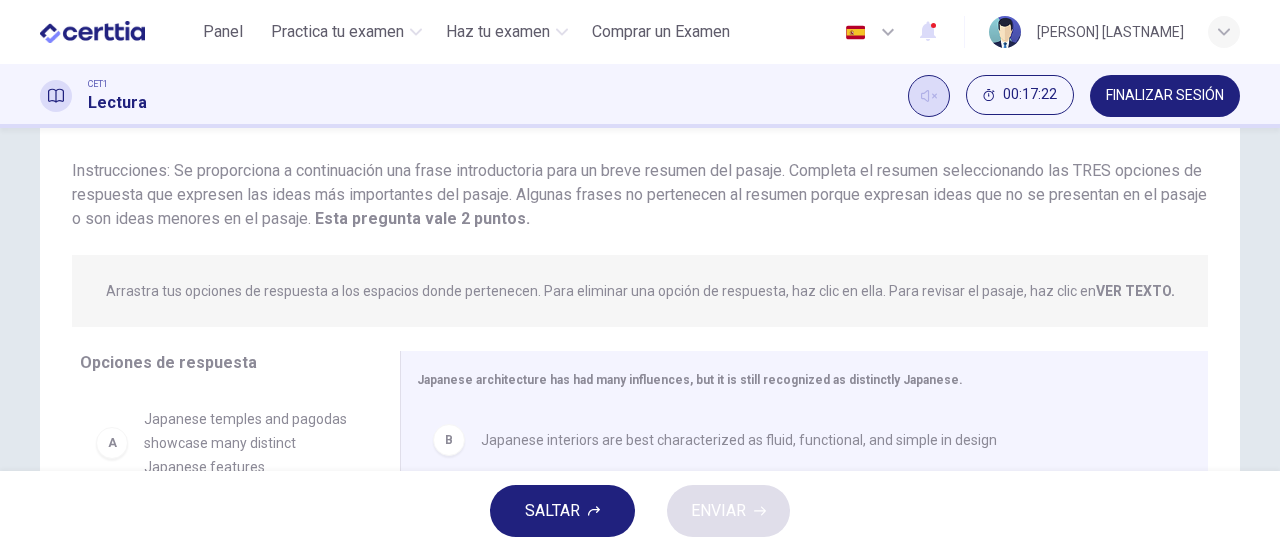 scroll, scrollTop: 112, scrollLeft: 0, axis: vertical 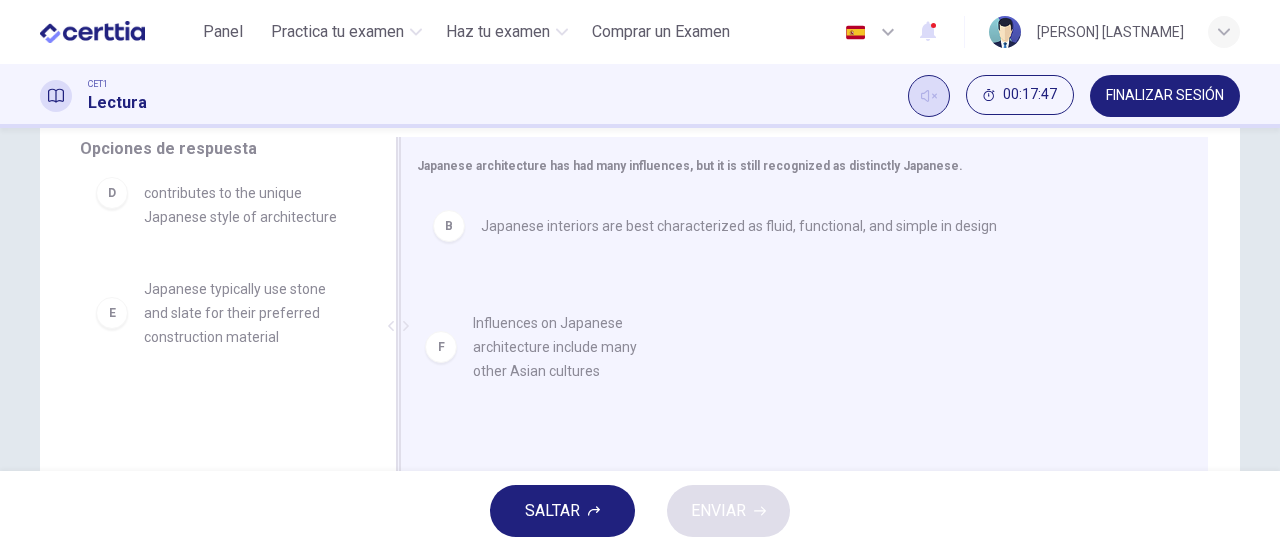 drag, startPoint x: 235, startPoint y: 441, endPoint x: 574, endPoint y: 354, distance: 349.98572 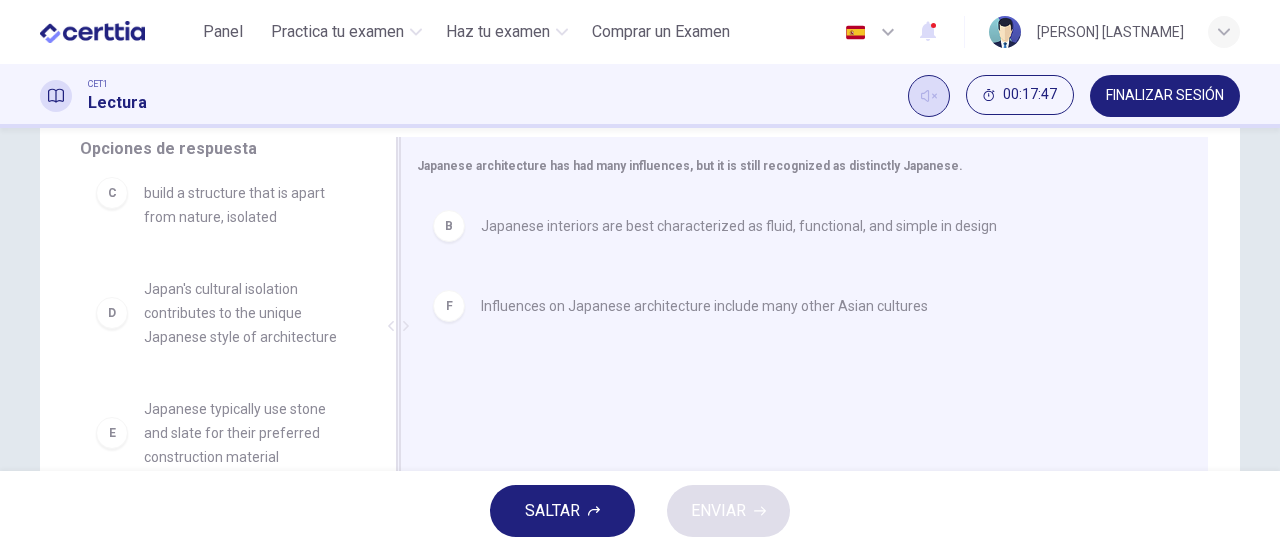 scroll, scrollTop: 156, scrollLeft: 0, axis: vertical 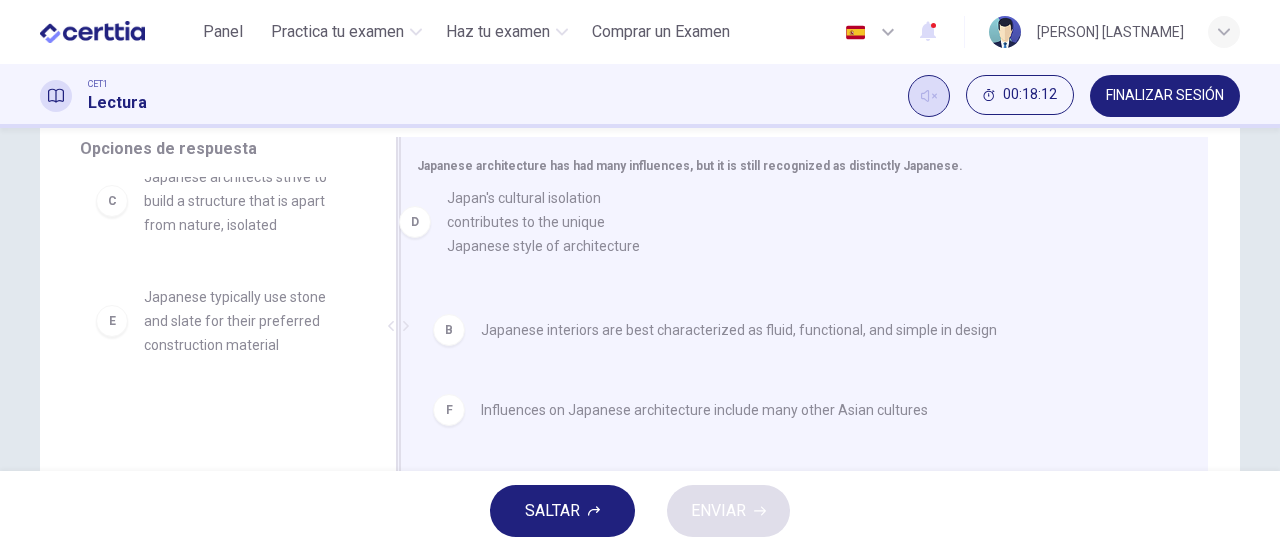 drag, startPoint x: 228, startPoint y: 321, endPoint x: 544, endPoint y: 223, distance: 330.84738 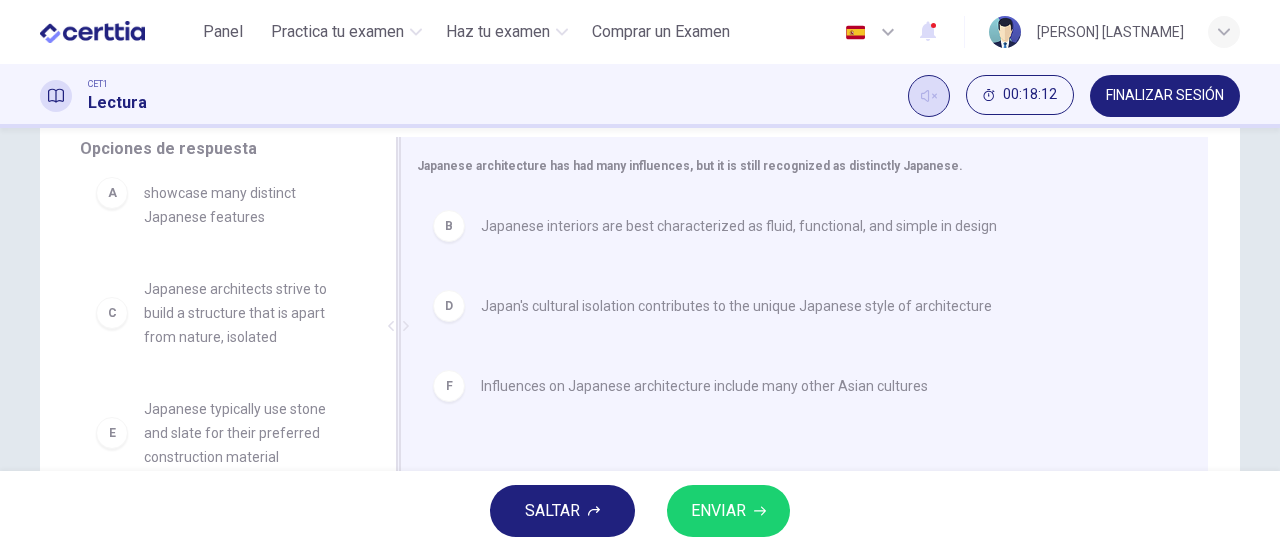 scroll, scrollTop: 36, scrollLeft: 0, axis: vertical 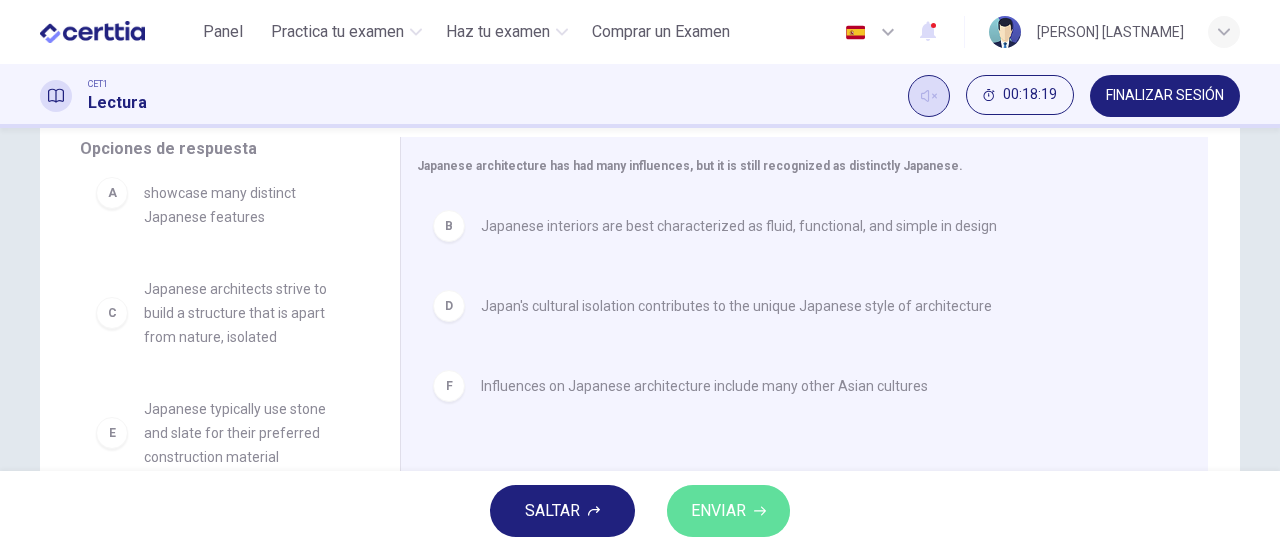 click 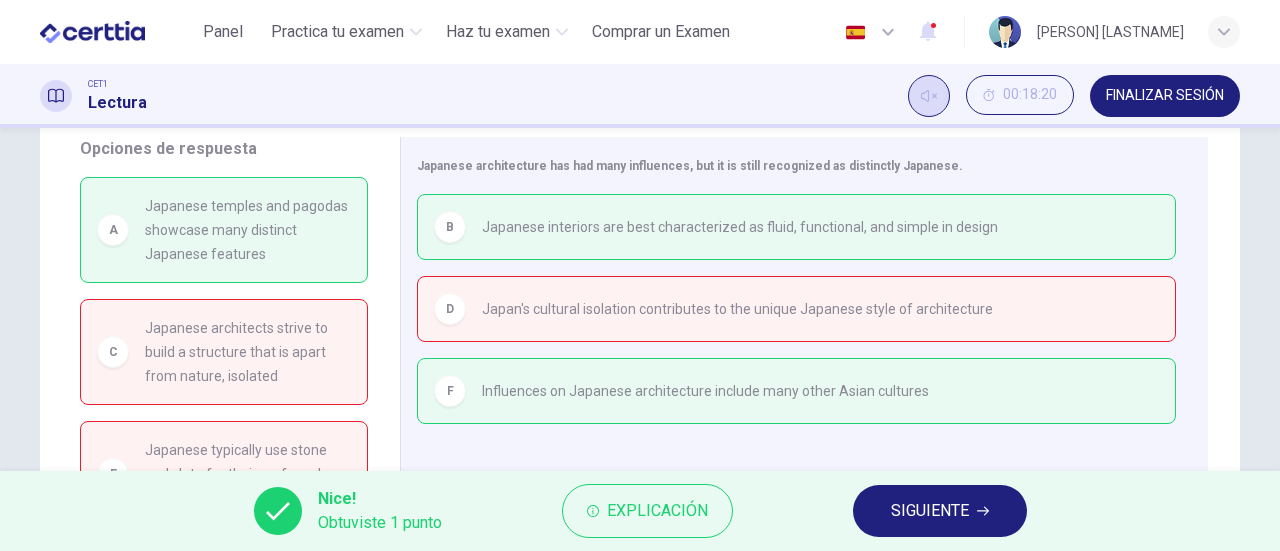 scroll, scrollTop: 40, scrollLeft: 0, axis: vertical 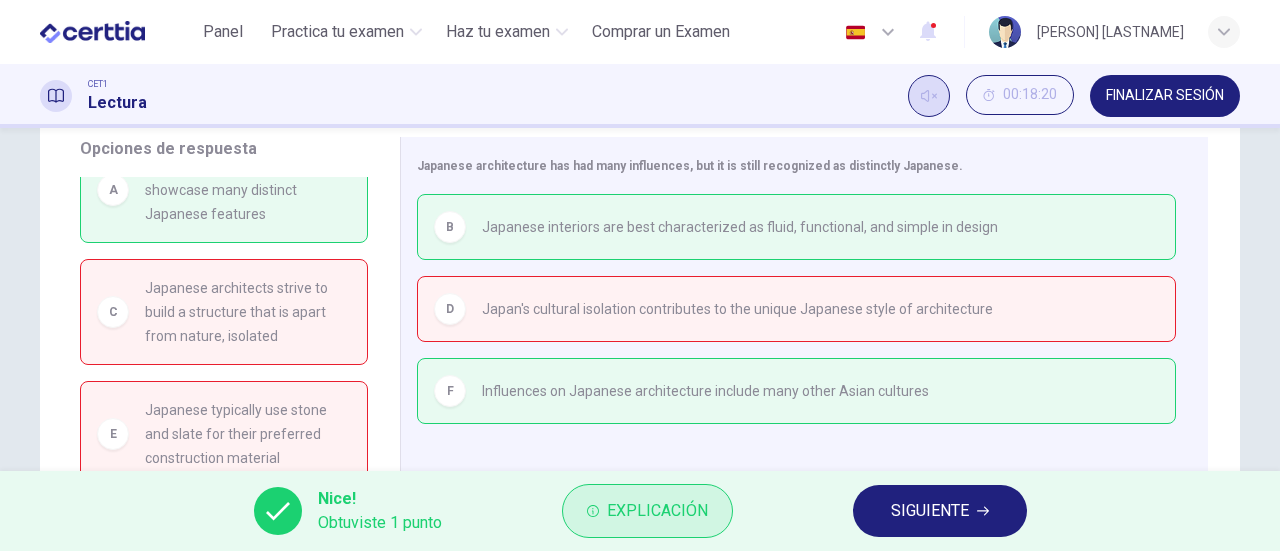 click on "Explicación" at bounding box center (657, 511) 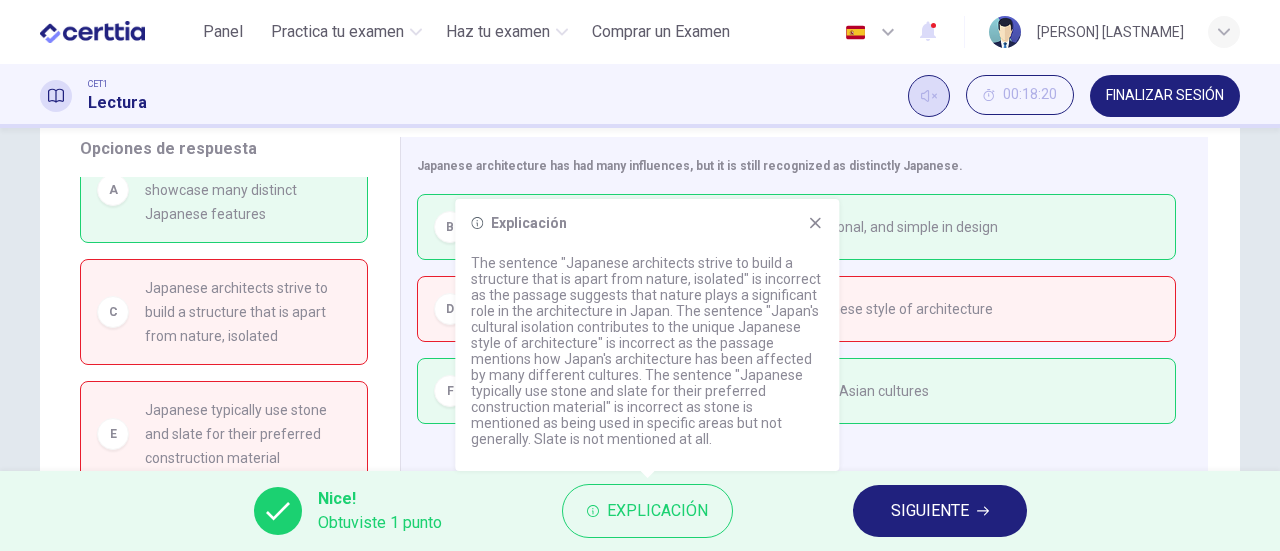 click 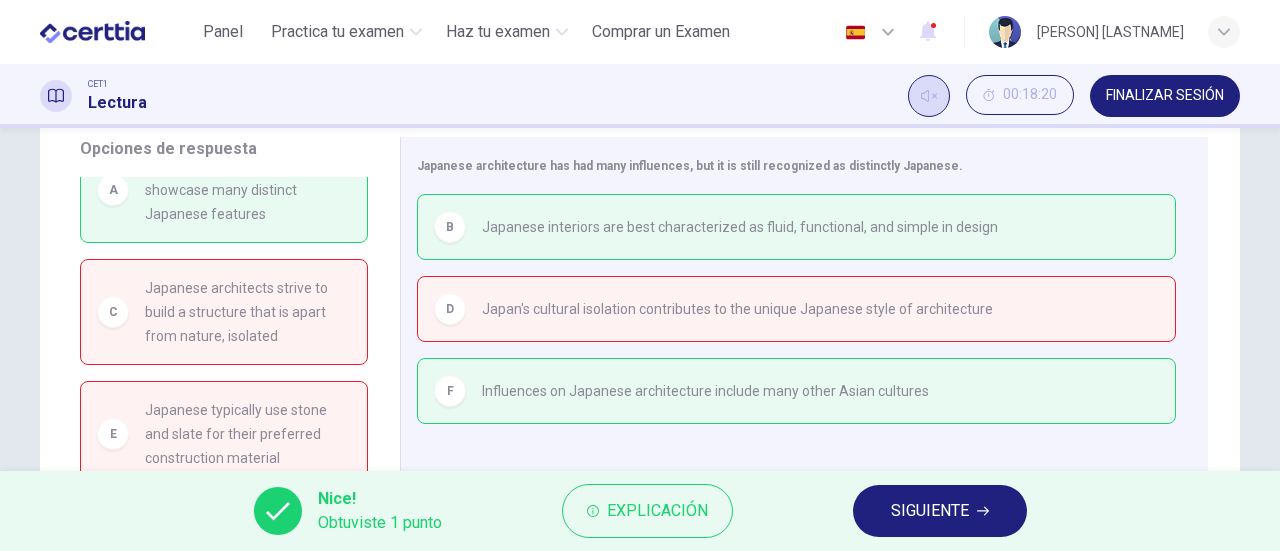 scroll, scrollTop: 432, scrollLeft: 0, axis: vertical 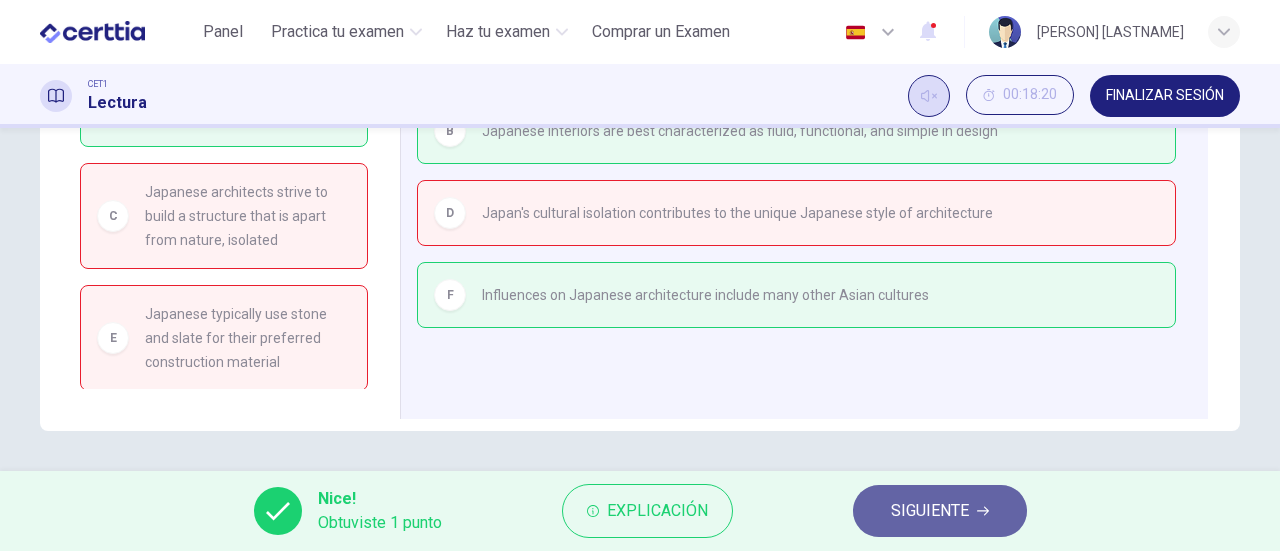 click on "SIGUIENTE" at bounding box center [930, 511] 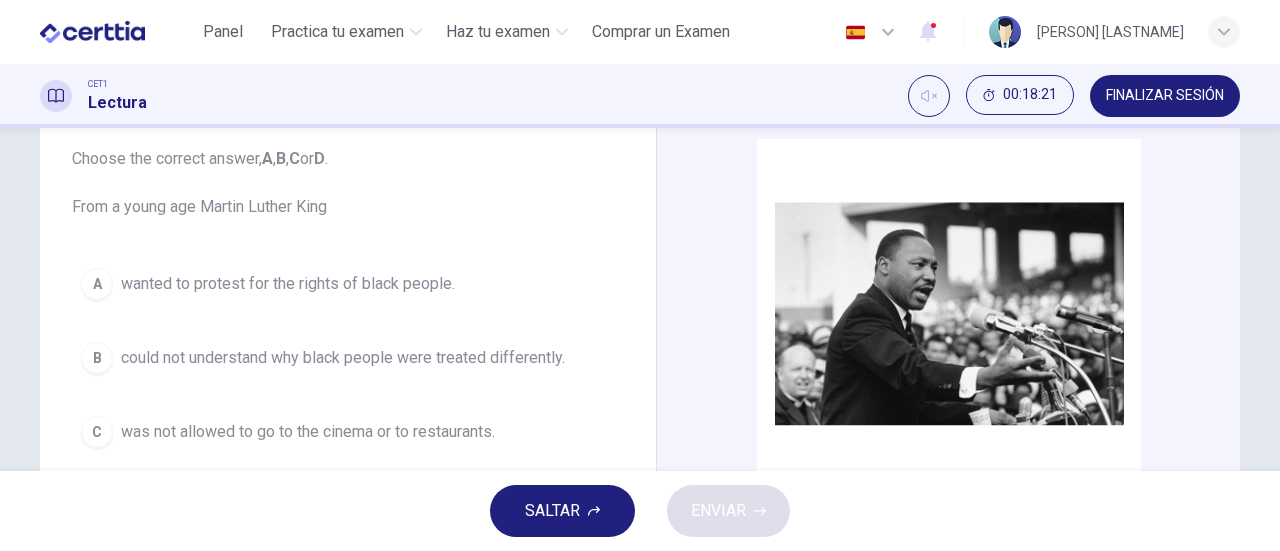 scroll, scrollTop: 125, scrollLeft: 0, axis: vertical 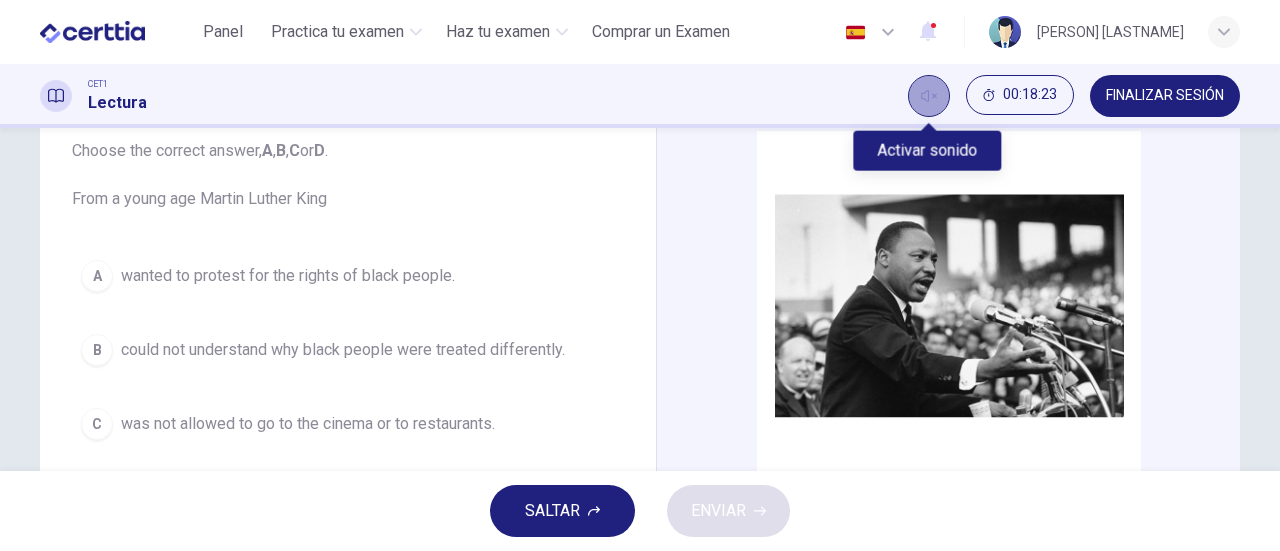 click 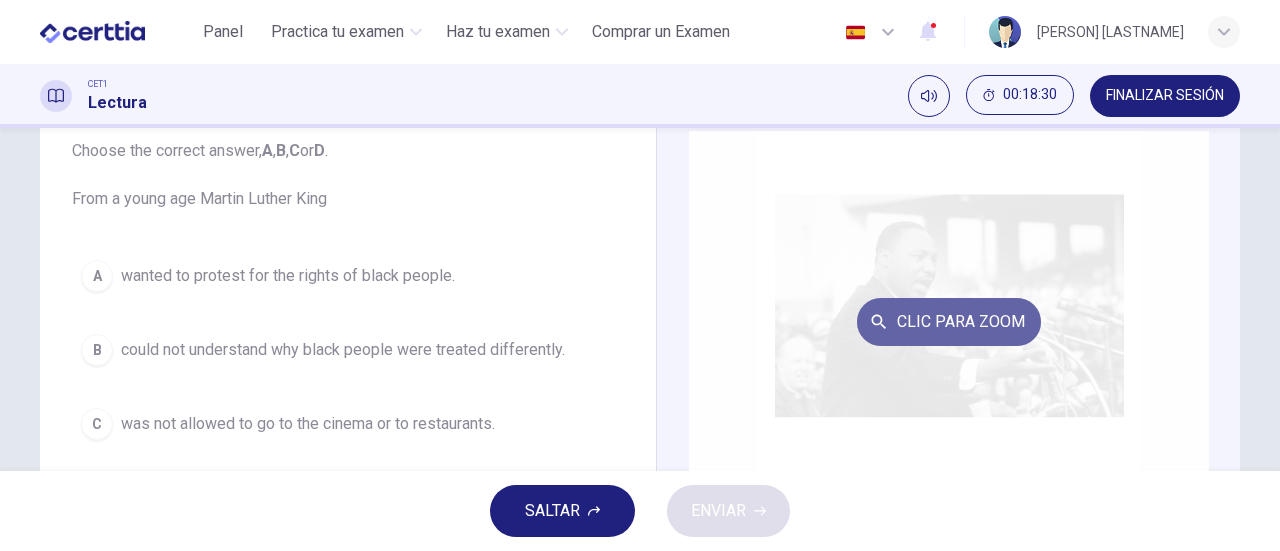 click on "Clic para zoom" at bounding box center (949, 322) 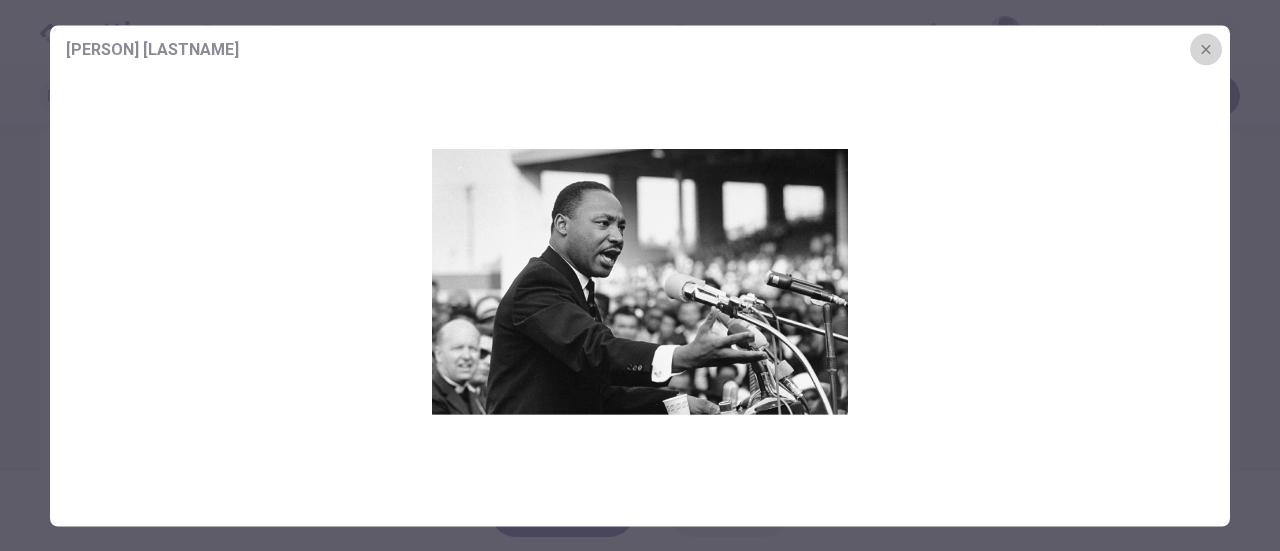 click 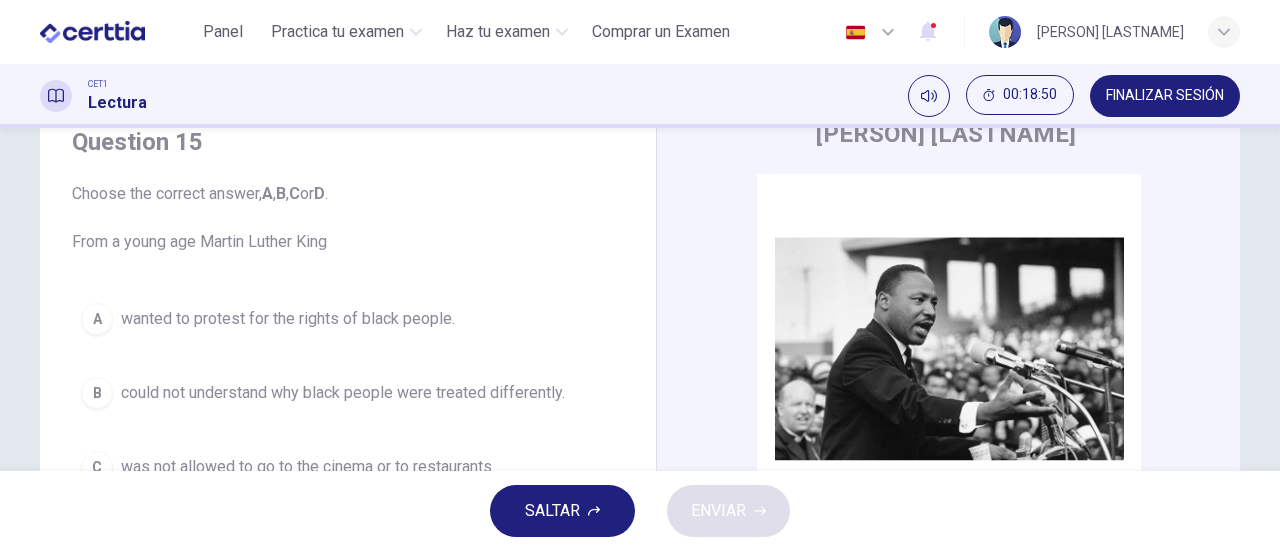 scroll, scrollTop: 71, scrollLeft: 0, axis: vertical 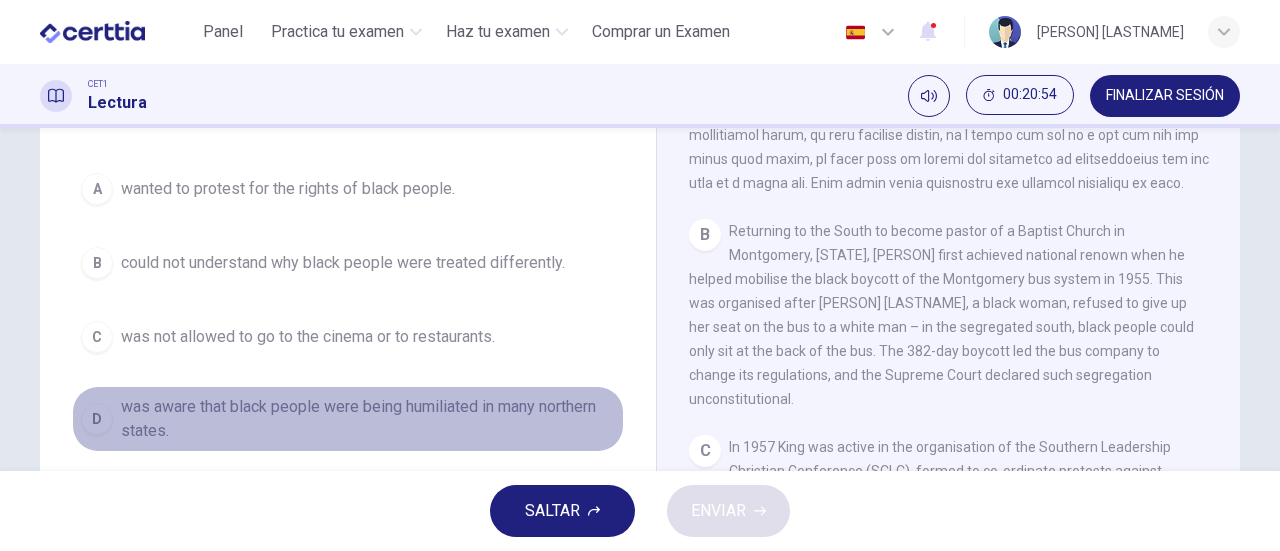 click on "was aware that black people were being humiliated in many northern states." at bounding box center (368, 419) 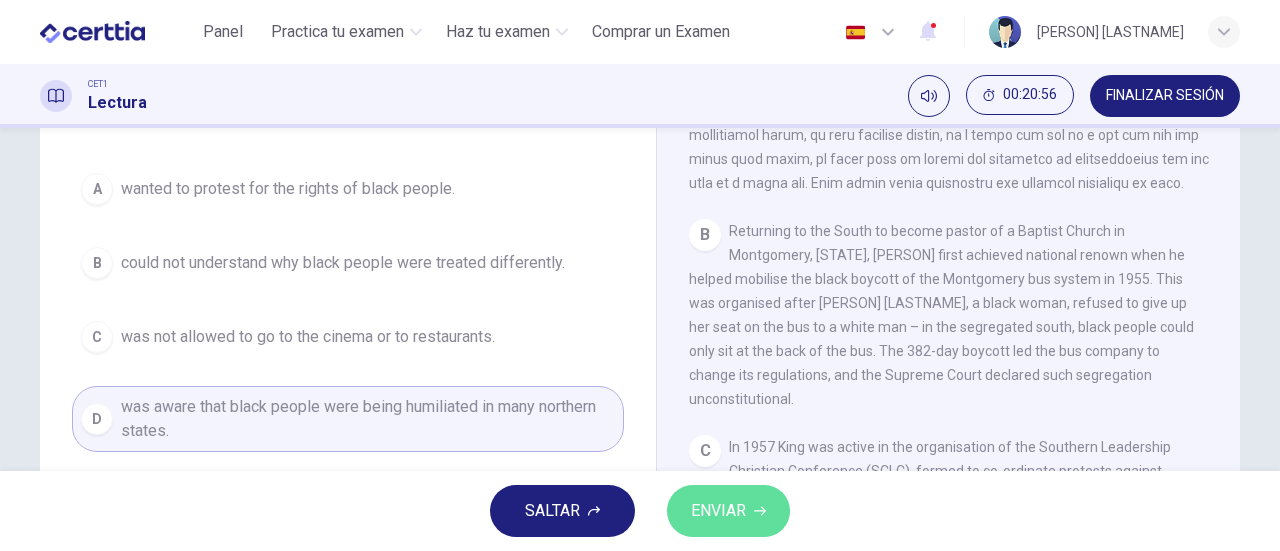 click on "ENVIAR" at bounding box center [728, 511] 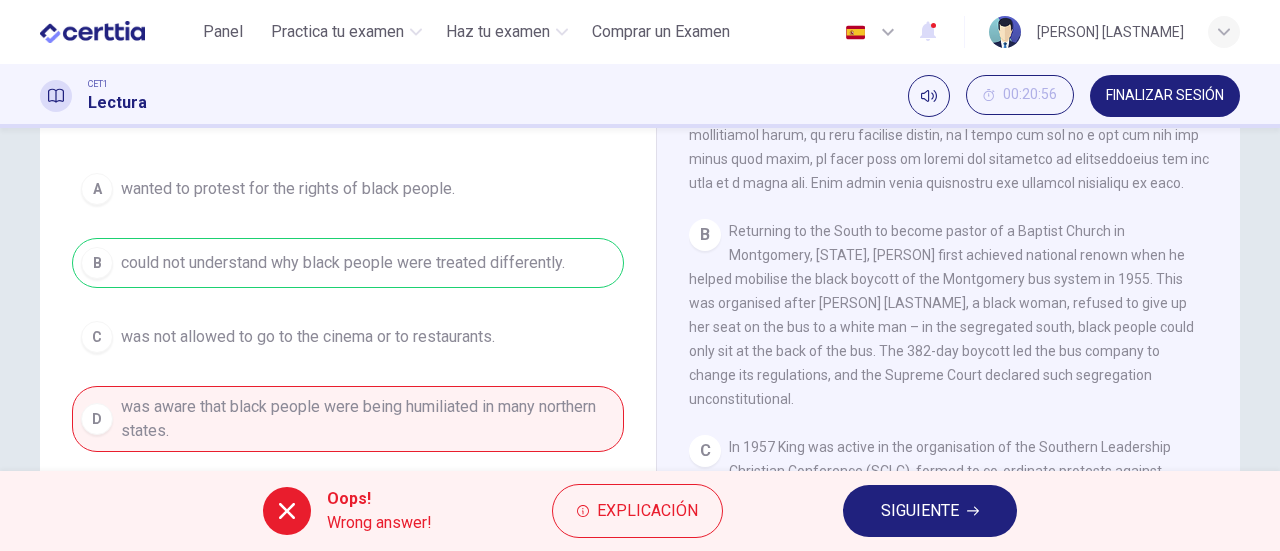 click on "A wanted to protest for the rights of black people. B could not understand why black people were treated differently. C was not allowed to go to the cinema or to restaurants. D was aware that black people were being humiliated in many northern states." at bounding box center (348, 308) 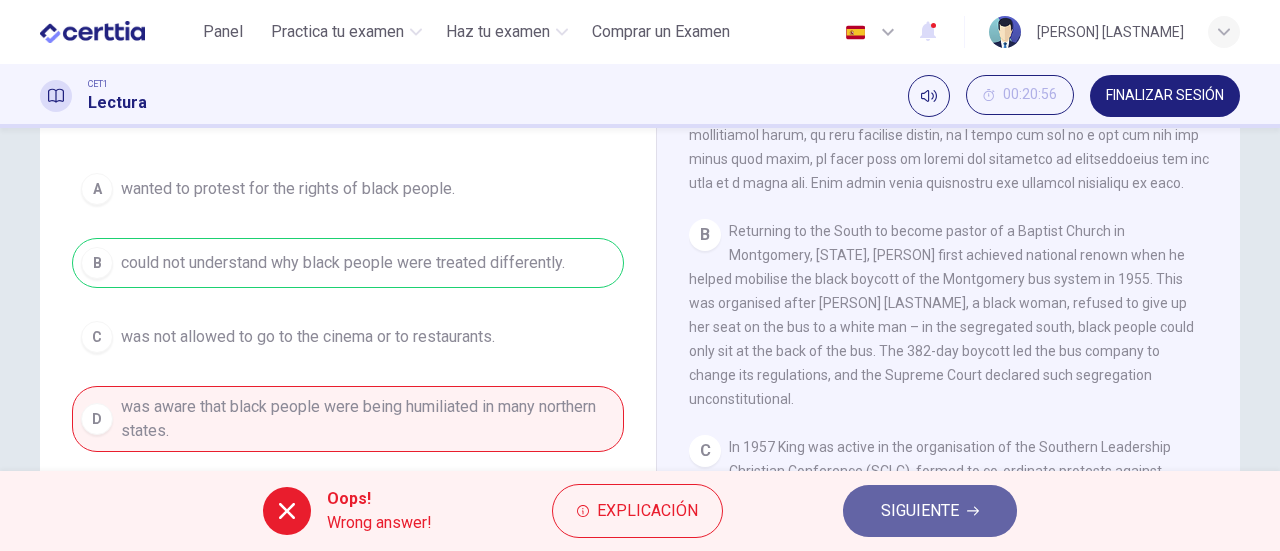 click on "SIGUIENTE" at bounding box center (920, 511) 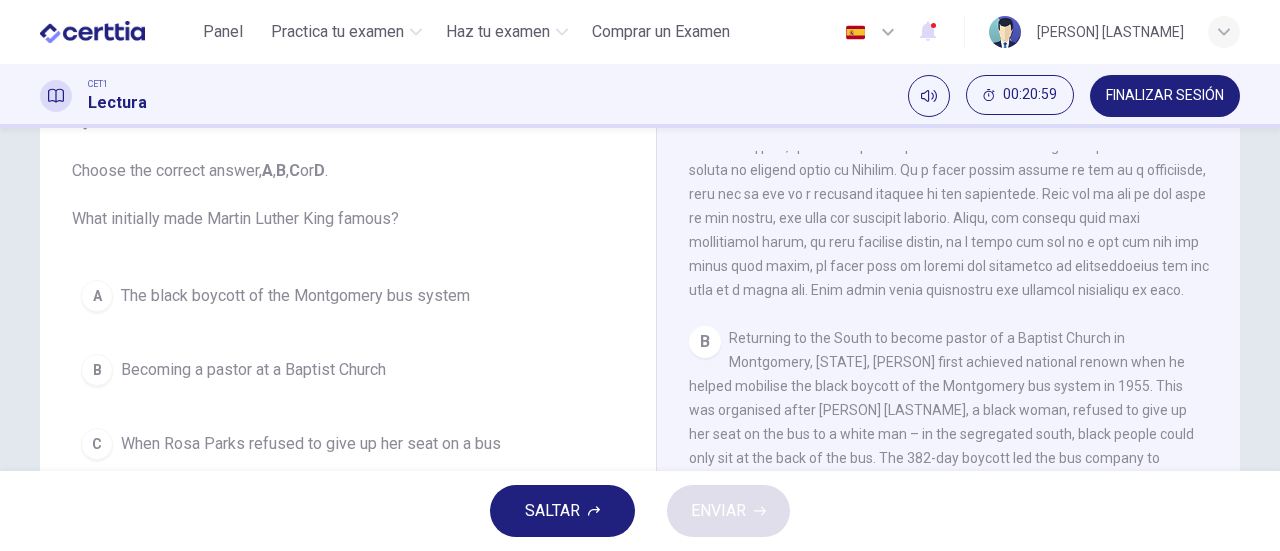 scroll, scrollTop: 103, scrollLeft: 0, axis: vertical 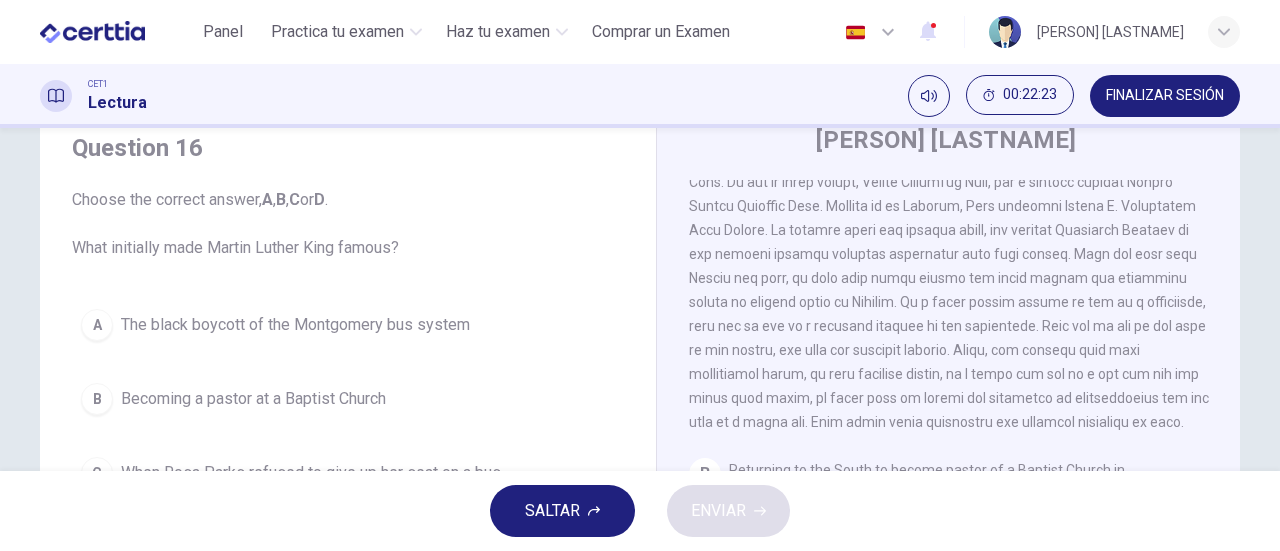 drag, startPoint x: 1218, startPoint y: 357, endPoint x: 1224, endPoint y: 305, distance: 52.34501 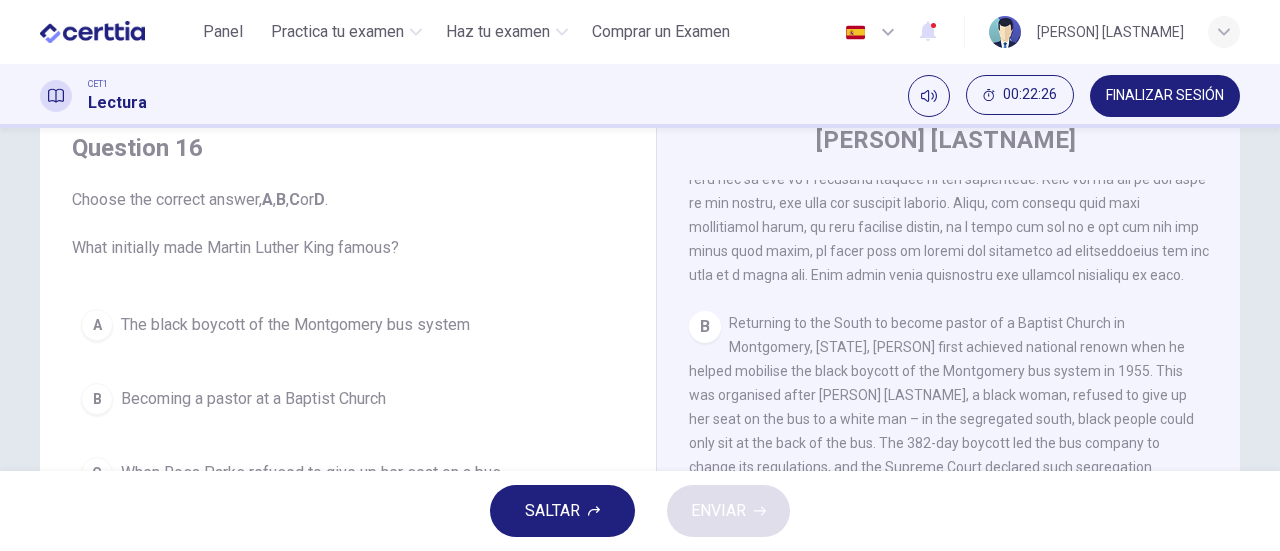 scroll, scrollTop: 643, scrollLeft: 0, axis: vertical 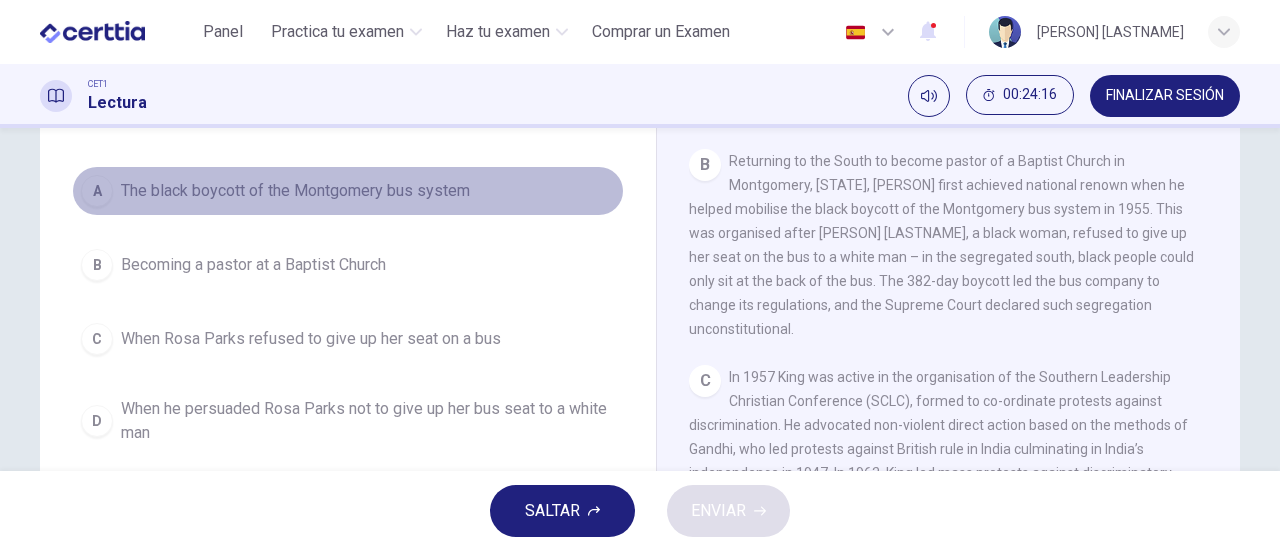 click on "The black boycott of the Montgomery bus system" at bounding box center (295, 191) 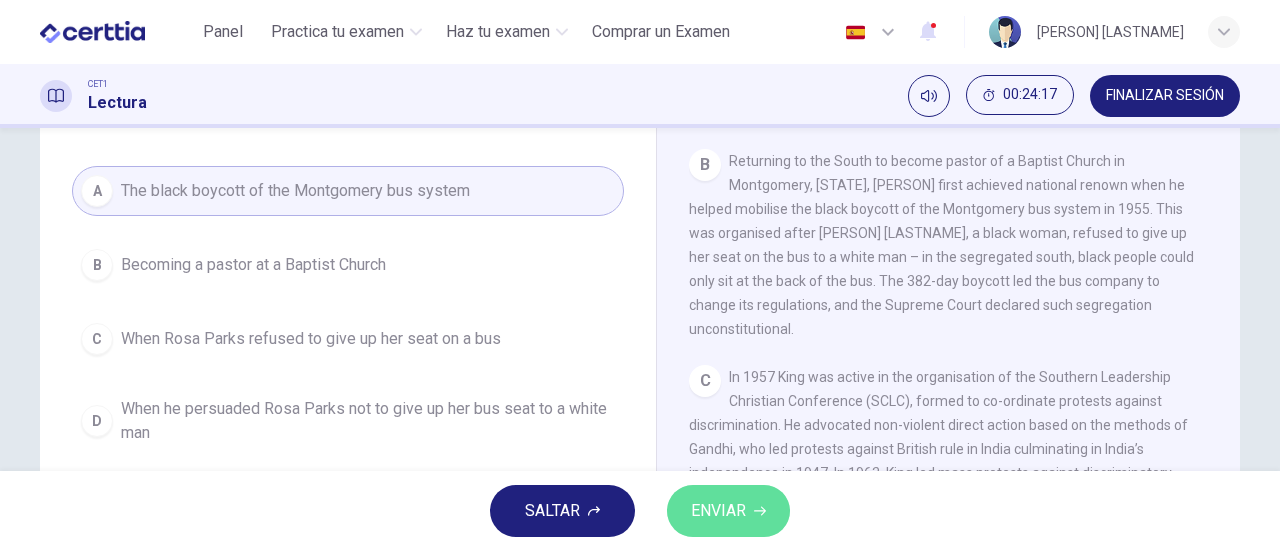 click on "ENVIAR" at bounding box center [718, 511] 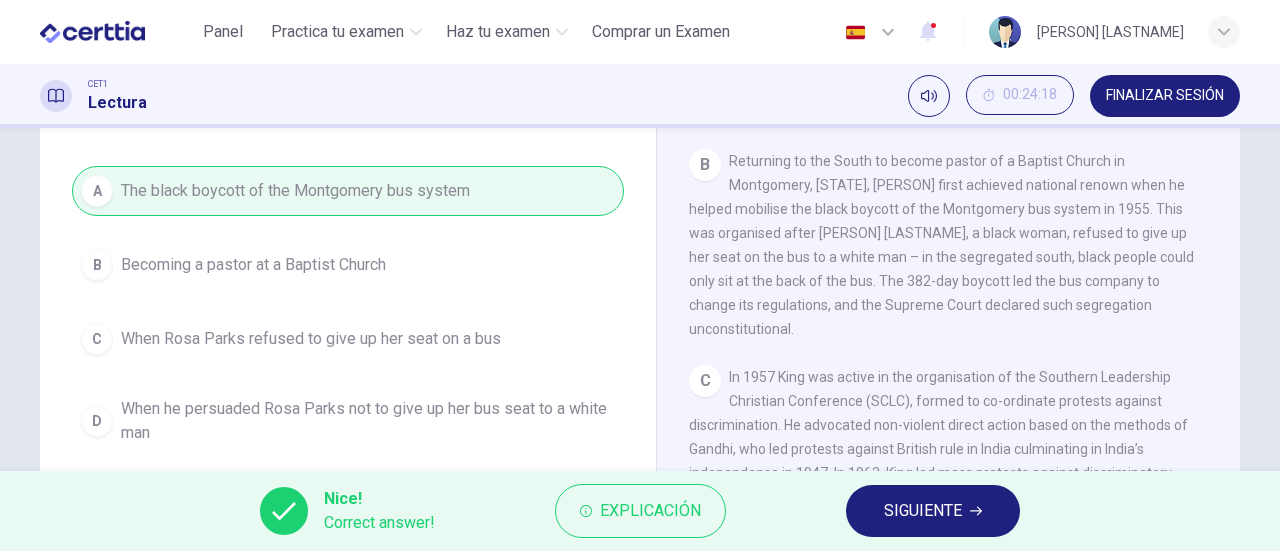 click on "SIGUIENTE" at bounding box center [933, 511] 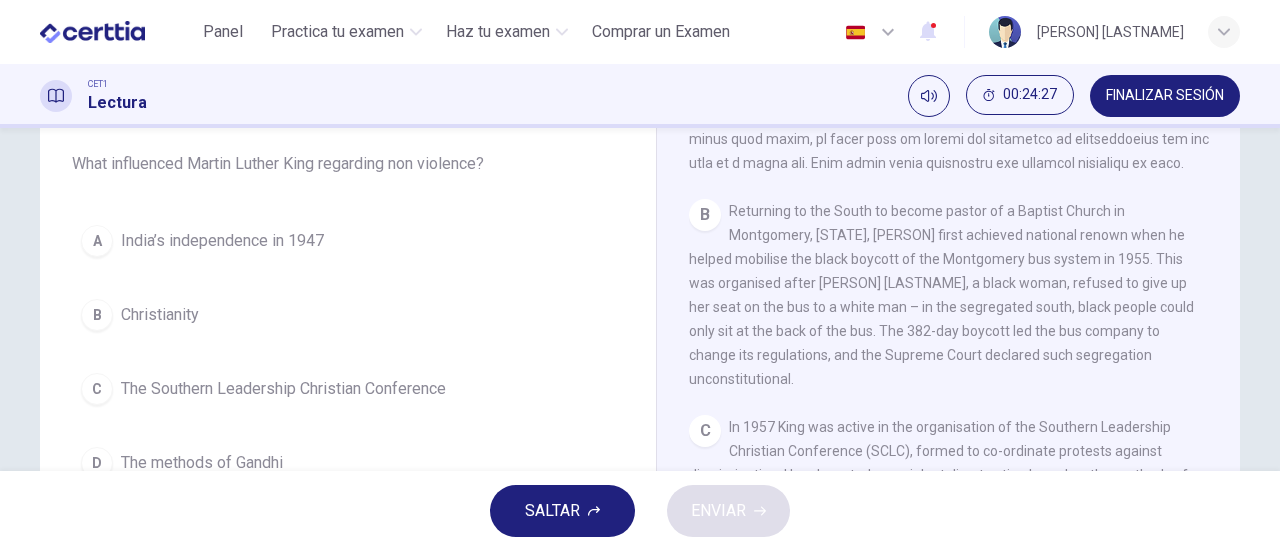 scroll, scrollTop: 174, scrollLeft: 0, axis: vertical 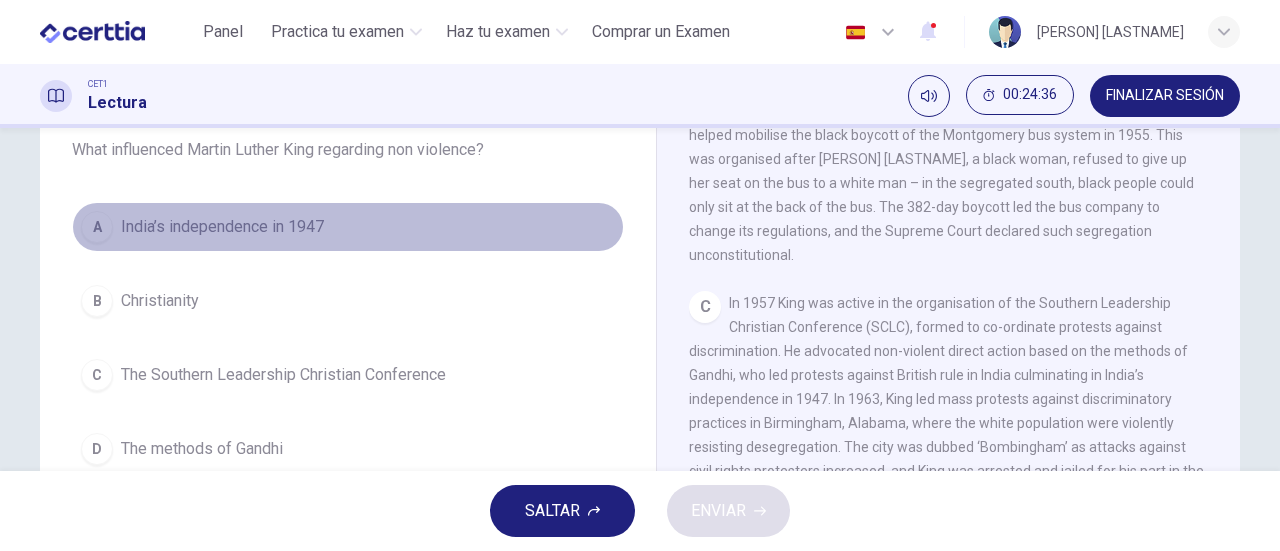 click on "India’s independence in 1947" at bounding box center (222, 227) 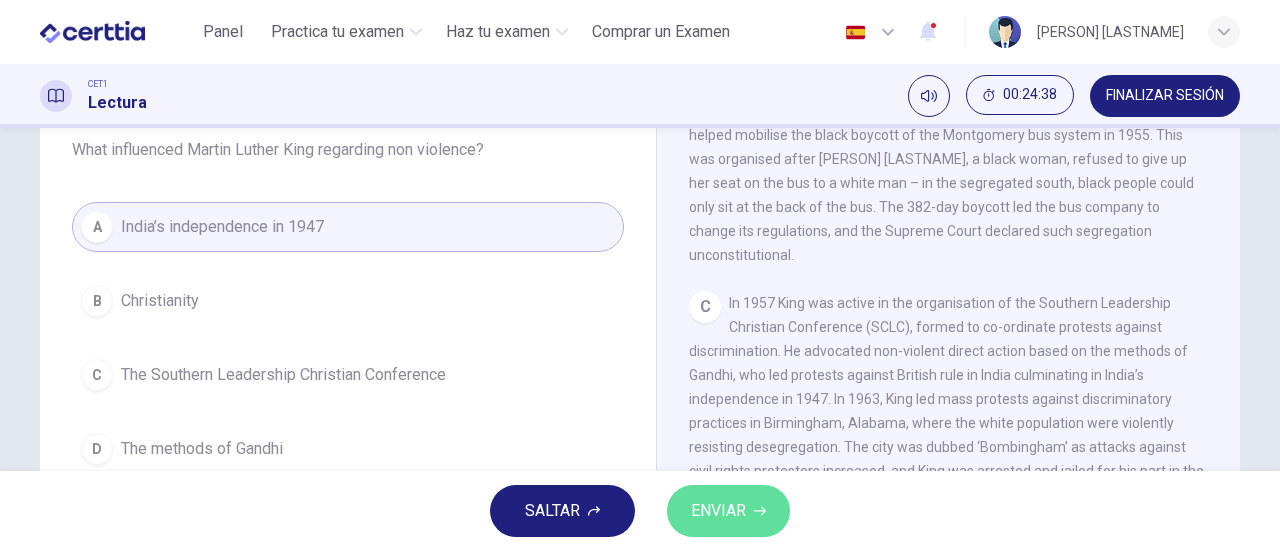 click on "ENVIAR" at bounding box center (728, 511) 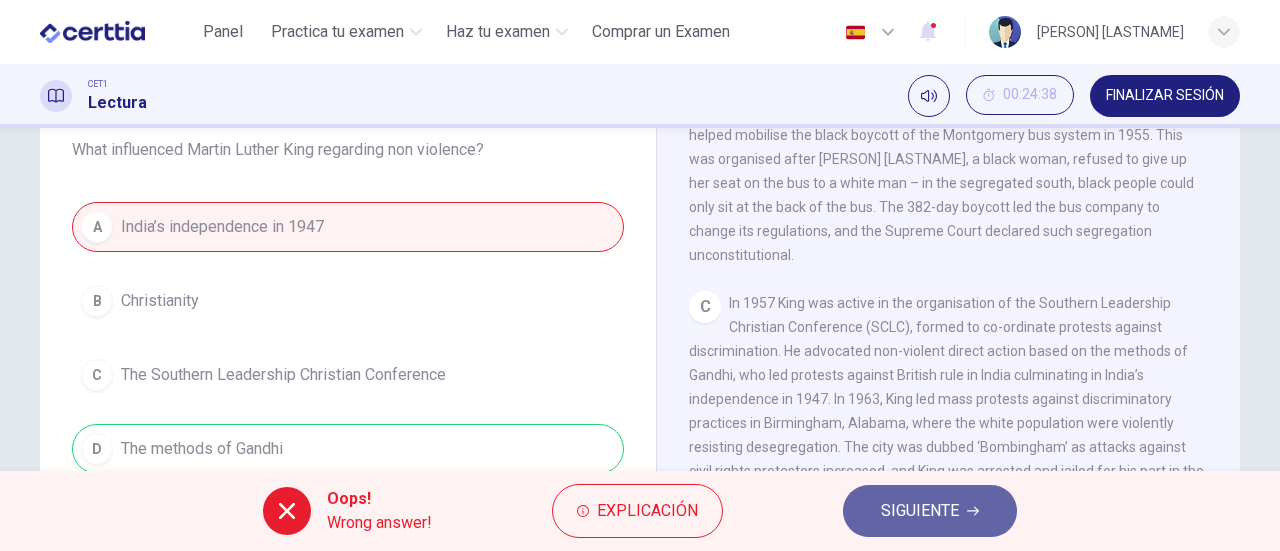 click on "SIGUIENTE" at bounding box center (920, 511) 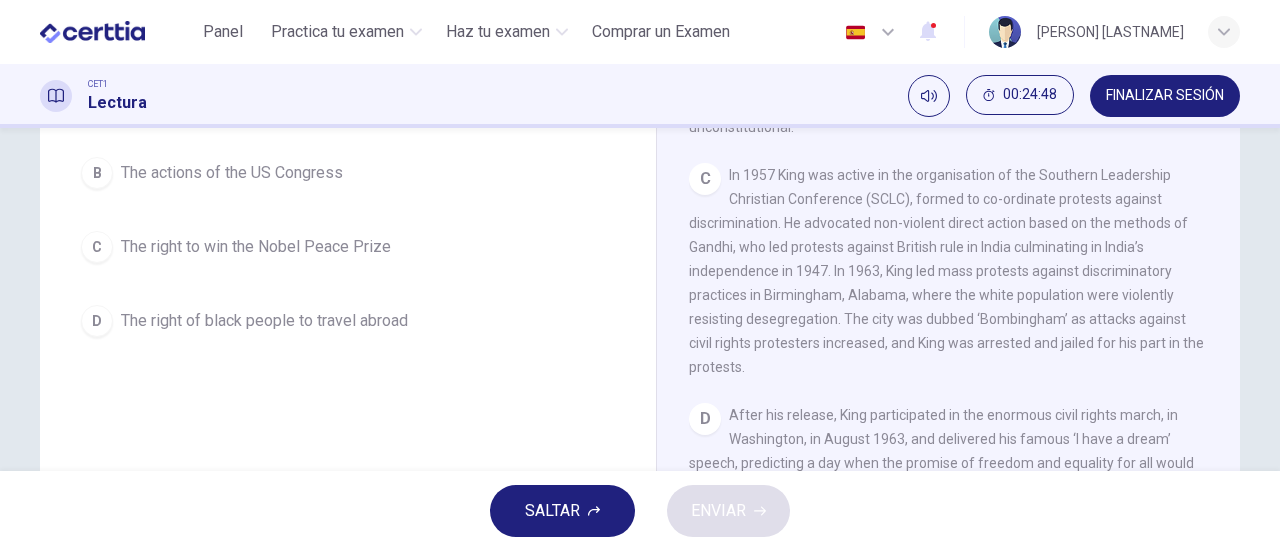 scroll, scrollTop: 304, scrollLeft: 0, axis: vertical 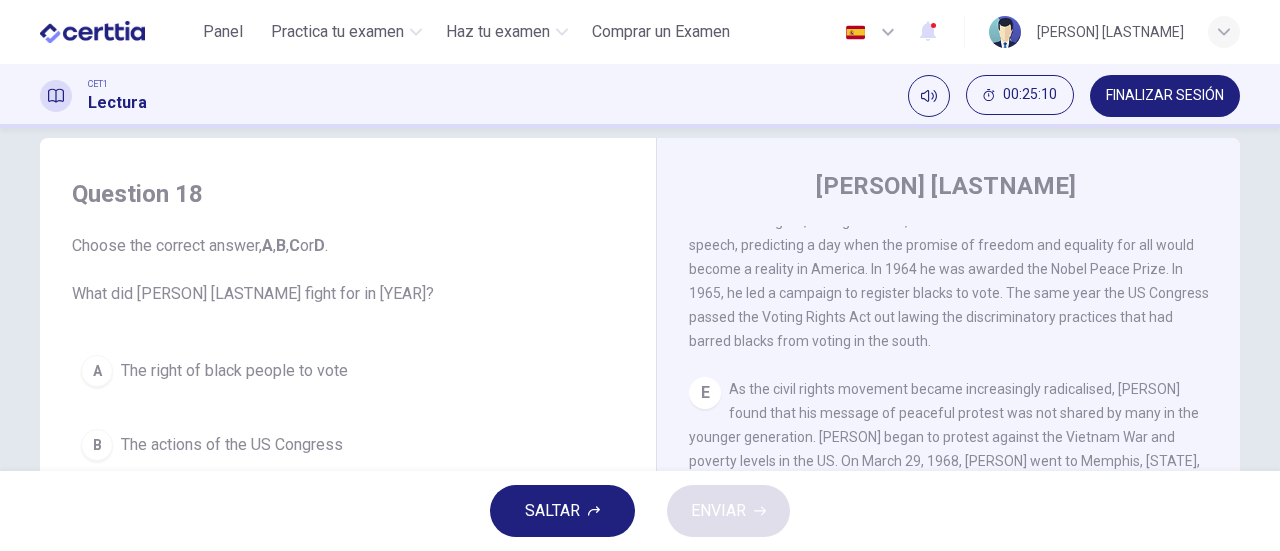 click on "The right of black people to vote" at bounding box center (234, 371) 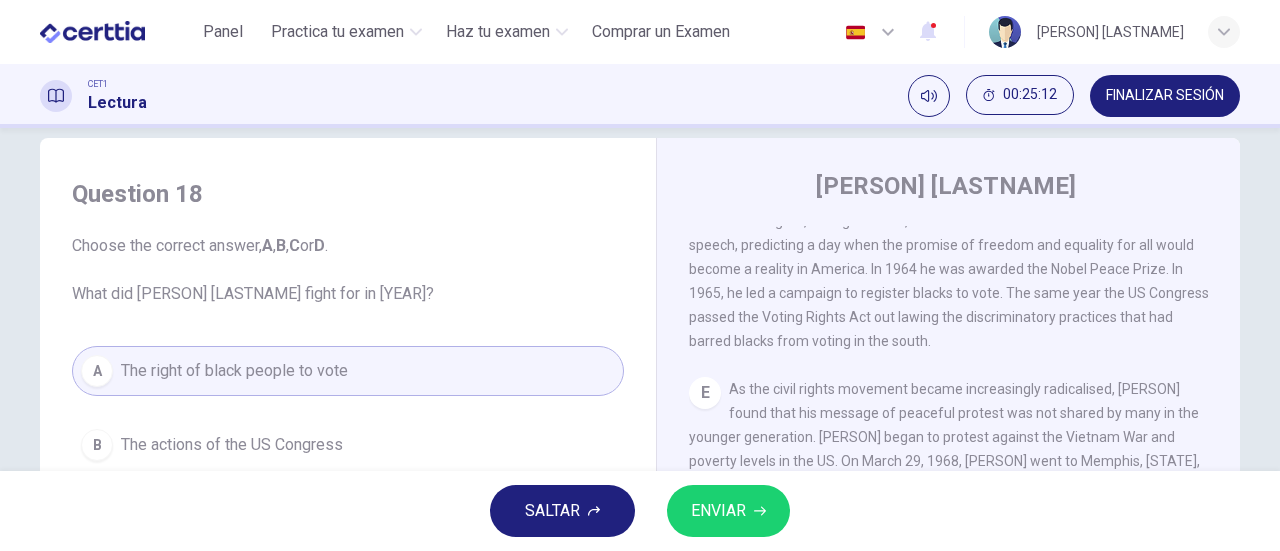 click on "ENVIAR" at bounding box center (728, 511) 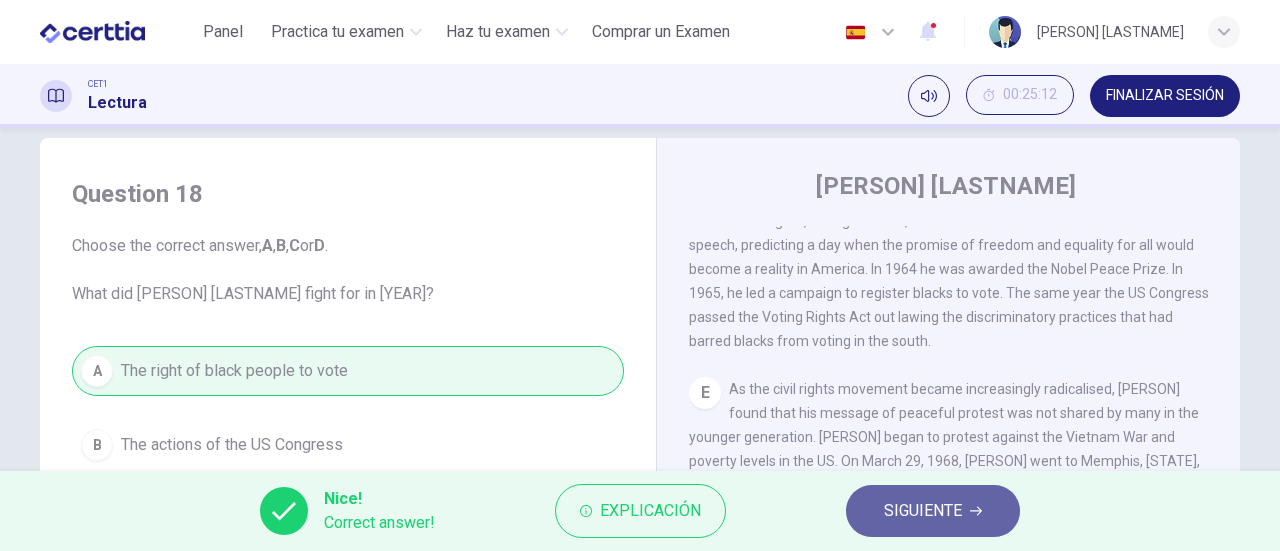 click on "SIGUIENTE" at bounding box center [923, 511] 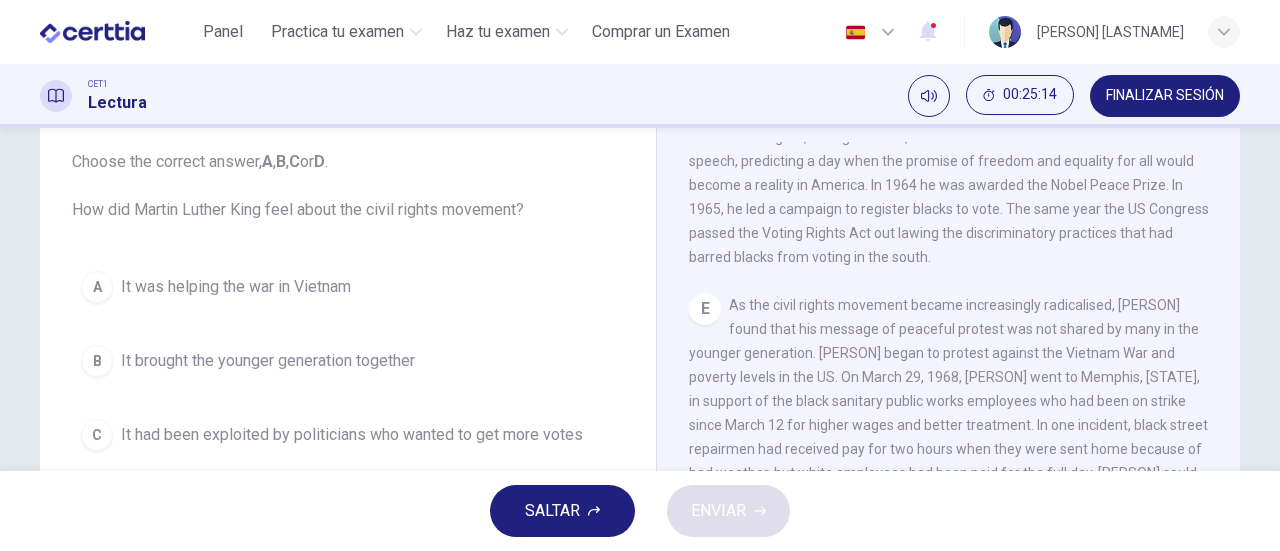 scroll, scrollTop: 116, scrollLeft: 0, axis: vertical 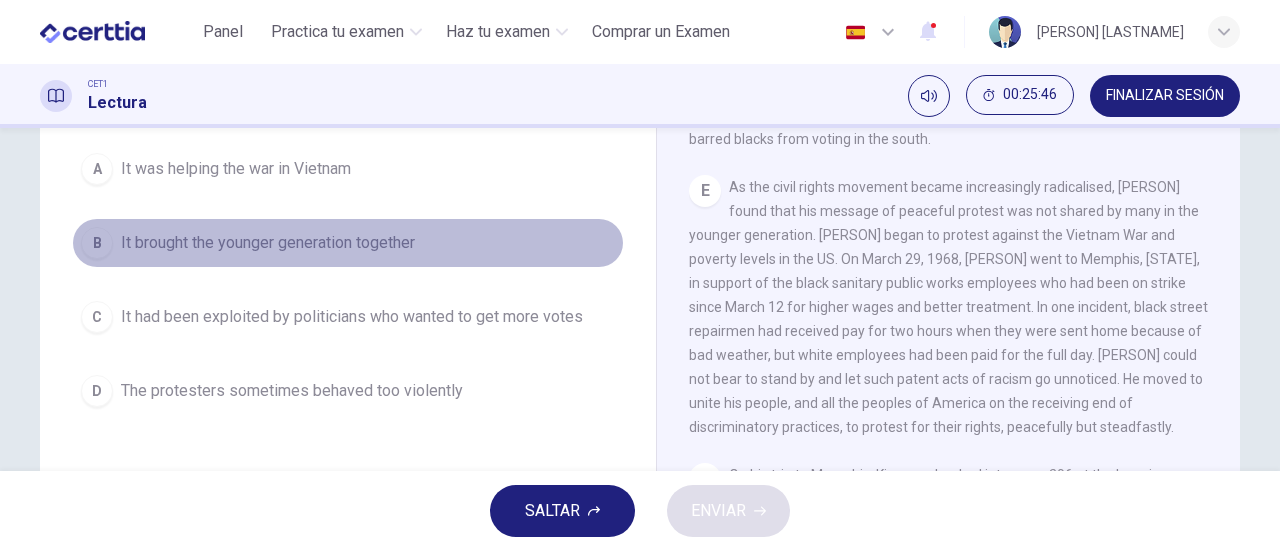 click on "It brought the younger generation together" at bounding box center (268, 243) 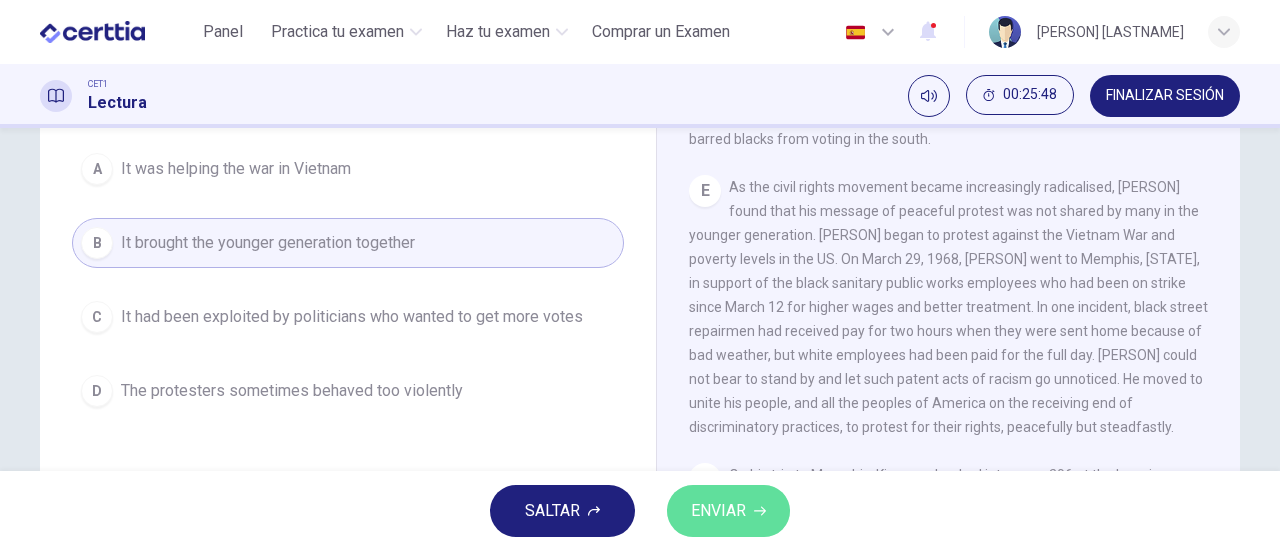 click on "ENVIAR" at bounding box center [718, 511] 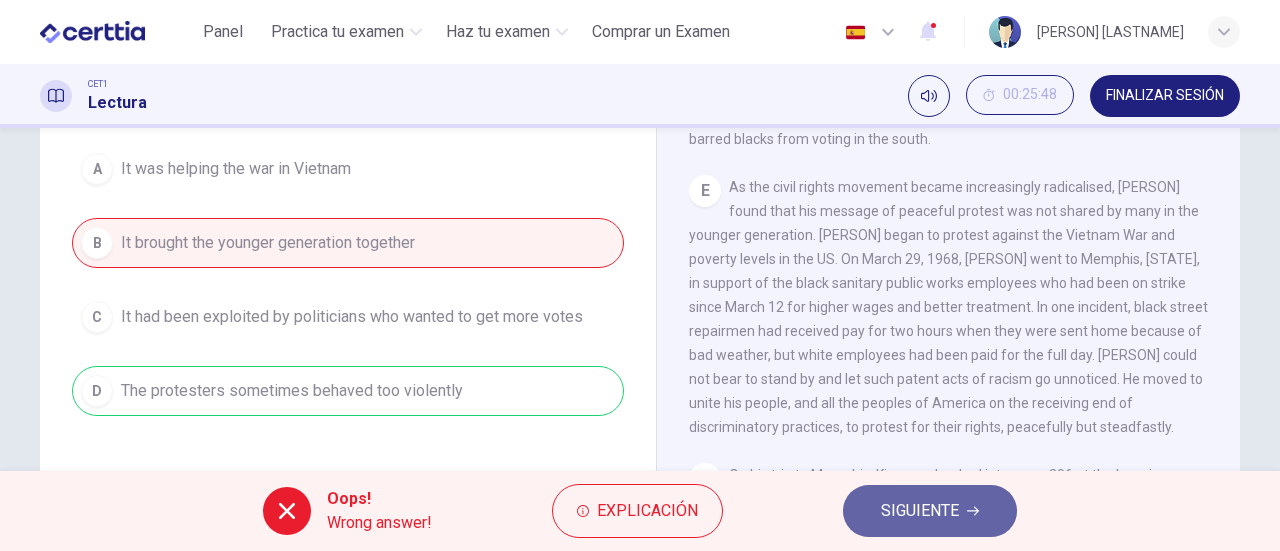 click on "SIGUIENTE" at bounding box center (930, 511) 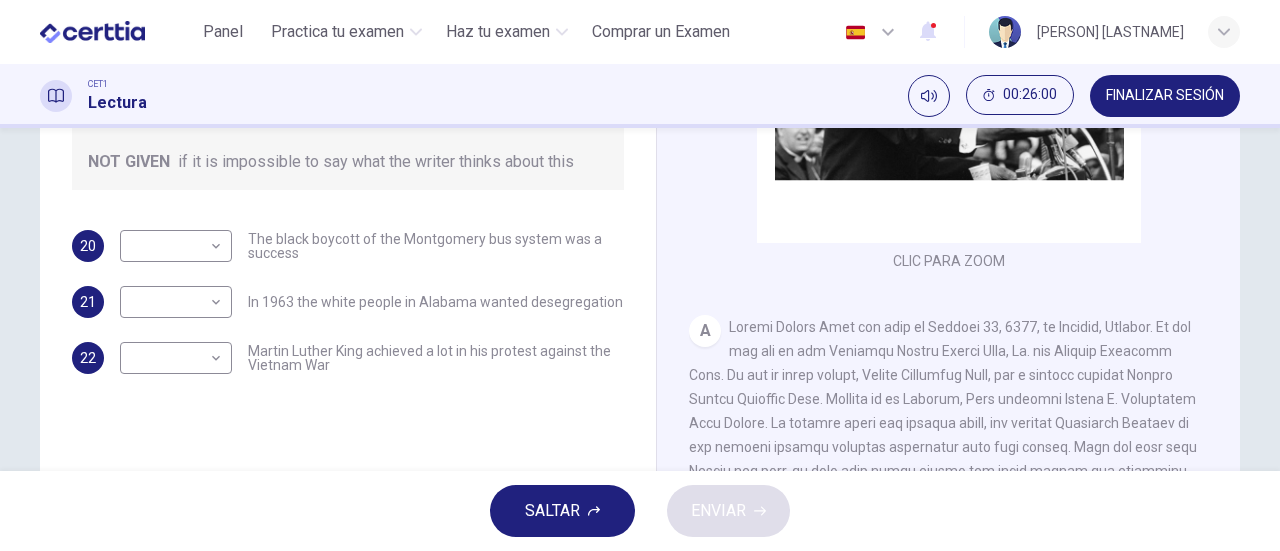 scroll, scrollTop: 382, scrollLeft: 0, axis: vertical 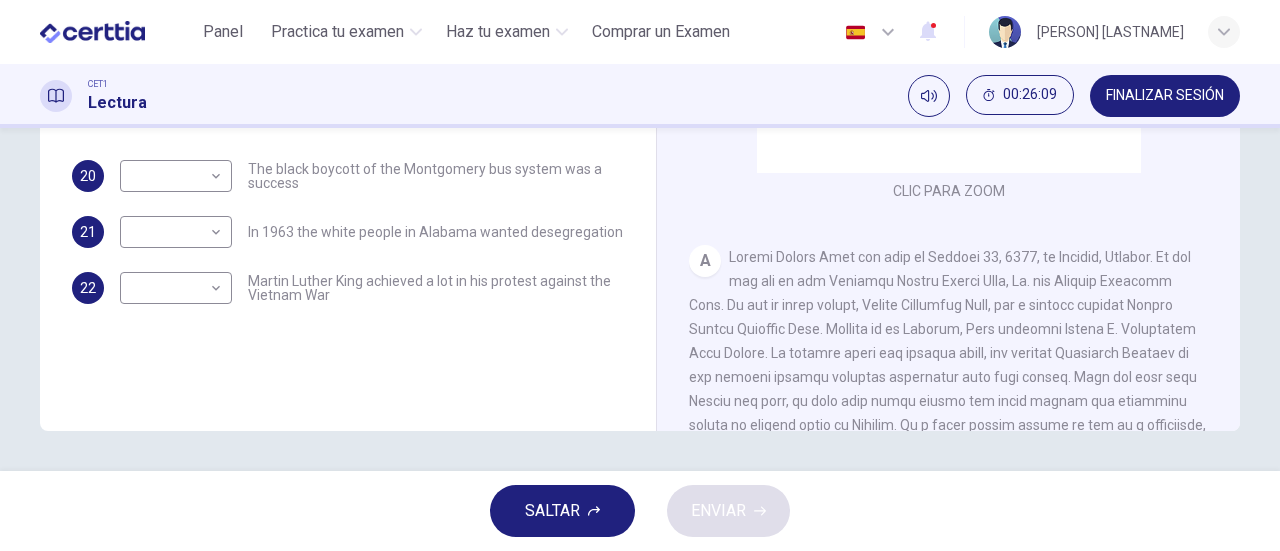 click on "[PERSON] [LASTNAME] CLIC PARA ZOOM Clic para zoom A B Returning to the South to become pastor of a Baptist Church in Montgomery, [STATE], [PERSON] first achieved national renown when he helped mobilise the black boycott of the Montgomery bus system in 1955. This was organised after [PERSON] [LASTNAME], a black woman, refused to give up her seat on the bus to a white man – in the segregated south, black people could only sit at the back of the bus. The 382-day boycott led the bus company to change its regulations, and the Supreme Court declared such segregation unconstitutional. C D E F" at bounding box center [948, 99] 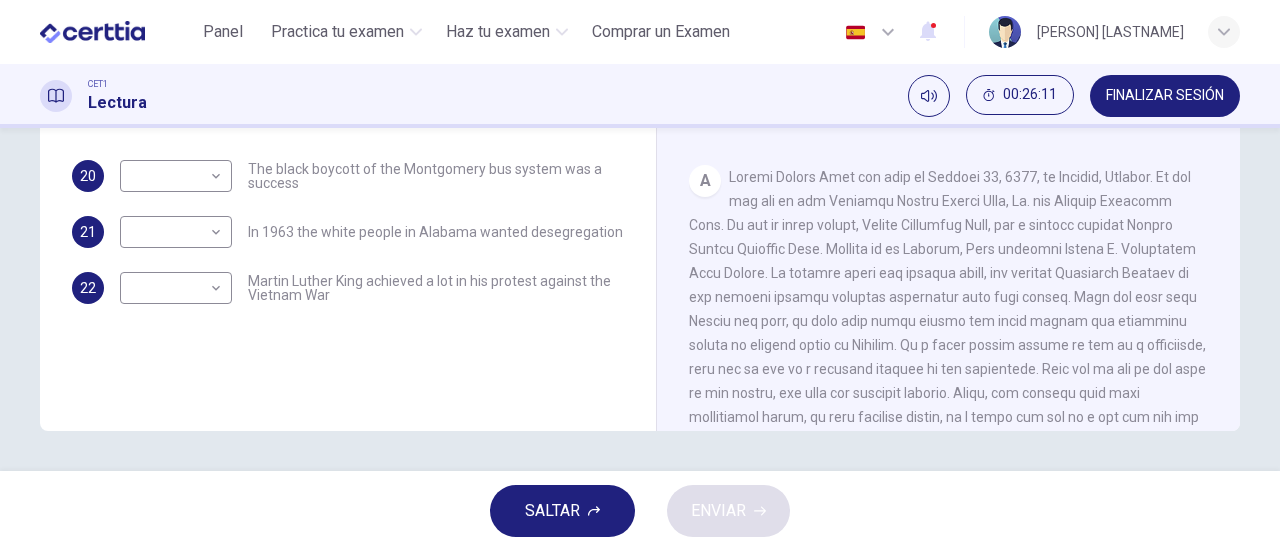 scroll, scrollTop: 120, scrollLeft: 0, axis: vertical 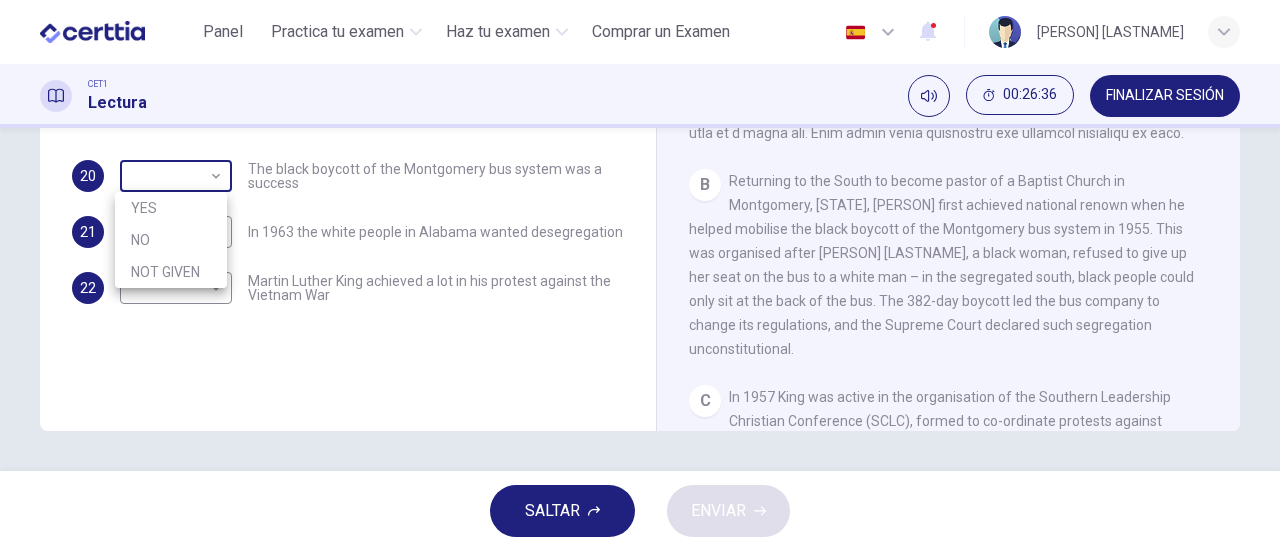 click on "Este sitio utiliza cookies, como se explica en nuestra  Política de Privacidad . Si acepta el uso de cookies, haga clic en el botón Aceptar y continúe navegando por nuestro sitio.   Política de Privacidad Aceptar Panel Practica tu examen Haz tu examen Comprar un Examen Español ** ​ [PERSON] [LASTNAME] CET1 Lectura 00:26:36 FINALIZAR SESIÓN Preguntas 20 - 22 Do the following statements agree with the information given in the Reading Passage? In the space below, write YES if the statement agrees with the views of the writer NO if the statement contradicts the views of the writer NOT GIVEN if it is impossible to say what the writer thinks about this 20 ​ ​ The black boycott of the Montgomery bus system was a success 21 ​ ​ In 1963 the white people in Alabama wanted desegregation 22 ​ ​ [PERSON] [LASTNAME] achieved a lot in his protest against the Vietnam War [PERSON] [LASTNAME] CLIC PARA ZOOM Clic para zoom A B C D E F SALTAR ENVIAR Panel Practica tu examen Haz tu examen Paga Tu Examen" at bounding box center [640, 275] 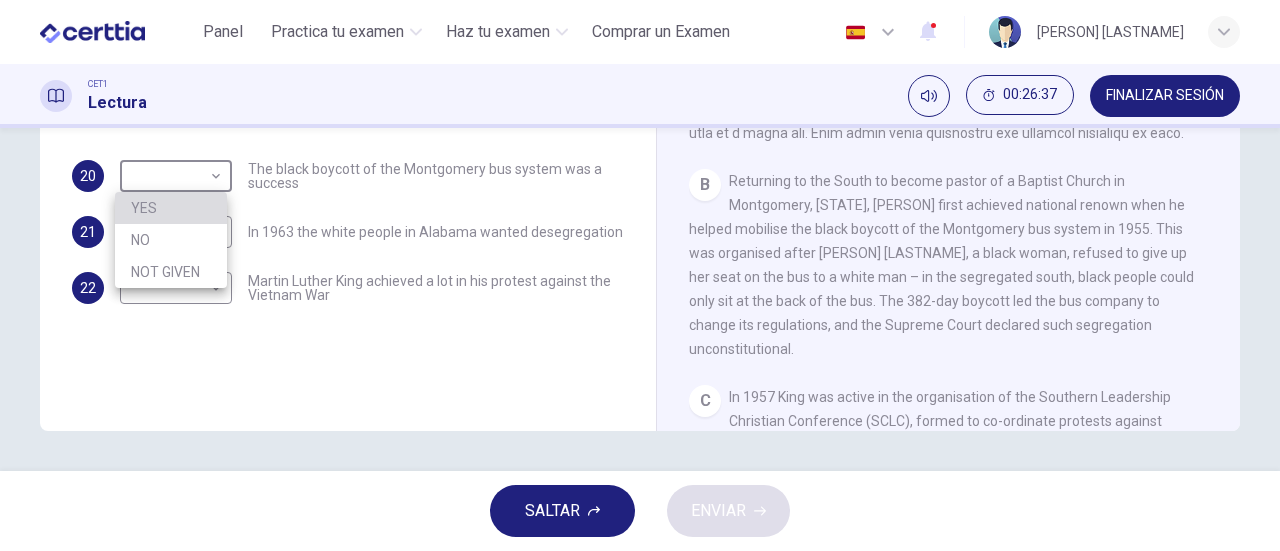 click on "YES" at bounding box center (171, 208) 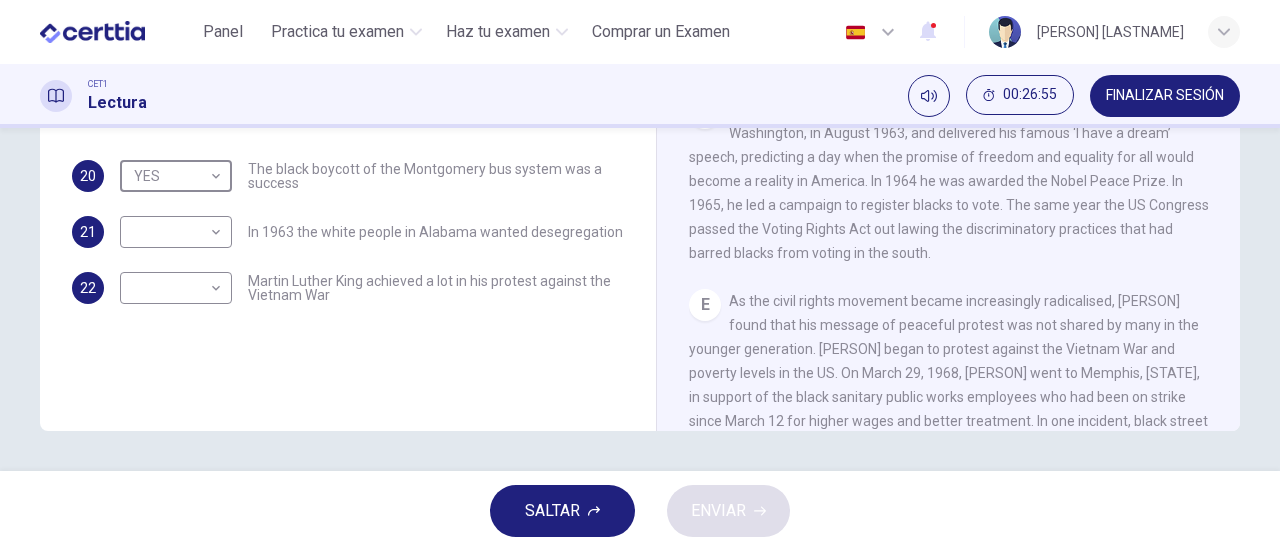 scroll, scrollTop: 854, scrollLeft: 0, axis: vertical 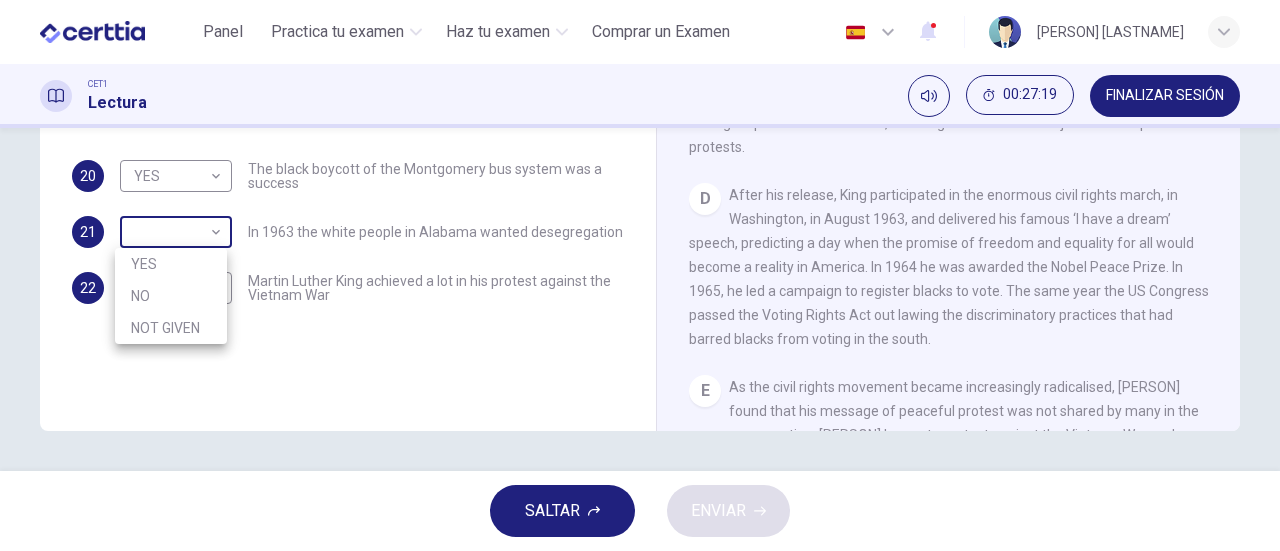 click on "Este sitio utiliza cookies, como se explica en nuestra  Política de Privacidad . Si acepta el uso de cookies, haga clic en el botón Aceptar y continúe navegando por nuestro sitio.   Política de Privacidad Aceptar Panel Practica tu examen Haz tu examen Comprar un Examen Español ** ​ [PERSON] [LASTNAME] CET1 Lectura 00:27:19 FINALIZAR SESIÓN Preguntas 20 - 22 Do the following statements agree with the information given in the Reading Passage? In the space below, write YES if the statement agrees with the views of the writer NO if the statement contradicts the views of the writer NOT GIVEN if it is impossible to say what the writer thinks about this 20 YES *** ​ The black boycott of the Montgomery bus system was a success 21 ​ ​ In 1963 the white people in Alabama wanted desegregation 22 ​ ​ [PERSON] [LASTNAME] achieved a lot in his protest against the Vietnam War [PERSON] [LASTNAME] CLIC PARA ZOOM Clic para zoom A B C D E F SALTAR ENVIAR Panel Practica tu examen Haz tu examen   2 2025 YES" at bounding box center [640, 275] 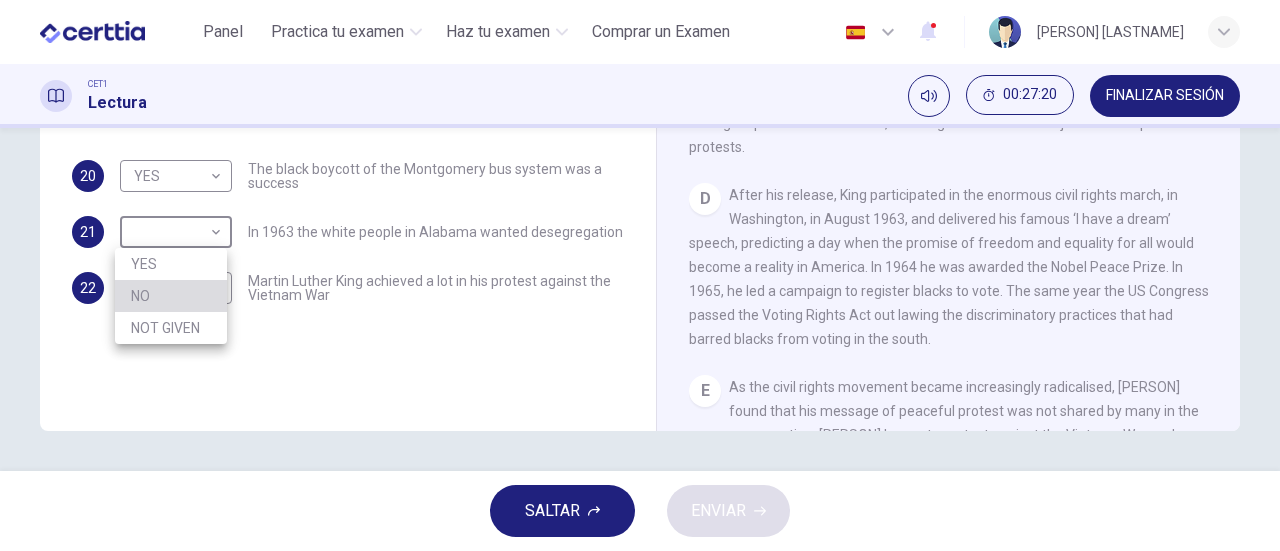 click on "NO" at bounding box center [171, 296] 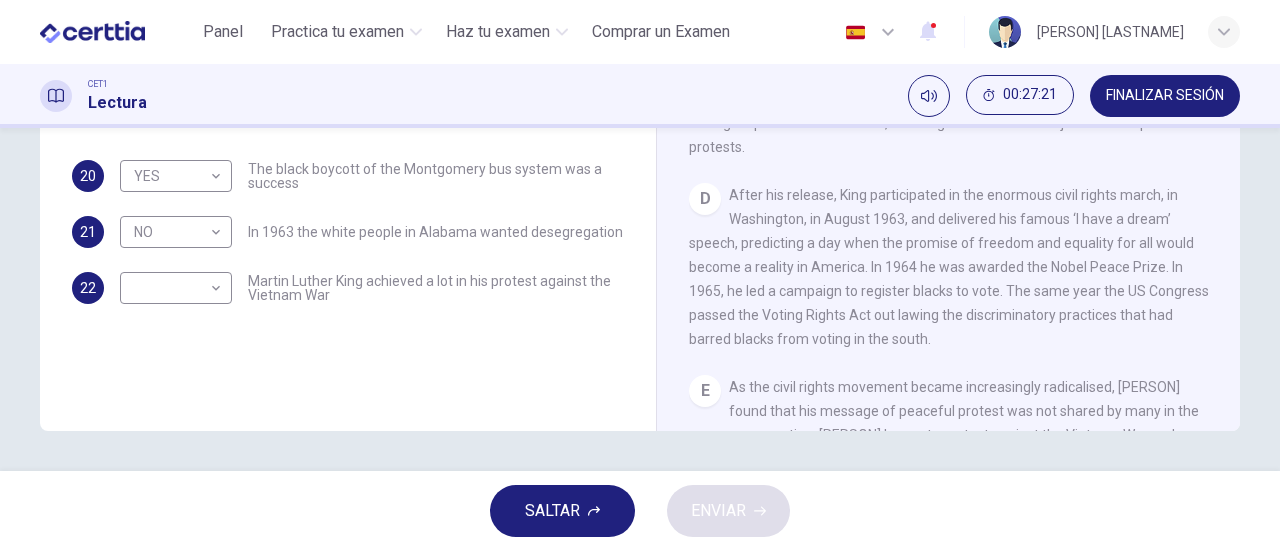 click on "Martin Luther King achieved a lot in his protest against the Vietnam War" at bounding box center [436, 288] 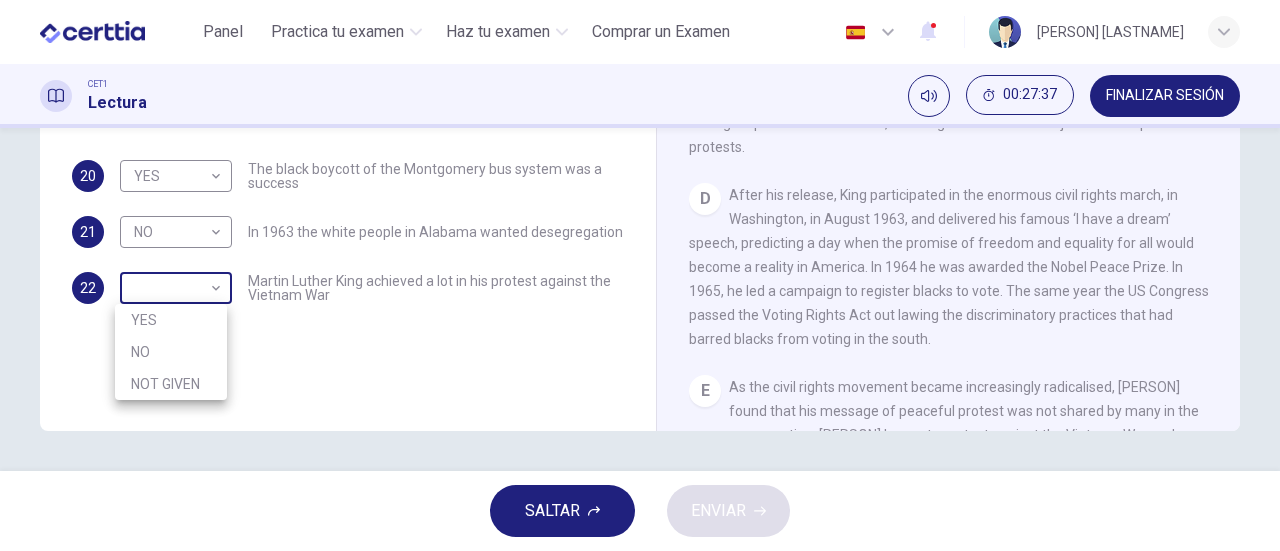 click on "Este sitio utiliza cookies, como se explica en nuestra Política de Privacidad. Si acepta el uso de cookies, haga clic en el botón Aceptar y continúe navegando por nuestro sitio. Política de Privacidad Aceptar Panel Practica tu examen Haz tu examen Comprar un Examen Español ** ​ [NAME] [LASTNAME] CET1 Lectura 00:27:37 FINALIZAR SESIÓN Preguntas 20 - 22 Do the following statements agree with the information given in the Reading Passage? In the space below, write YES if the statement agrees with the views of the writer NO if the statement contradicts the views of the writer NOT GIVEN if it is impossible to say what the writer thinks about this 20 YES *** ​ The black boycott of the Montgomery bus system was a success 21 NO ** ​ In 1963 the white people in Alabama wanted desegregation 22 ​ ​ Martin Luther King achieved a lot in his protest against the Vietnam War Martin Luther King CLIC PARA ZOOM Clic para zoom A B C D E F SALTAR ENVIAR Panel Practica tu examen Haz tu examen   2 2025 NO" at bounding box center (640, 275) 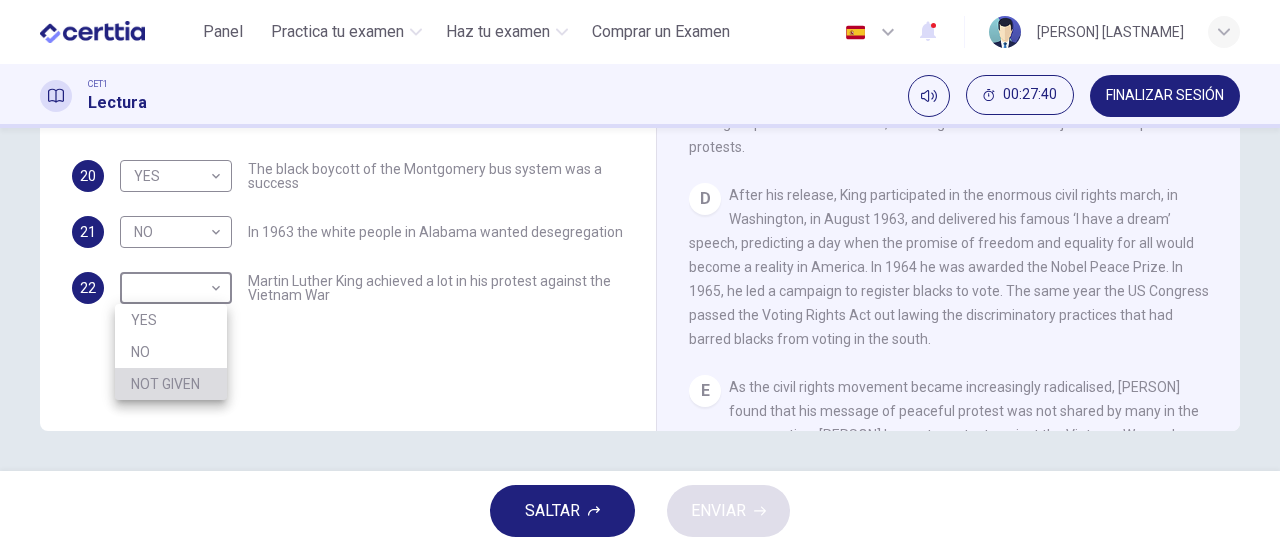 click on "NOT GIVEN" at bounding box center (171, 384) 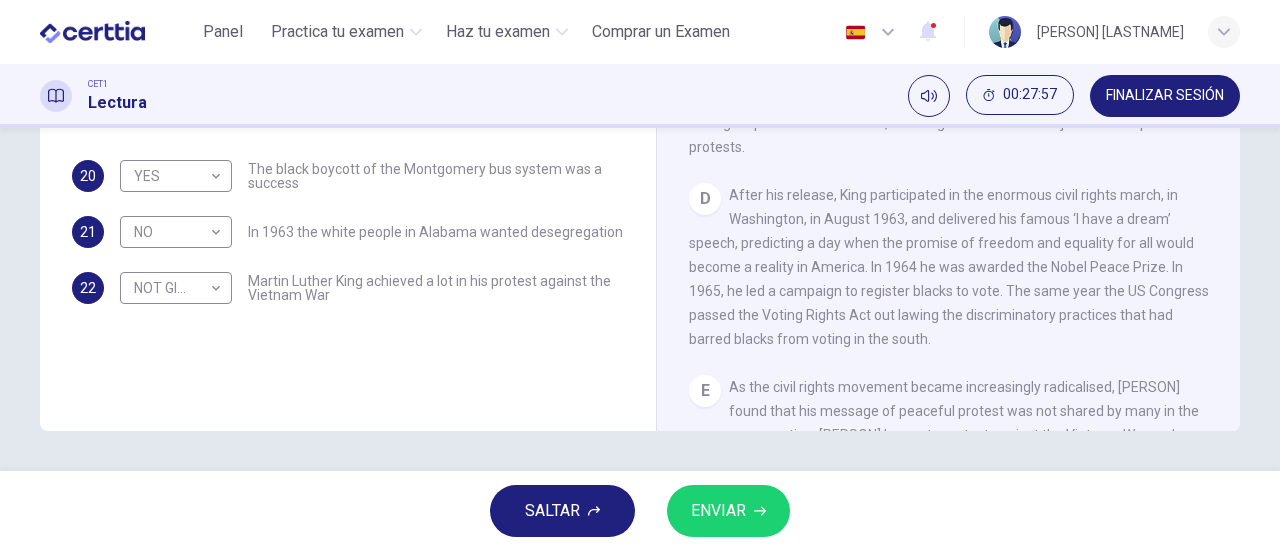 drag, startPoint x: 1230, startPoint y: 251, endPoint x: 1230, endPoint y: 291, distance: 40 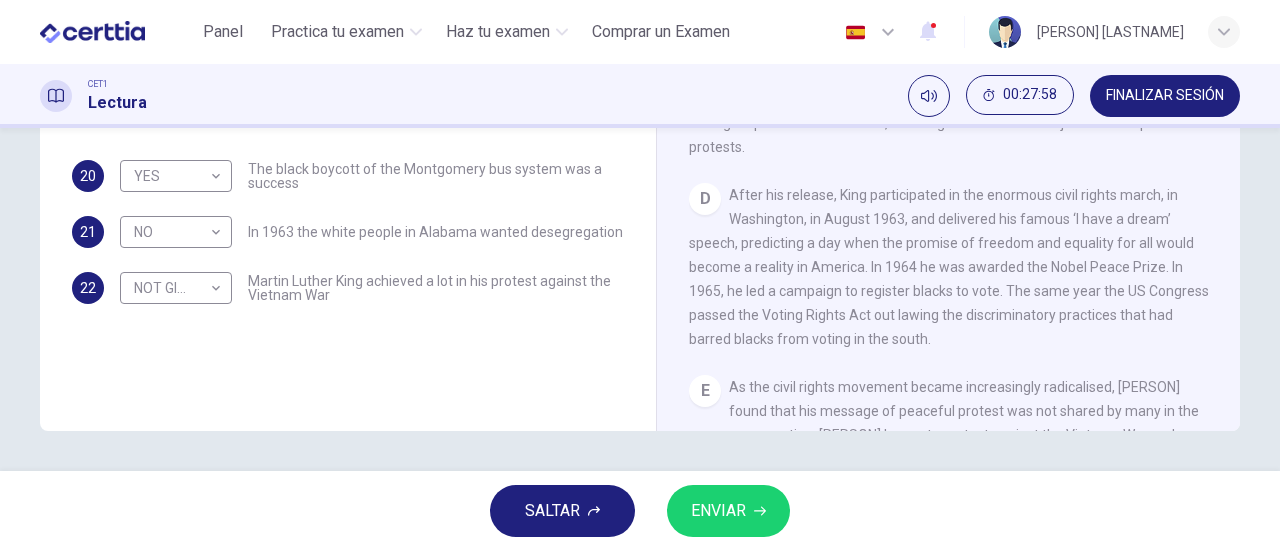 drag, startPoint x: 1230, startPoint y: 291, endPoint x: 1230, endPoint y: 317, distance: 26 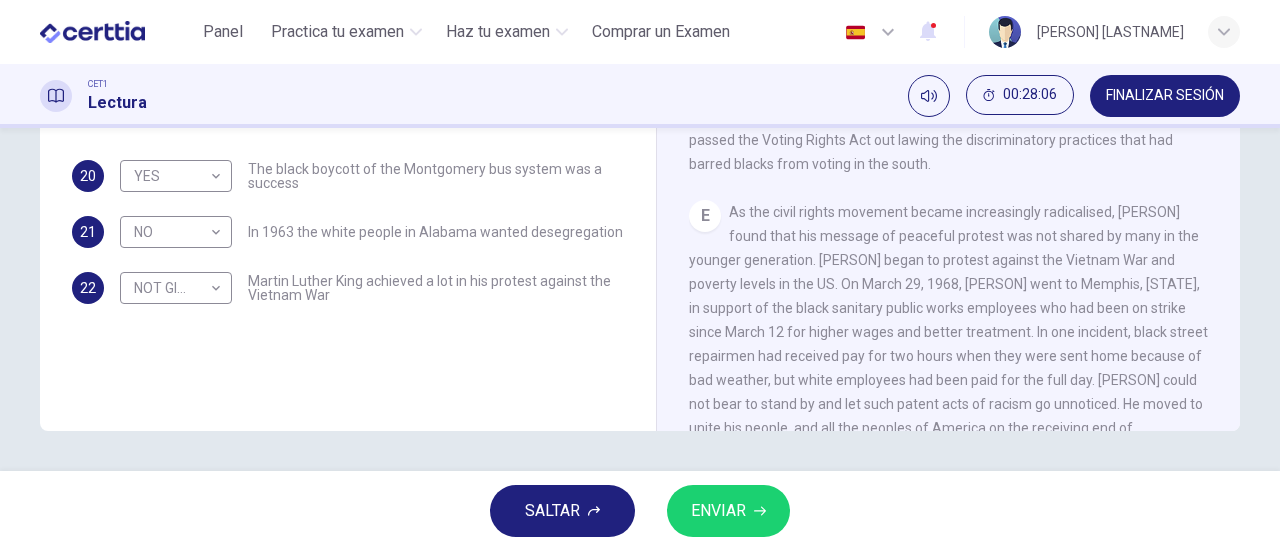 scroll, scrollTop: 1034, scrollLeft: 0, axis: vertical 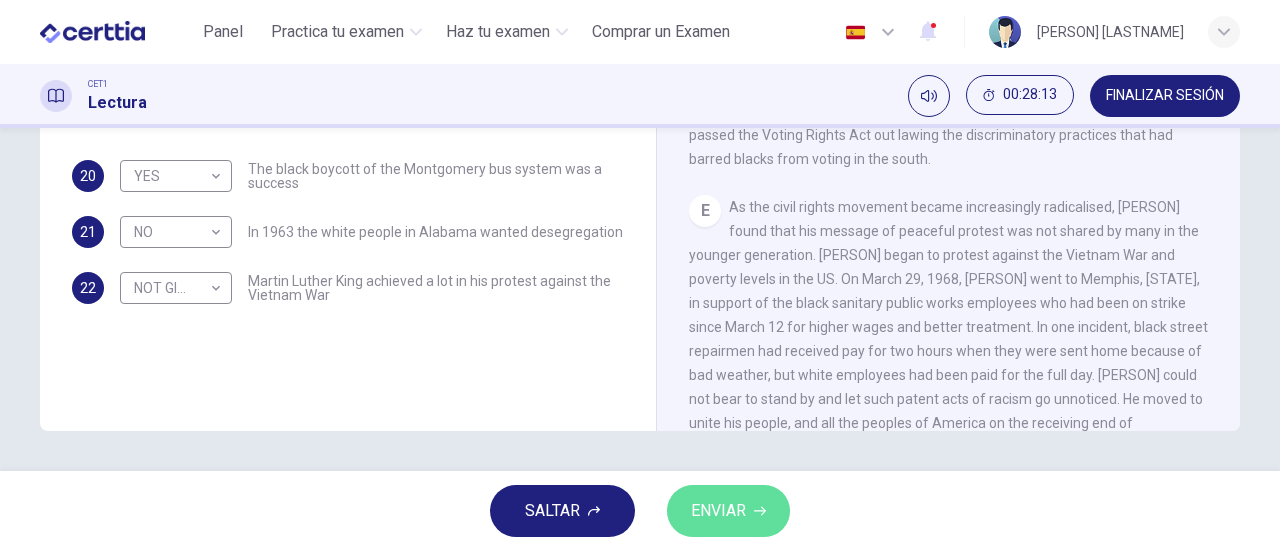 click on "ENVIAR" at bounding box center [718, 511] 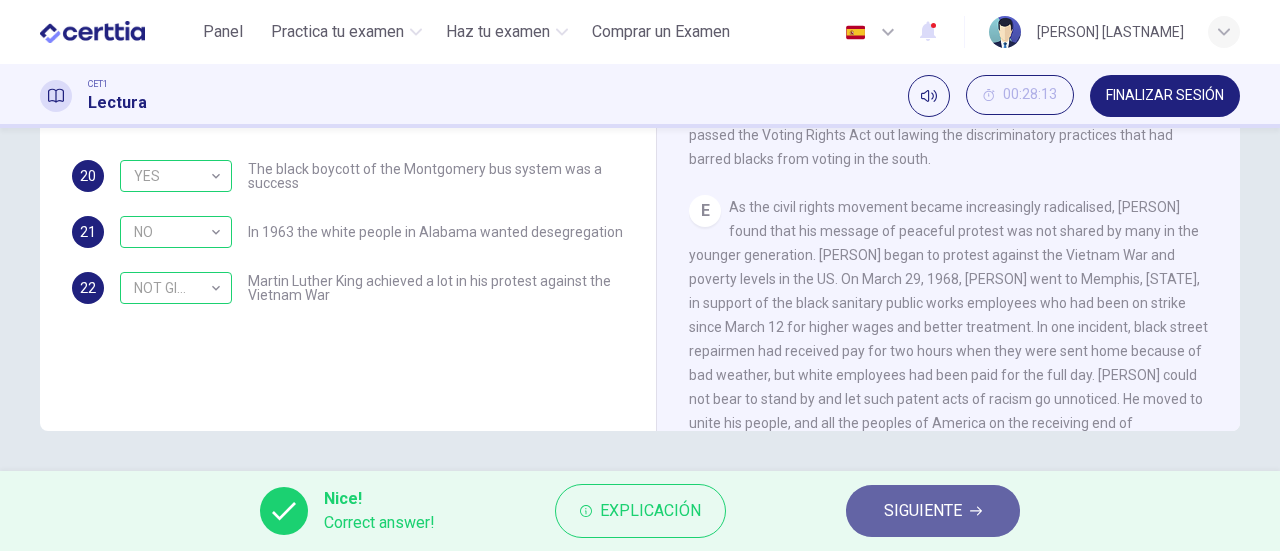 click on "SIGUIENTE" at bounding box center (923, 511) 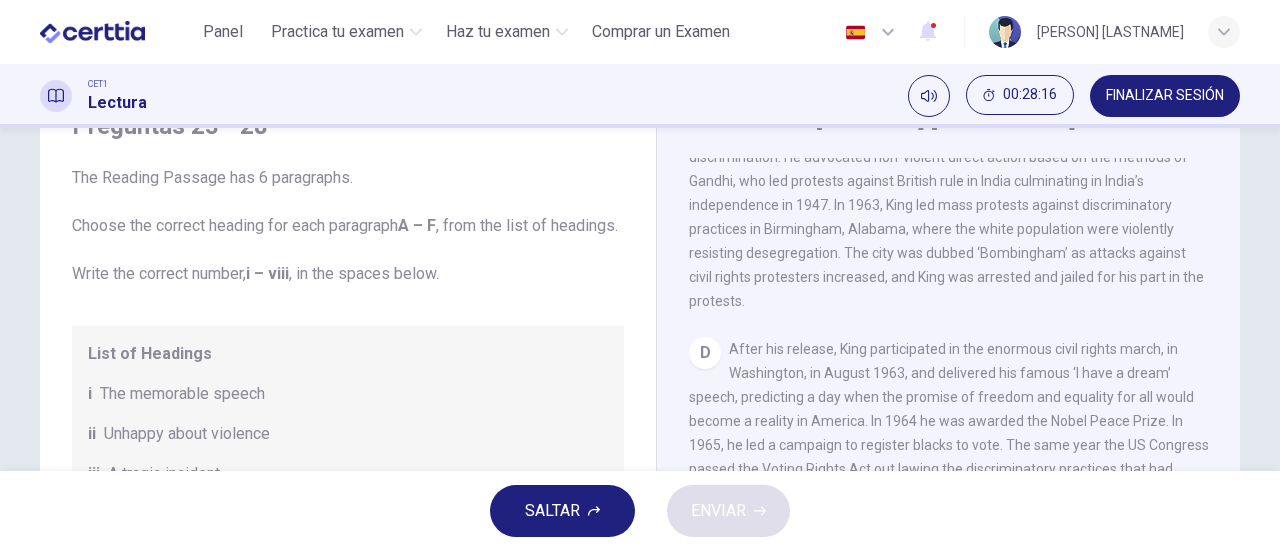 scroll, scrollTop: 102, scrollLeft: 0, axis: vertical 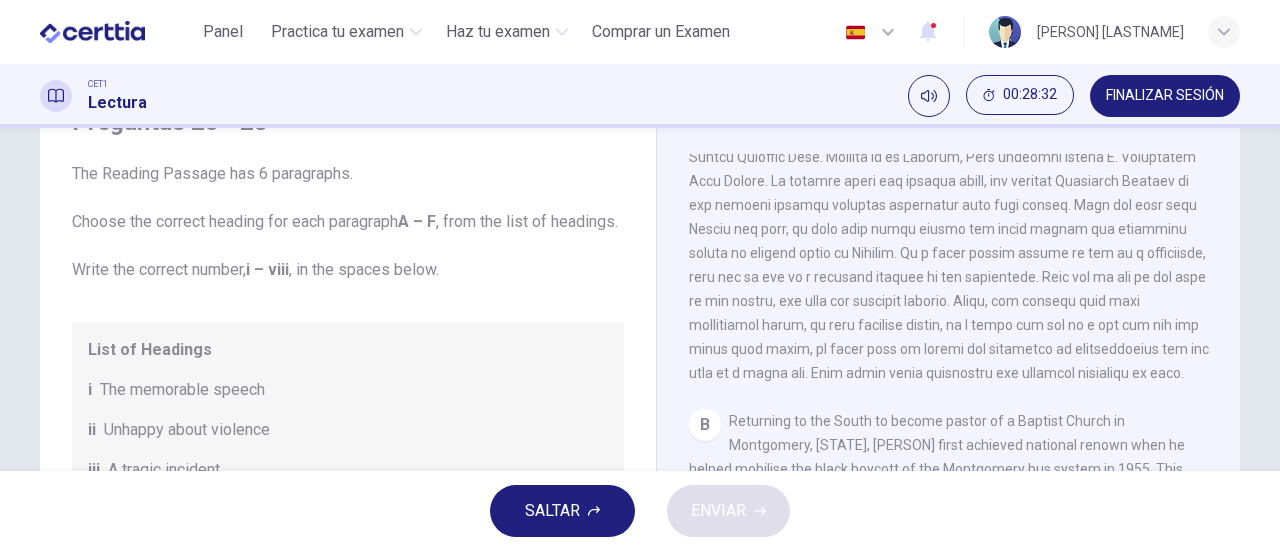 click on "[PERSON] [LASTNAME] CLIC PARA ZOOM Clic para zoom A B Returning to the South to become pastor of a Baptist Church in Montgomery, [STATE], [PERSON] first achieved national renown when he helped mobilise the black boycott of the Montgomery bus system in 1955. This was organised after [PERSON] [LASTNAME], a black woman, refused to give up her seat on the bus to a white man – in the segregated south, black people could only sit at the back of the bus. The 382-day boycott led the bus company to change its regulations, and the Supreme Court declared such segregation unconstitutional. C D E F" at bounding box center (948, 429) 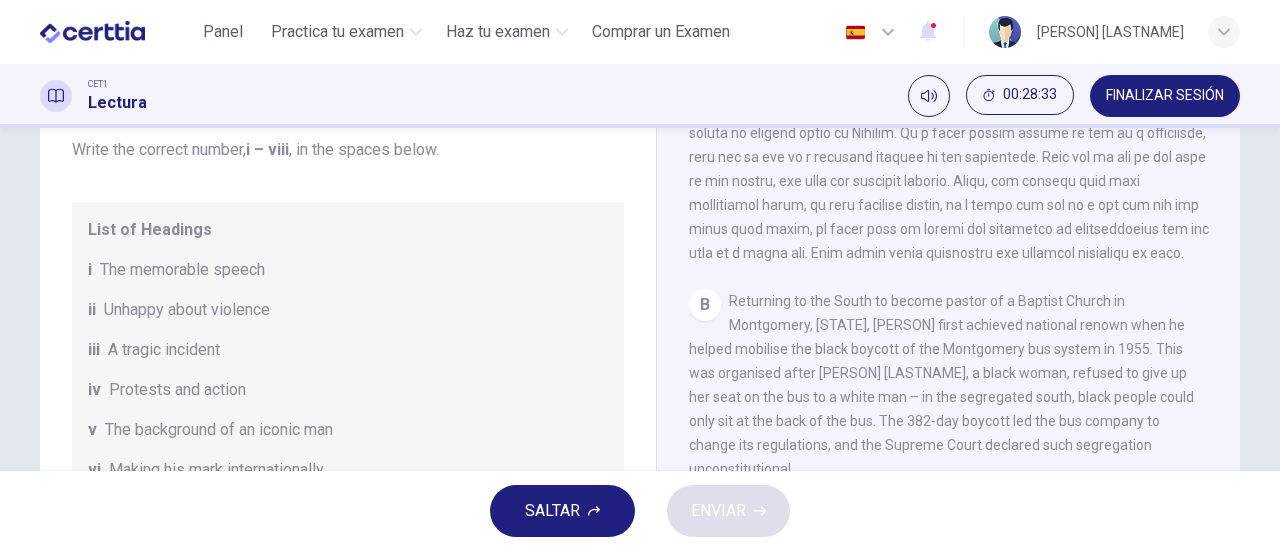 scroll, scrollTop: 305, scrollLeft: 0, axis: vertical 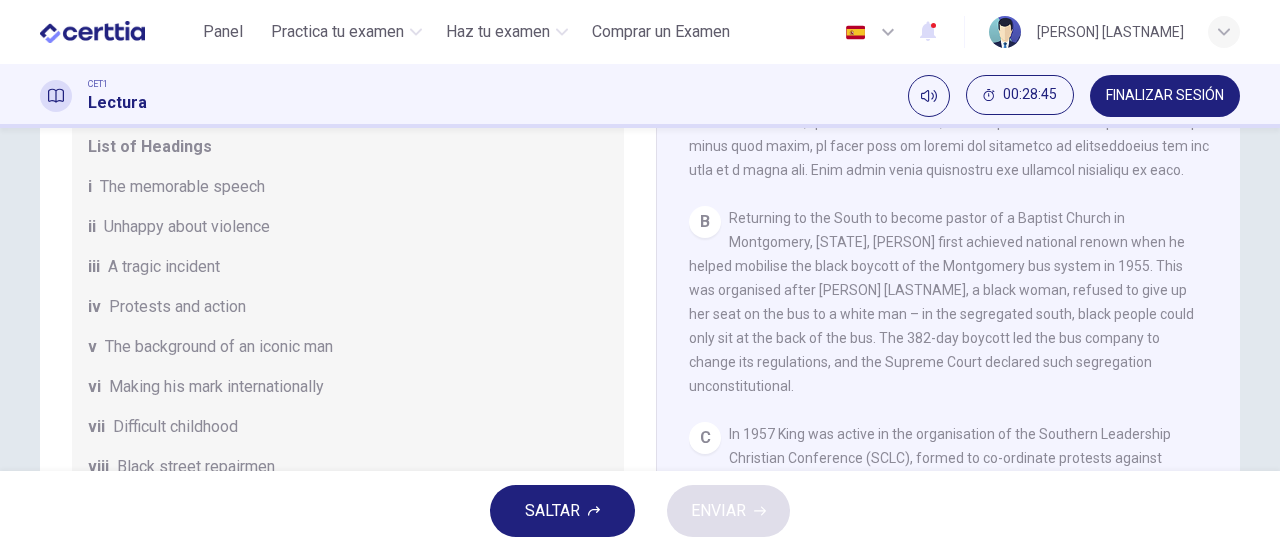 click on "List of Headings i The memorable speech ii Unhappy about violence iii A tragic incident iv Protests and action v The background of an iconic man vi Making his mark internationally vii Difficult childhood viii Black street repairmen" at bounding box center (348, 307) 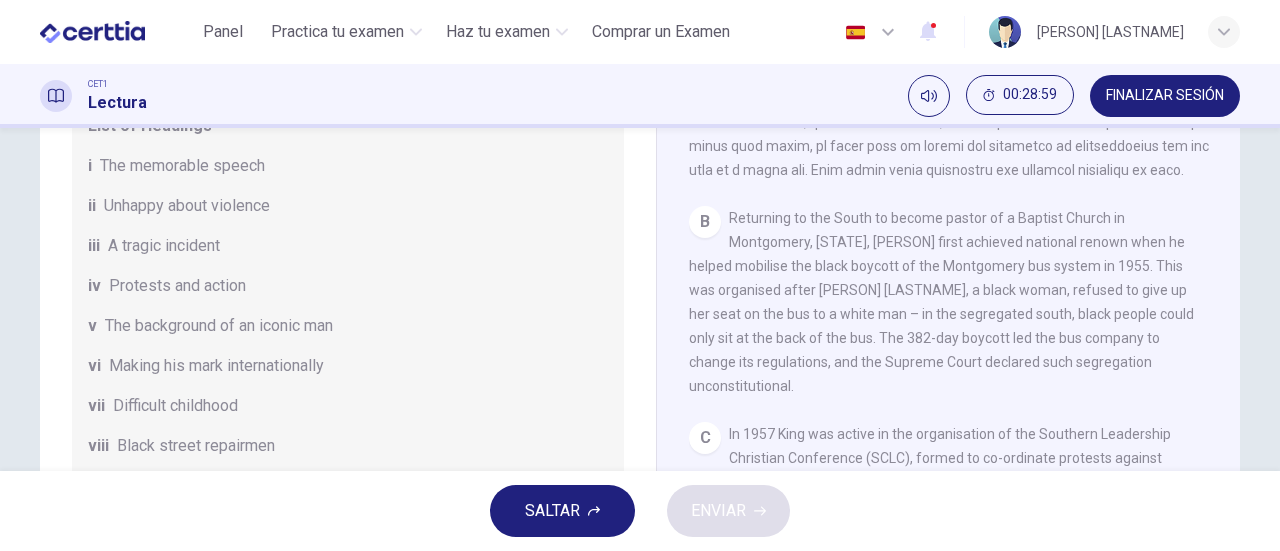 scroll, scrollTop: 0, scrollLeft: 0, axis: both 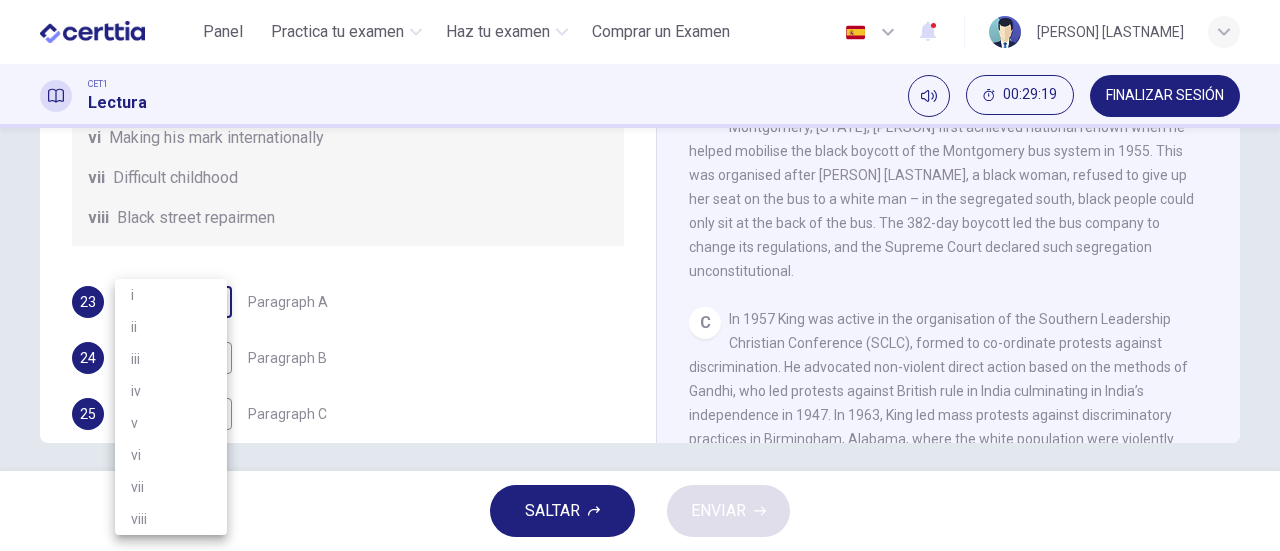 click on "Este sitio utiliza cookies, como se explica en nuestra  Política de Privacidad . Si acepta el uso de cookies, haga clic en el botón Aceptar y continúe navegando por nuestro sitio.   Política de Privacidad Aceptar Panel Practica tu examen Haz tu examen Comprar un Examen Español ** ​ [PERSON] [LASTNAME] CET1 Lectura 00:29:19 FINALIZAR SESIÓN Preguntas 23 - 28 The Reading Passage has 6 paragraphs.
Choose the correct heading for each paragraph  A – F , from the list of headings.
Write the correct number,  i – viii , in the spaces below. List of Headings i The memorable speech ii Unhappy about violence iii A tragic incident iv Protests and action v The background of an iconic man vi Making his mark internationally vii Difficult childhood viii Black street repairmen 23 ​ ​ Paragraph A 24 ​ ​ Paragraph B 25 ​ ​ Paragraph C 26 ​ ​ Paragraph D 27 ​ ​ Paragraph E 28 ​ ​ Paragraph F [PERSON] [LASTNAME] CLIC PARA ZOOM Clic para zoom A B C D E F SALTAR ENVIAR Panel Haz tu examen" at bounding box center (640, 275) 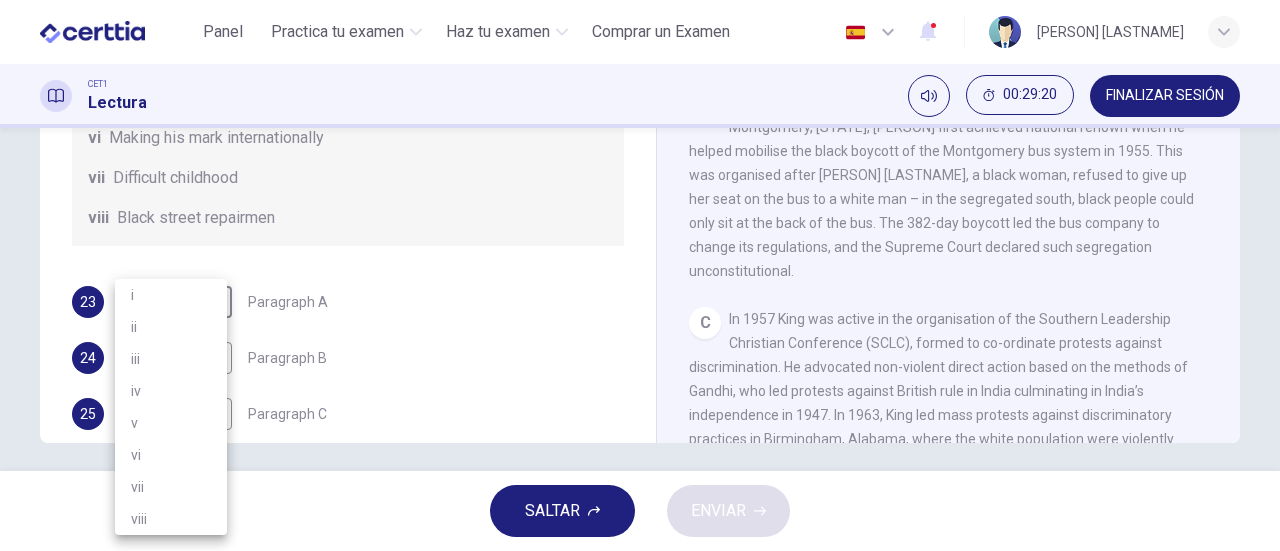 click at bounding box center (640, 275) 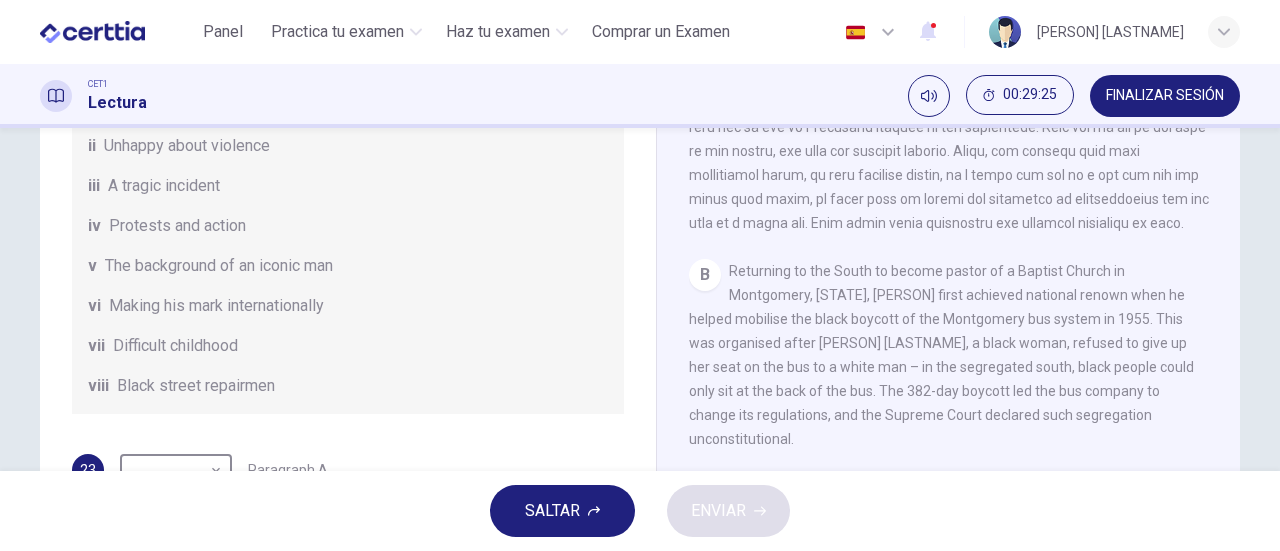 scroll, scrollTop: 251, scrollLeft: 0, axis: vertical 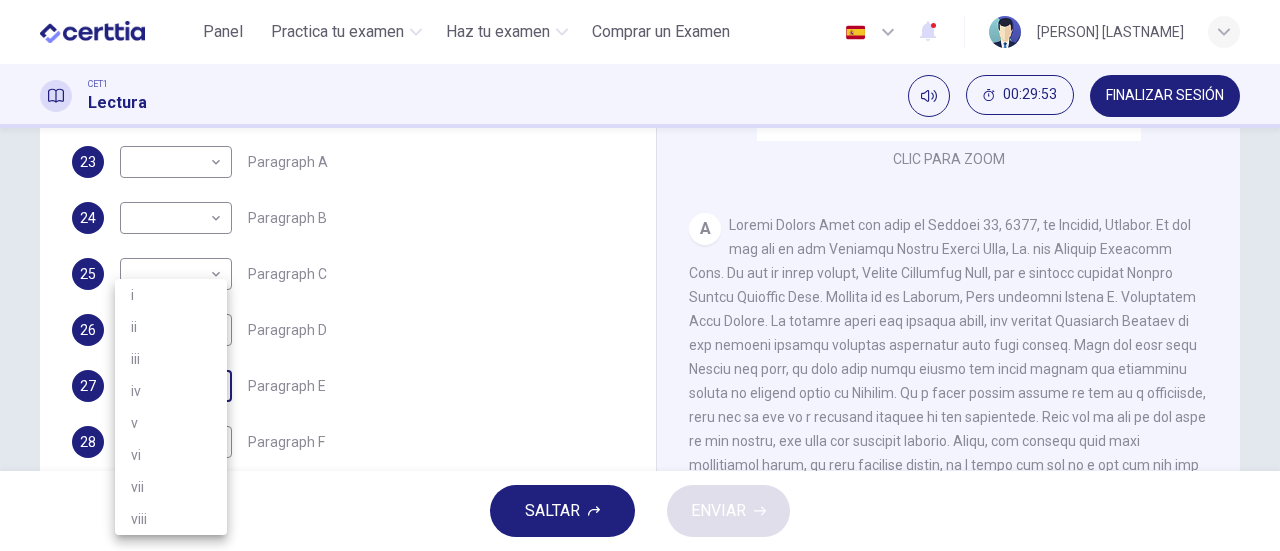 click on "Este sitio utiliza cookies, como se explica en nuestra  Política de Privacidad . Si acepta el uso de cookies, haga clic en el botón Aceptar y continúe navegando por nuestro sitio.   Política de Privacidad Aceptar Panel Practica tu examen Haz tu examen Comprar un Examen Español ** ​ [PERSON] [LASTNAME] CET1 Lectura 00:29:53 FINALIZAR SESIÓN Preguntas 23 - 28 The Reading Passage has 6 paragraphs.
Choose the correct heading for each paragraph  A – F , from the list of headings.
Write the correct number,  i – viii , in the spaces below. List of Headings i The memorable speech ii Unhappy about violence iii A tragic incident iv Protests and action v The background of an iconic man vi Making his mark internationally vii Difficult childhood viii Black street repairmen 23 ​ ​ Paragraph A 24 ​ ​ Paragraph B 25 ​ ​ Paragraph C 26 ​ ​ Paragraph D 27 ​ ​ Paragraph E 28 ​ ​ Paragraph F [PERSON] [LASTNAME] CLIC PARA ZOOM Clic para zoom A B C D E F SALTAR ENVIAR Panel Haz tu examen" at bounding box center [640, 275] 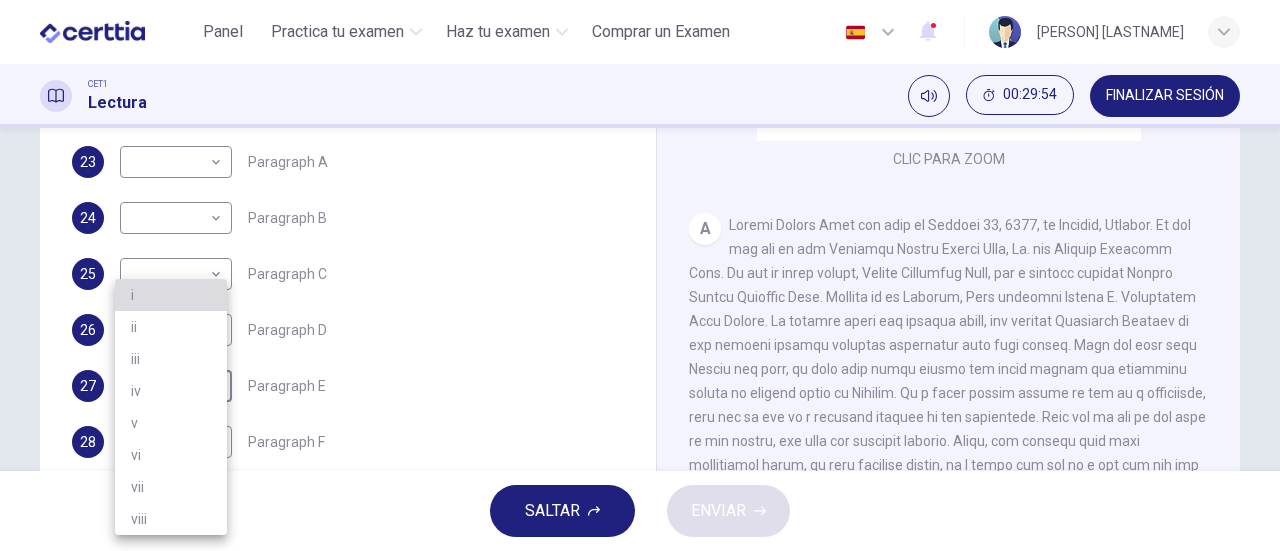 click on "i" at bounding box center [171, 295] 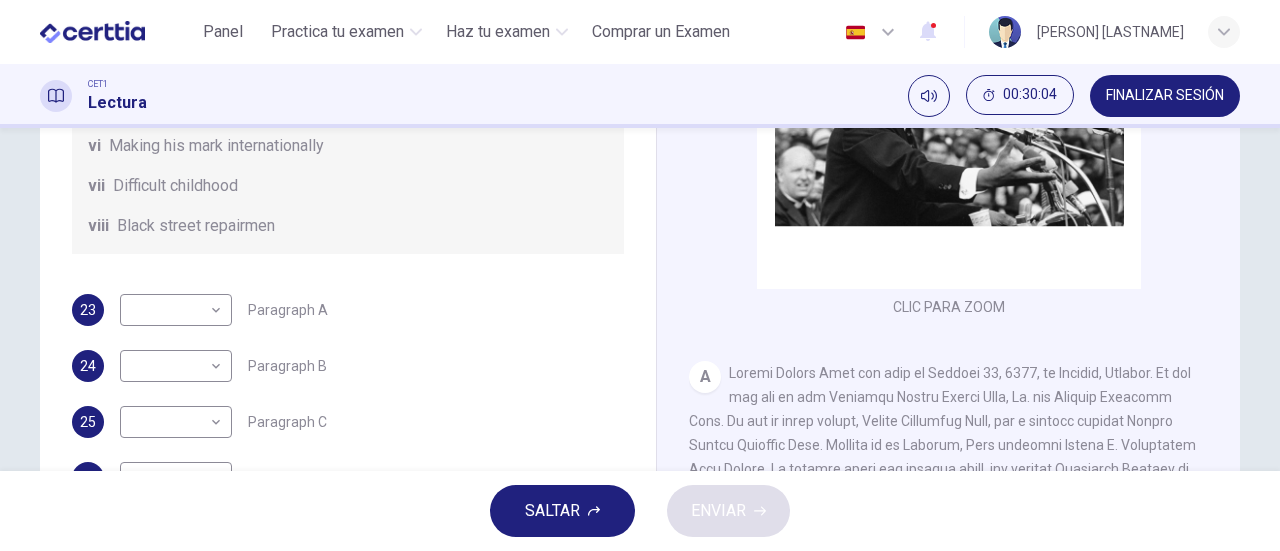 scroll, scrollTop: 432, scrollLeft: 0, axis: vertical 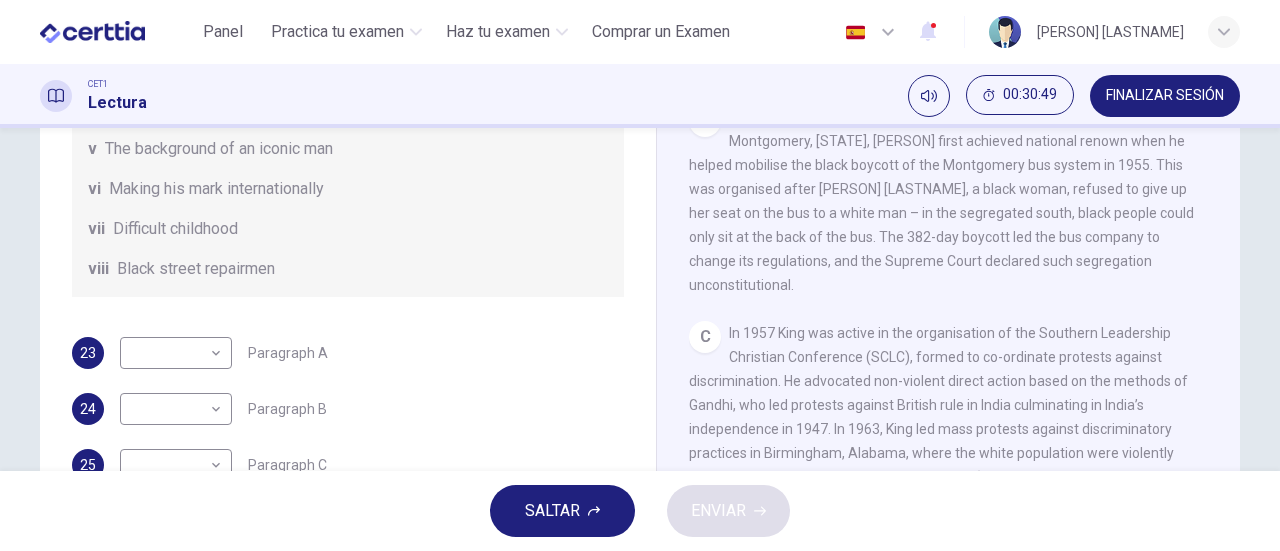 drag, startPoint x: 1214, startPoint y: 349, endPoint x: 1214, endPoint y: 417, distance: 68 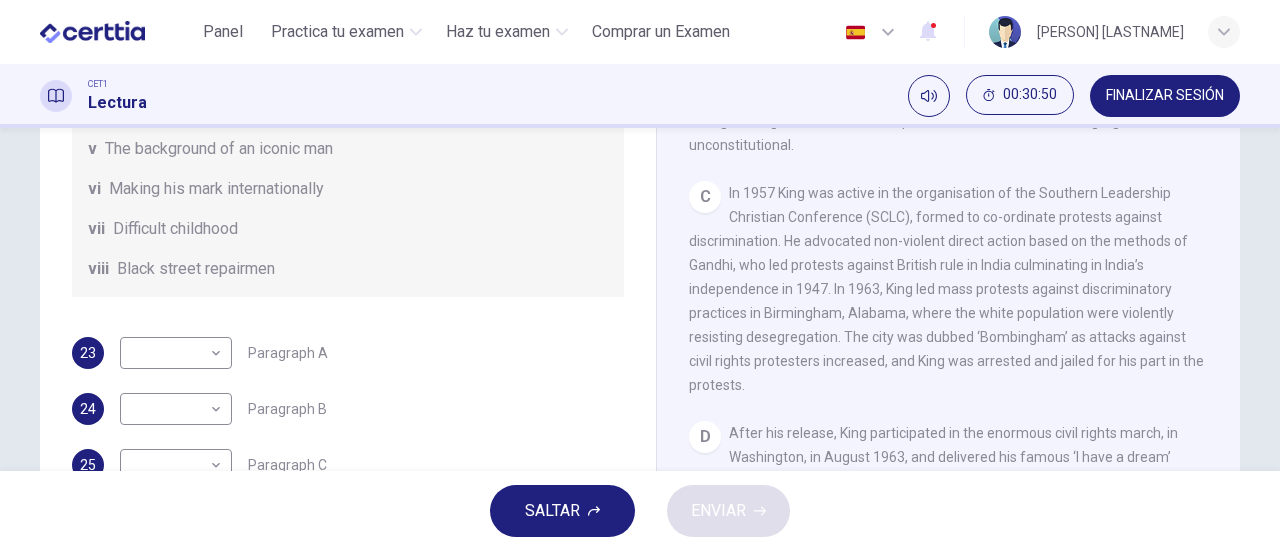 scroll, scrollTop: 891, scrollLeft: 0, axis: vertical 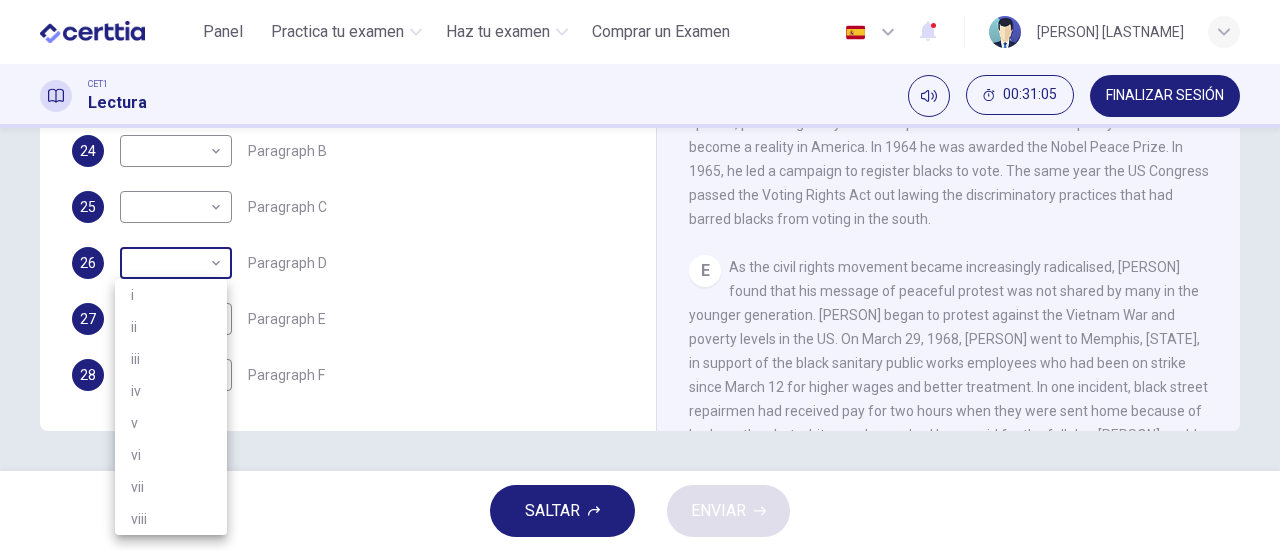 click on "Este sitio utiliza cookies, como se explica en nuestra  Política de Privacidad . Si acepta el uso de cookies, haga clic en el botón Aceptar y continúe navegando por nuestro sitio.   Política de Privacidad Aceptar Panel Practica tu examen Haz tu examen Comprar un Examen Español ** ​ [PERSON] [LASTNAME] CET1 Lectura 00:31:05 FINALIZAR SESIÓN Preguntas 23 - 28 The Reading Passage has 6 paragraphs.
Choose the correct heading for each paragraph  A – F , from the list of headings.
Write the correct number,  i – viii , in the spaces below. List of Headings i The memorable speech ii Unhappy about violence iii A tragic incident iv Protests and action v The background of an iconic man vi Making his mark internationally vii Difficult childhood viii Black street repairmen 23 ​ ​ Paragraph A 24 ​ ​ Paragraph B 25 ​ ​ Paragraph C 26 ​ ​ Paragraph D 27 i * ​ Paragraph E 28 ​ ​ Paragraph F [PERSON] [LASTNAME] CLIC PARA ZOOM Clic para zoom A B C D E F SALTAR ENVIAR Panel Haz tu examen" at bounding box center (640, 275) 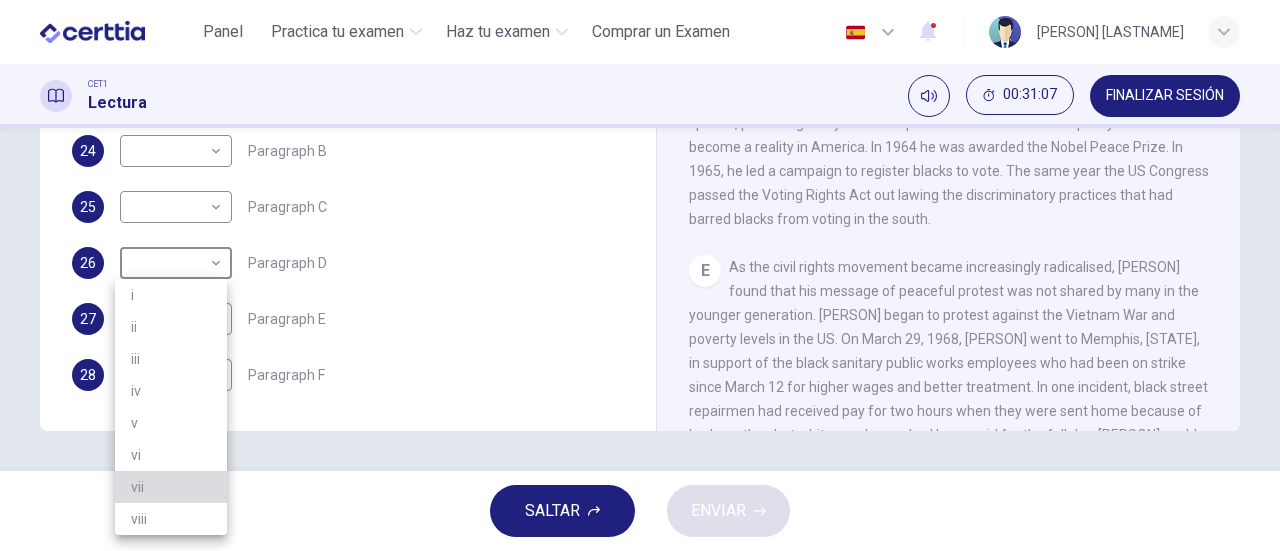 click on "vii" at bounding box center [171, 487] 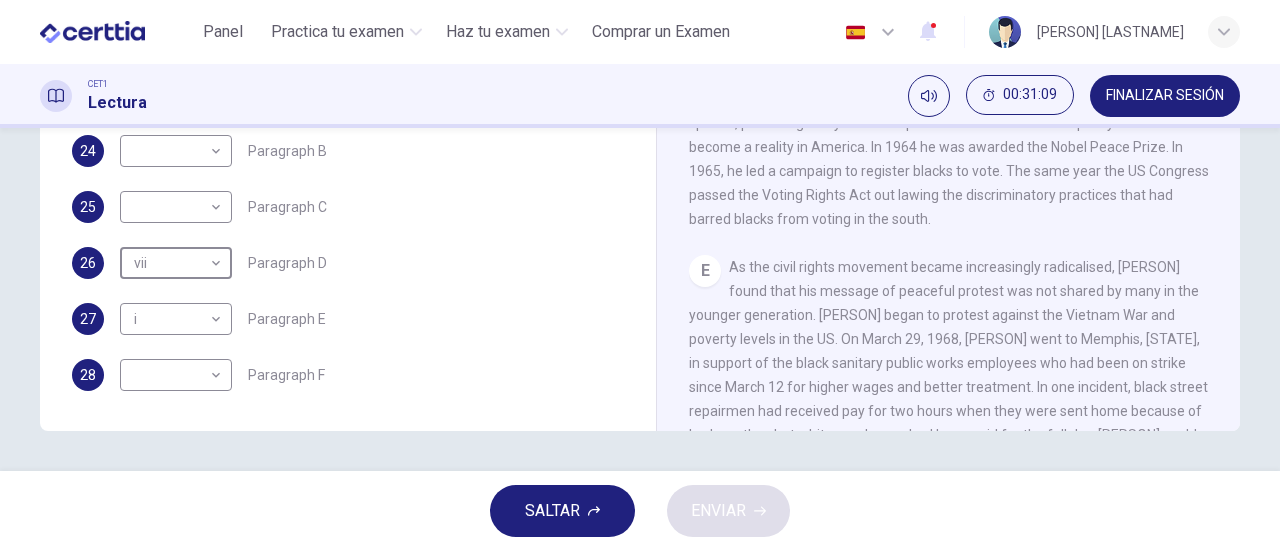 scroll, scrollTop: 132, scrollLeft: 0, axis: vertical 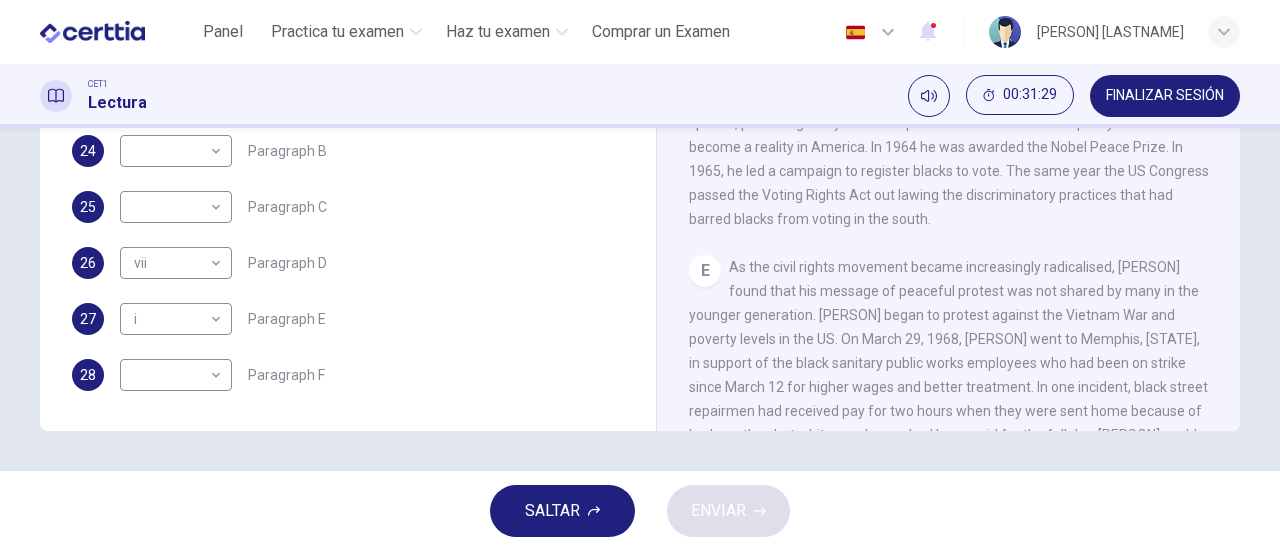drag, startPoint x: 1218, startPoint y: 307, endPoint x: 1215, endPoint y: 409, distance: 102.044106 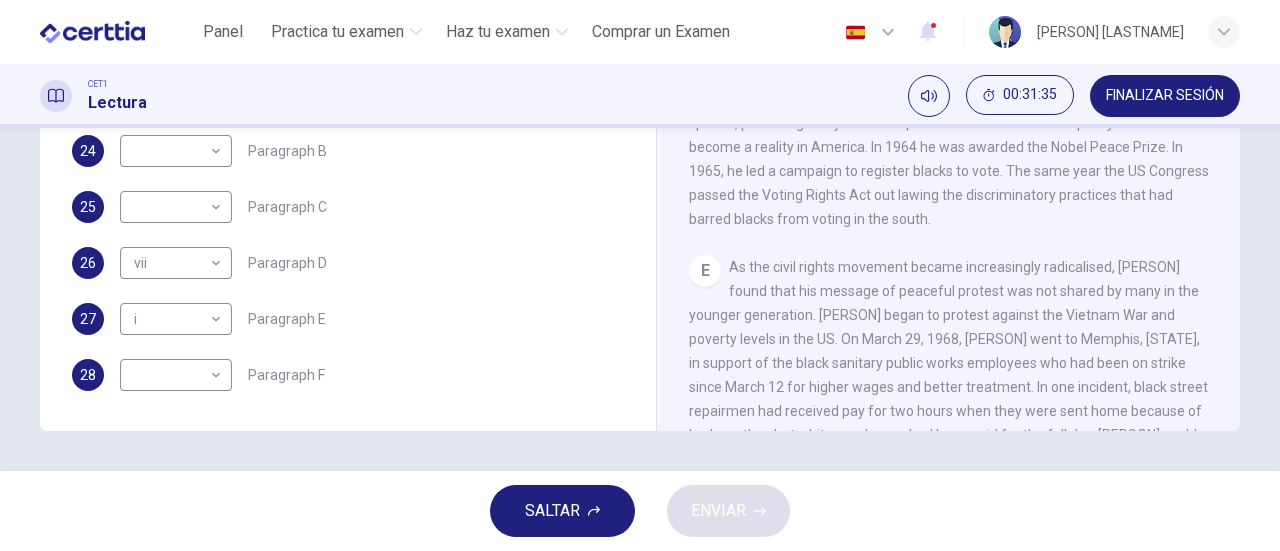 drag, startPoint x: 1230, startPoint y: 287, endPoint x: 1230, endPoint y: 313, distance: 26 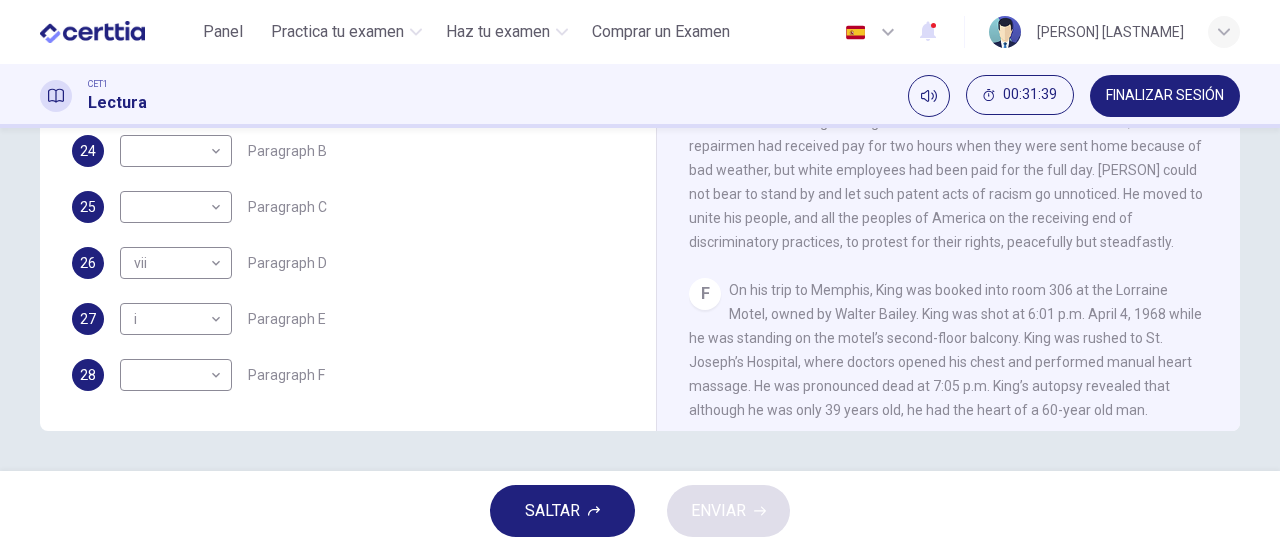 scroll, scrollTop: 1265, scrollLeft: 0, axis: vertical 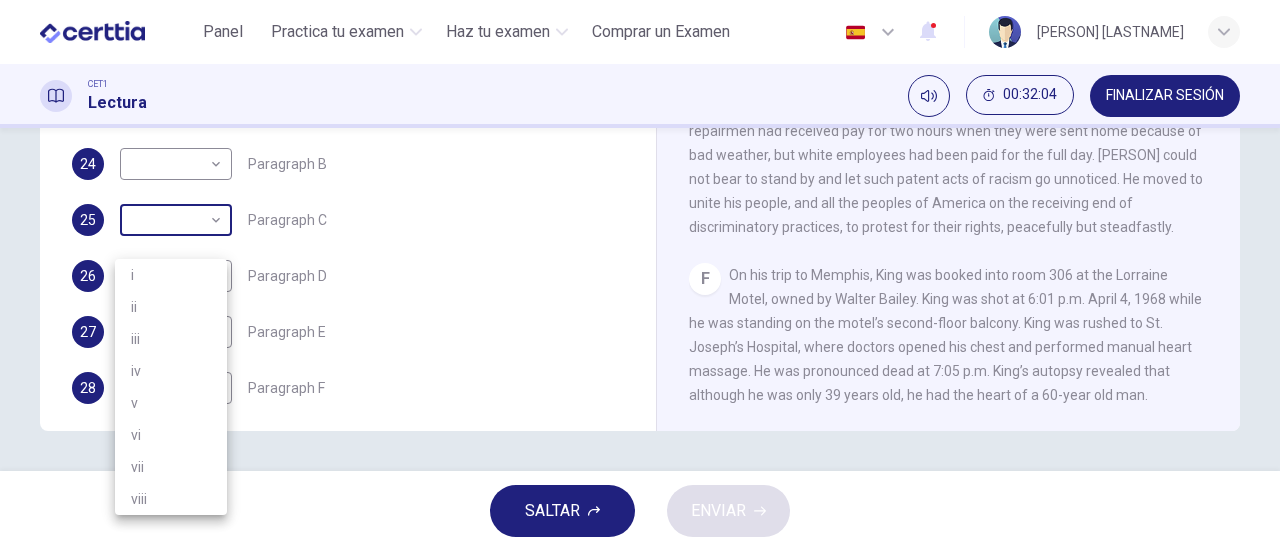 click on "Este sitio utiliza cookies, como se explica en nuestra  Política de Privacidad . Si acepta el uso de cookies, haga clic en el botón Aceptar y continúe navegando por nuestro sitio.   Política de Privacidad Aceptar Panel Practica tu examen Haz tu examen Comprar un Examen Español ** ​ [PERSON] [LASTNAME] CET1 Lectura 00:32:04 FINALIZAR SESIÓN Preguntas 23 - 28 The Reading Passage has 6 paragraphs.
Choose the correct heading for each paragraph  A – F , from the list of headings.
Write the correct number,  i – viii , in the spaces below. List of Headings i The memorable speech ii Unhappy about violence iii A tragic incident iv Protests and action v The background of an iconic man vi Making his mark internationally vii Difficult childhood viii Black street repairmen 23 ​ ​ Paragraph A 24 ​ ​ Paragraph B 25 ​ ​ Paragraph C 26 vii *** ​ Paragraph D 27 i * ​ Paragraph E 28 ​ ​ Paragraph F [PERSON] [LASTNAME] CLIC PARA ZOOM Clic para zoom A B C D E F SALTAR ENVIAR Panel   2 2025 i" at bounding box center (640, 275) 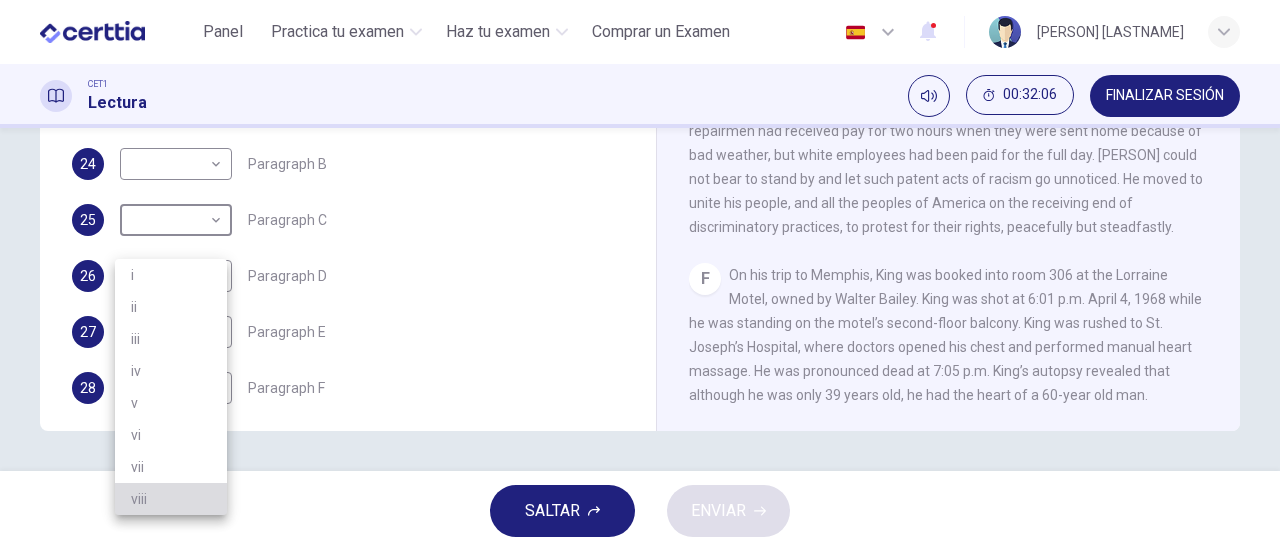 click on "viii" at bounding box center (171, 499) 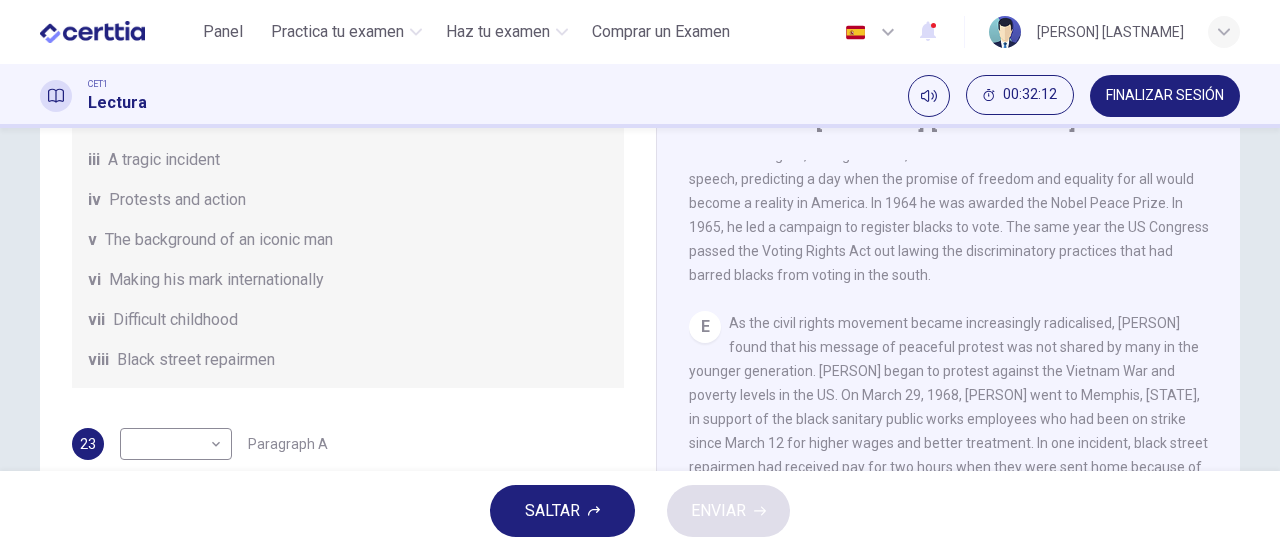 scroll, scrollTop: 75, scrollLeft: 0, axis: vertical 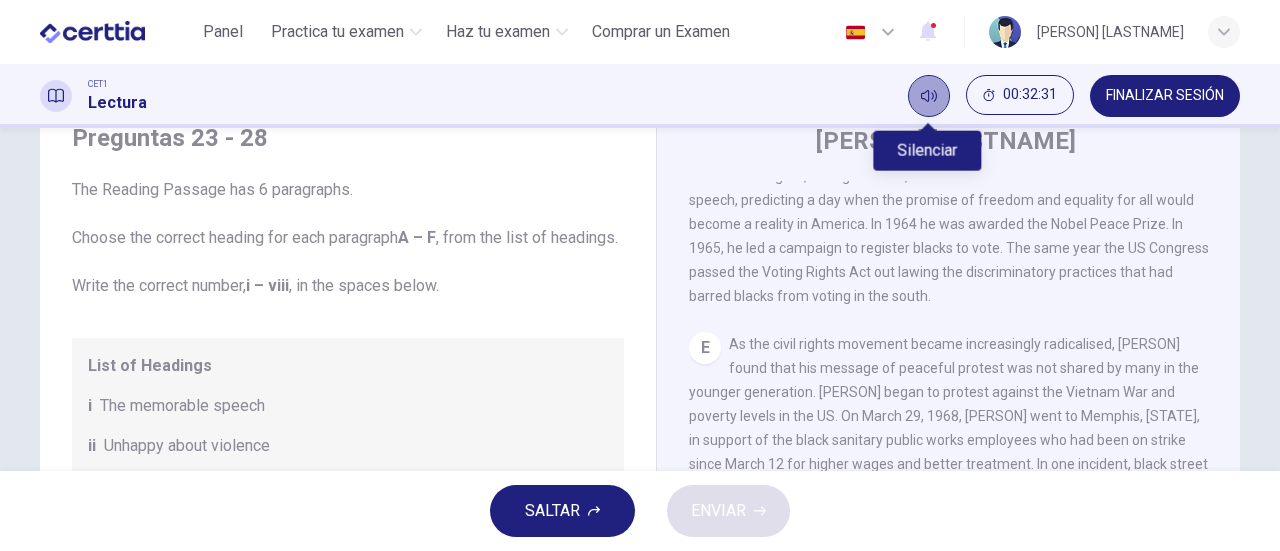click at bounding box center [929, 96] 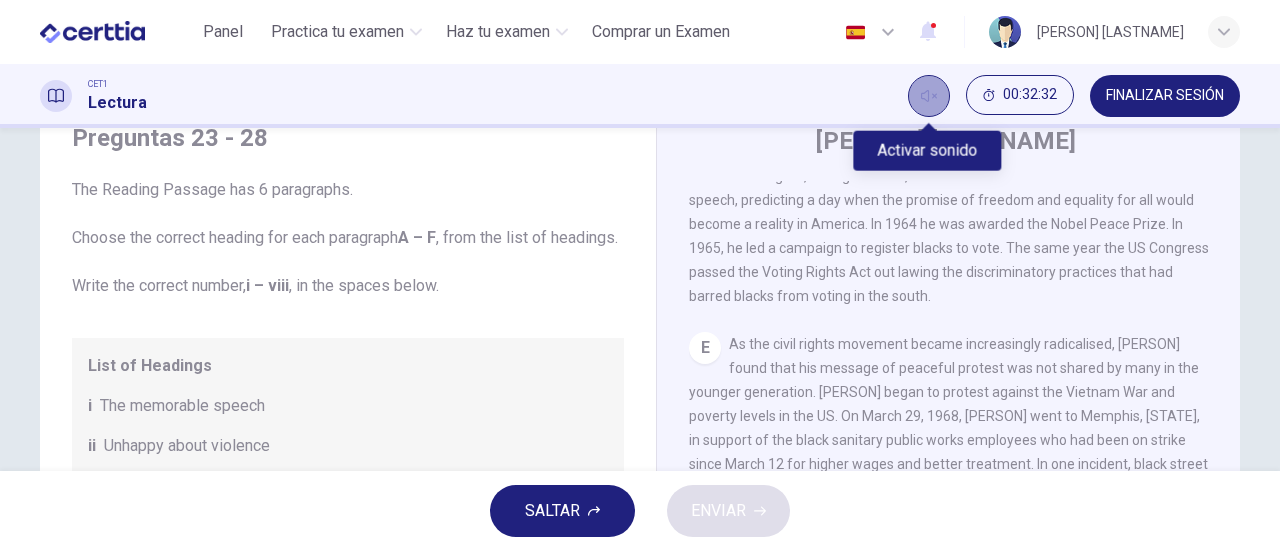 click 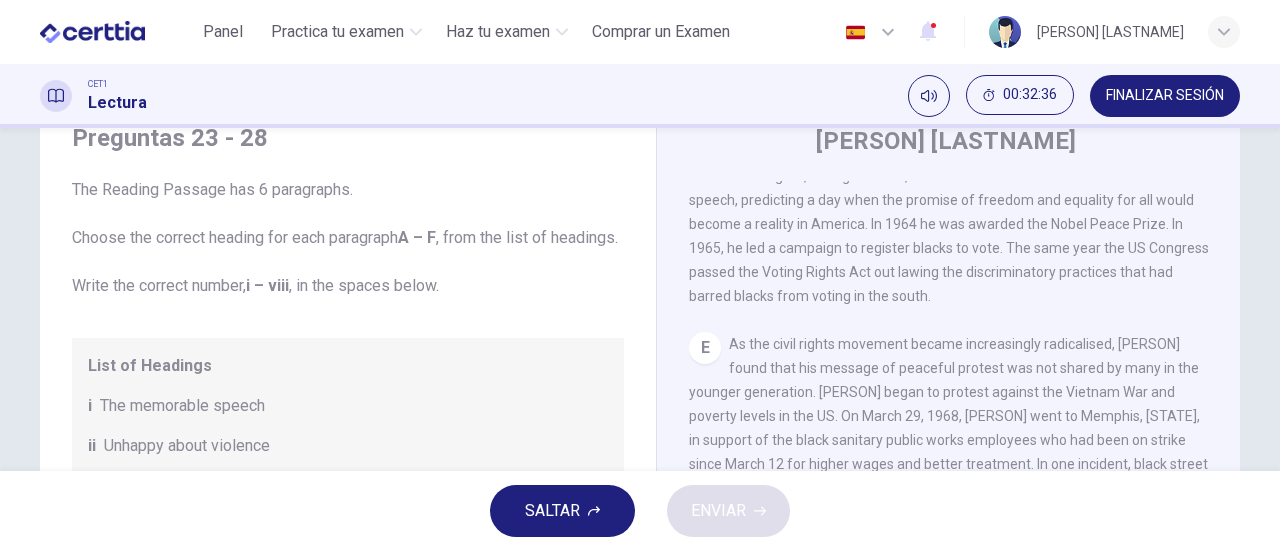 click on "The Reading Passage has 6 paragraphs.
Choose the correct heading for each paragraph  A – F , from the list of headings.
Write the correct number,  i – viii , in the spaces below." at bounding box center (348, 238) 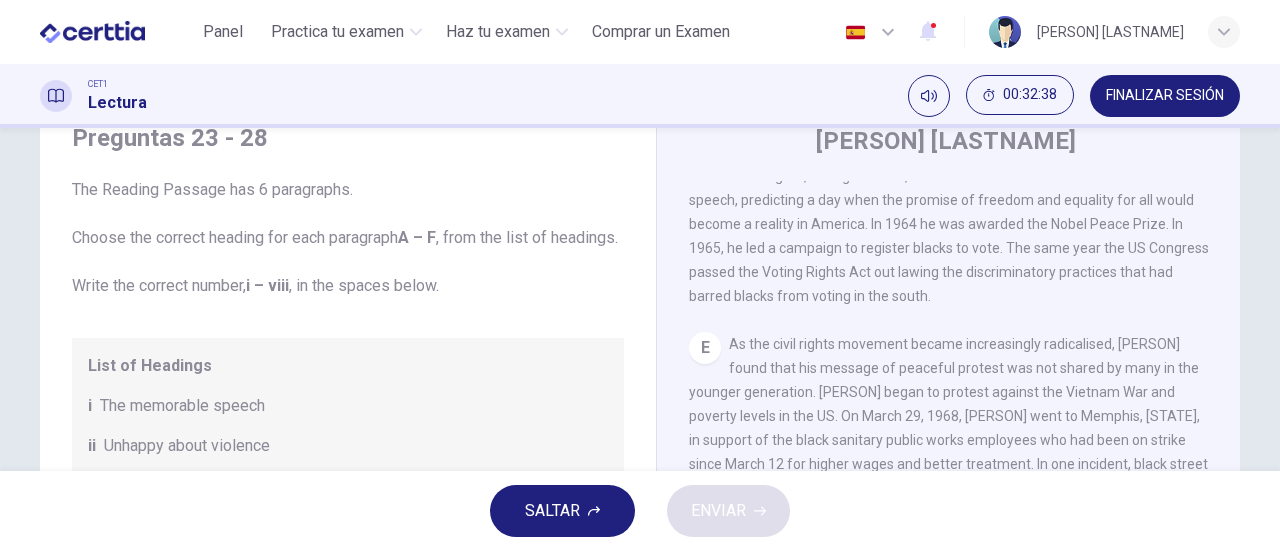 scroll, scrollTop: 0, scrollLeft: 0, axis: both 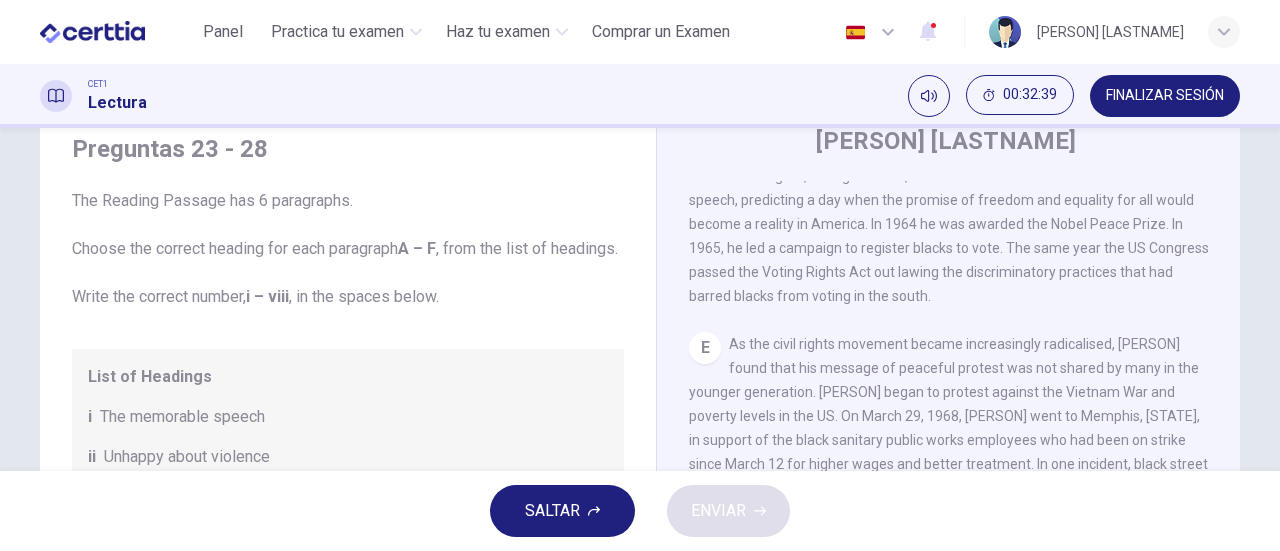 click on "The Reading Passage has 6 paragraphs.
Choose the correct heading for each paragraph  A – F , from the list of headings.
Write the correct number,  i – viii , in the spaces below." at bounding box center (348, 249) 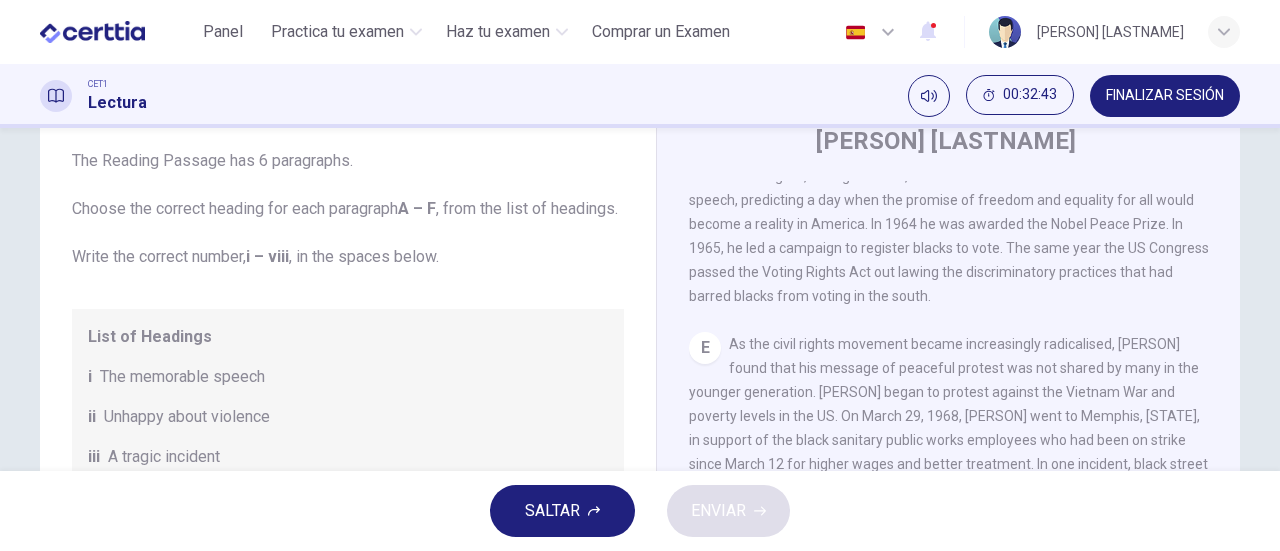 scroll, scrollTop: 0, scrollLeft: 0, axis: both 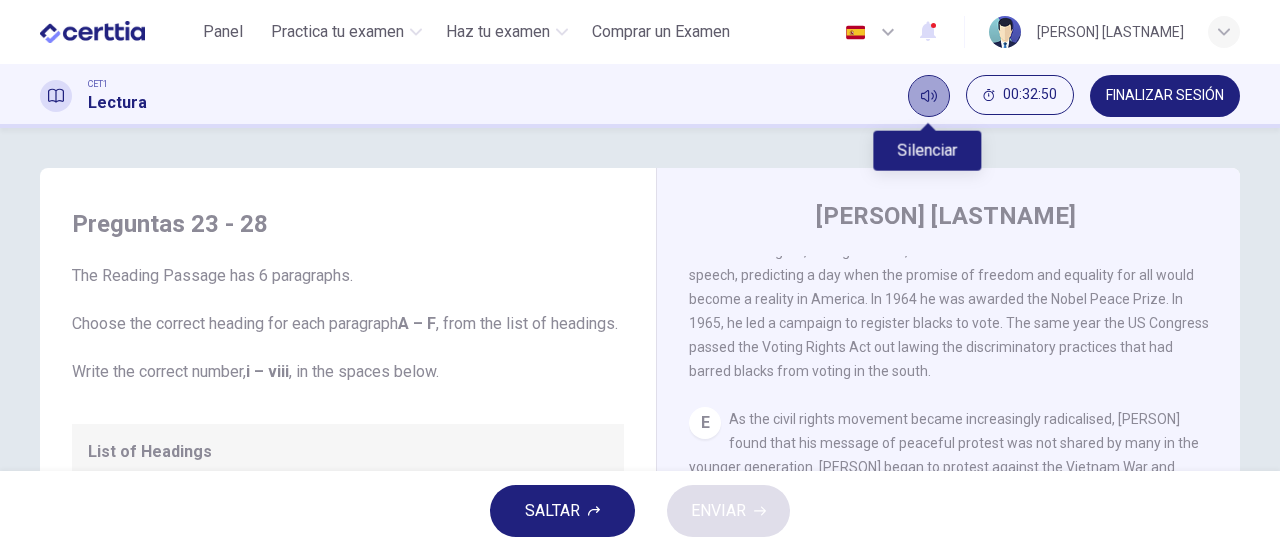 click 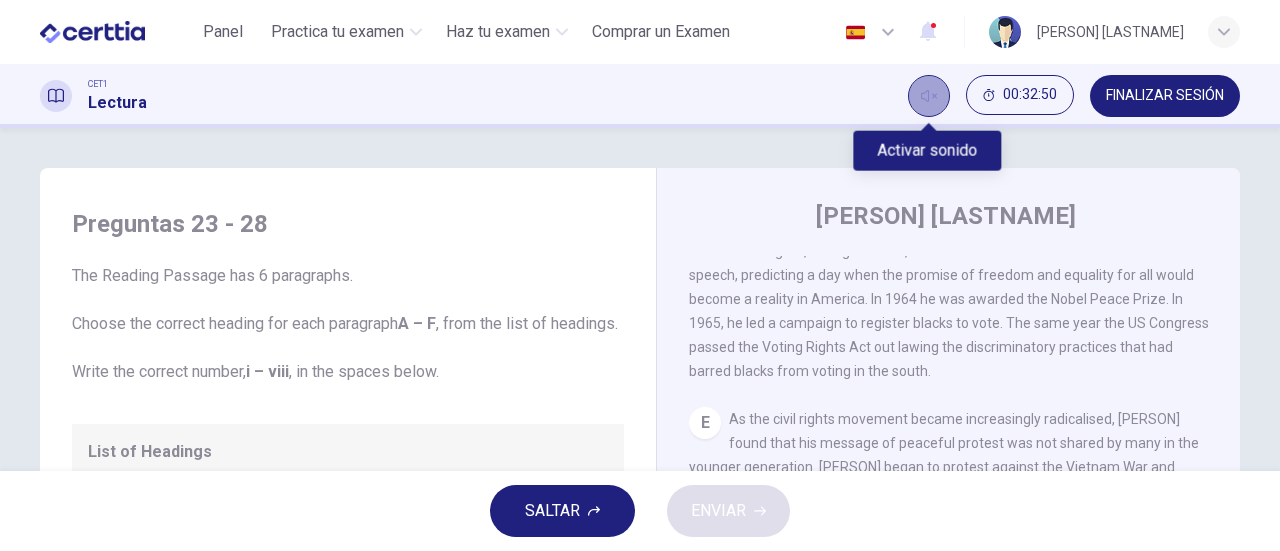 click 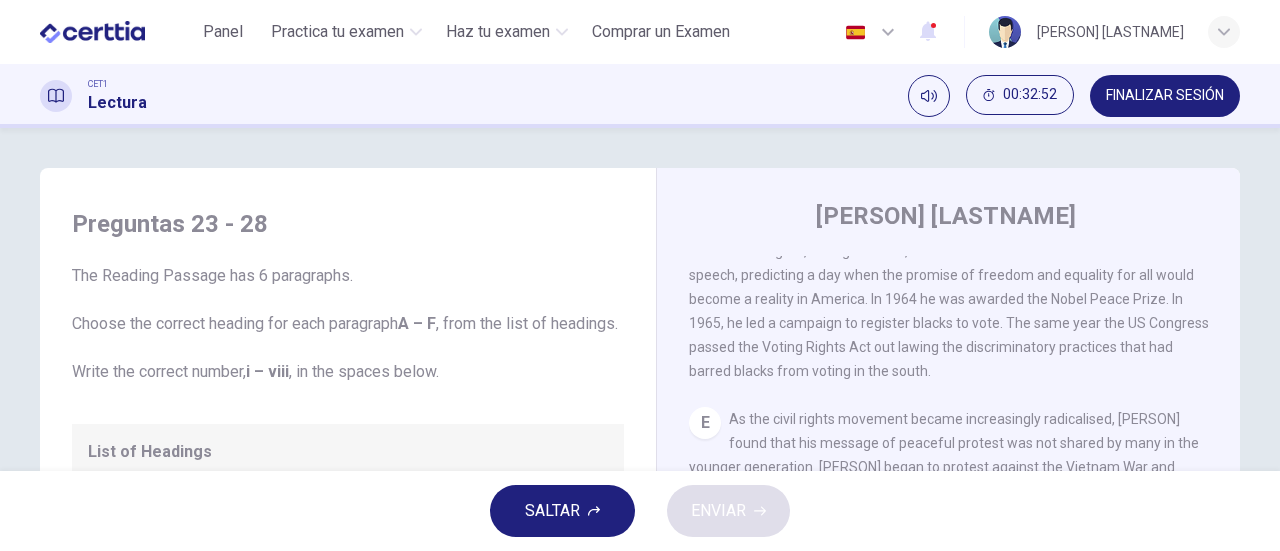 click on "The Reading Passage has 6 paragraphs.
Choose the correct heading for each paragraph  A – F , from the list of headings.
Write the correct number,  i – viii , in the spaces below." at bounding box center [348, 324] 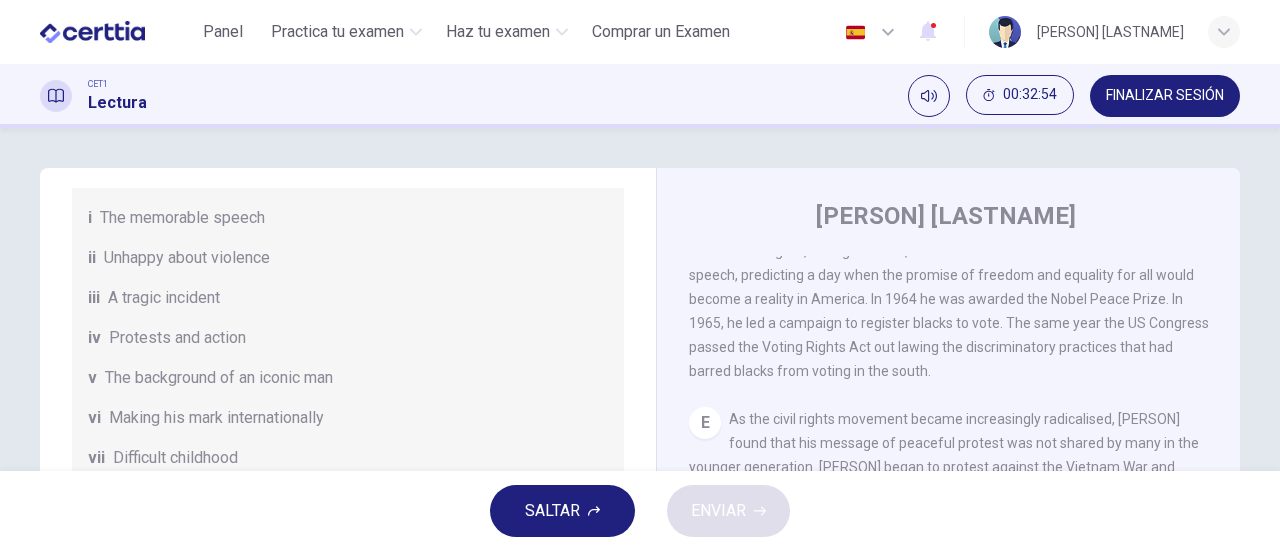 scroll, scrollTop: 282, scrollLeft: 0, axis: vertical 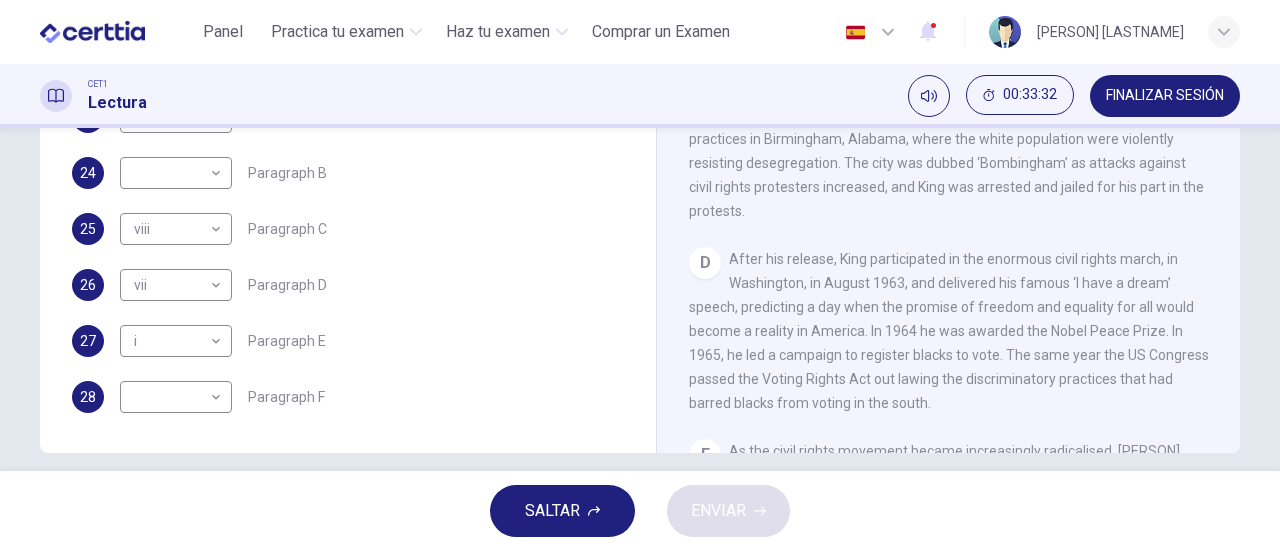 drag, startPoint x: 1238, startPoint y: 174, endPoint x: 1279, endPoint y: 199, distance: 48.02083 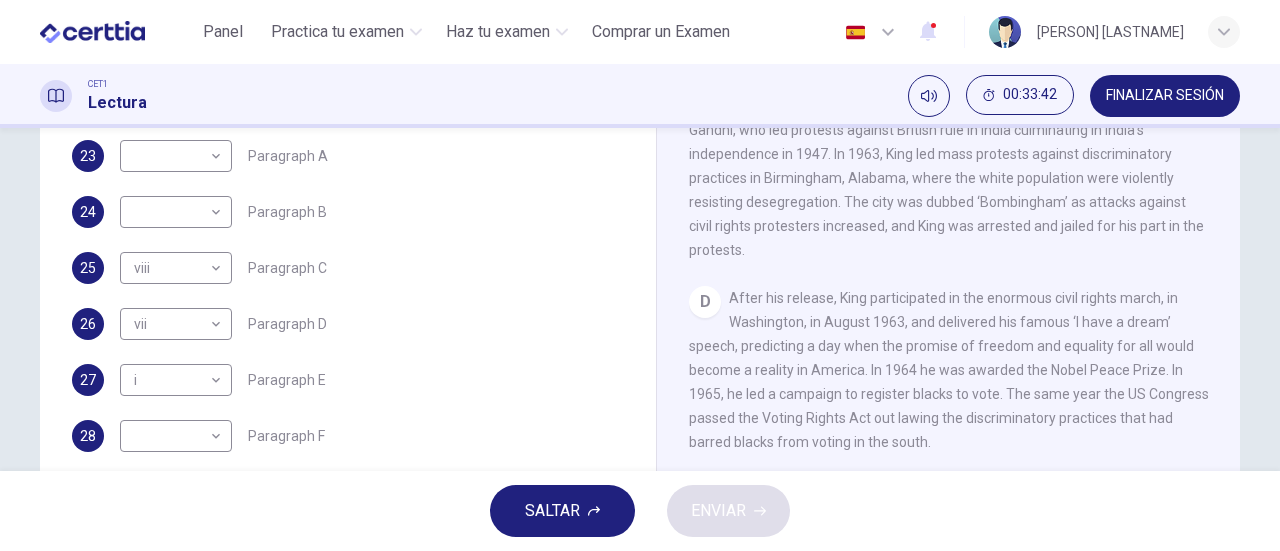 scroll, scrollTop: 362, scrollLeft: 0, axis: vertical 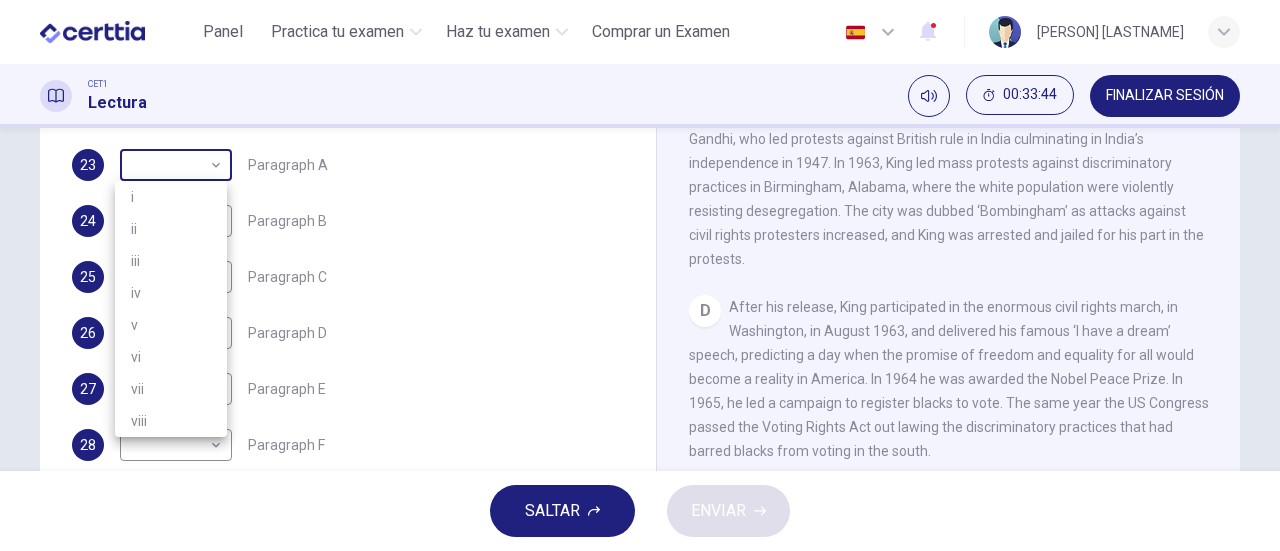 click on "Este sitio utiliza cookies, como se explica en nuestra  Política de Privacidad . Si acepta el uso de cookies, haga clic en el botón Aceptar y continúe navegando por nuestro sitio.   Política de Privacidad Aceptar Panel Practica tu examen Haz tu examen Comprar un Examen Español ** ​ [PERSON] [LASTNAME] CET1 Lectura 00:33:44 FINALIZAR SESIÓN Preguntas 23 - 28 The Reading Passage has 6 paragraphs.
Choose the correct heading for each paragraph  A – F , from the list of headings.
Write the correct number,  i – viii , in the spaces below. List of Headings i The memorable speech ii Unhappy about violence iii A tragic incident iv Protests and action v The background of an iconic man vi Making his mark internationally vii Difficult childhood viii Black street repairmen 23 ​ ​ Paragraph A 24 ​ ​ Paragraph B 25 viii **** ​ Paragraph C 26 vii *** ​ Paragraph D 27 i * ​ Paragraph E 28 ​ ​ Paragraph F [PERSON] CLIC PARA ZOOM Clic para zoom A B C D E F SALTAR ENVIAR Panel   2" at bounding box center [640, 275] 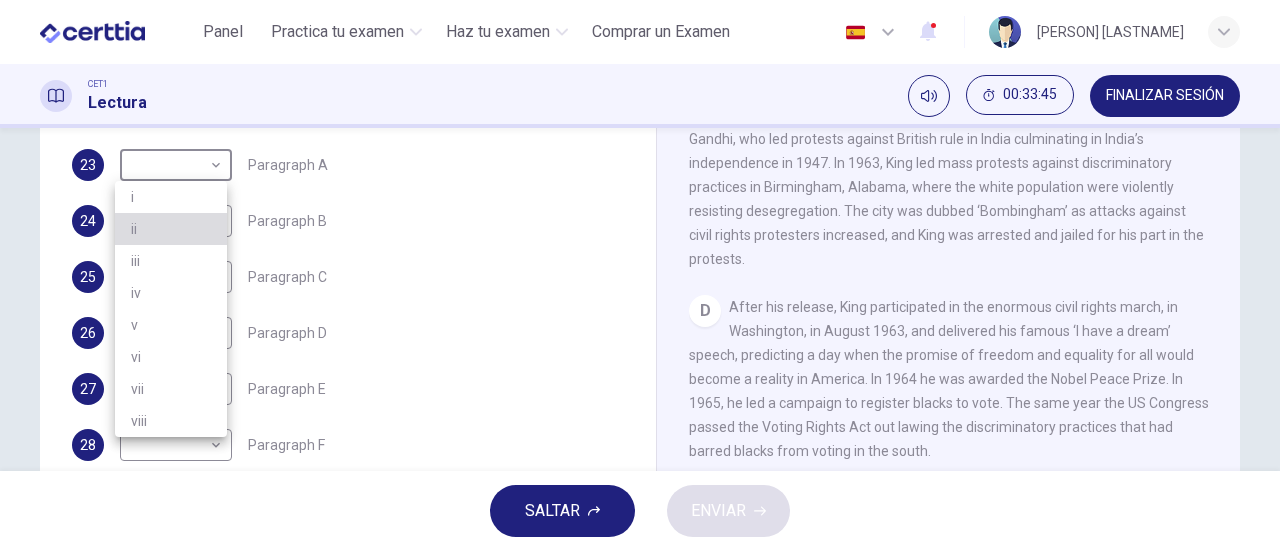 click on "ii" at bounding box center (171, 229) 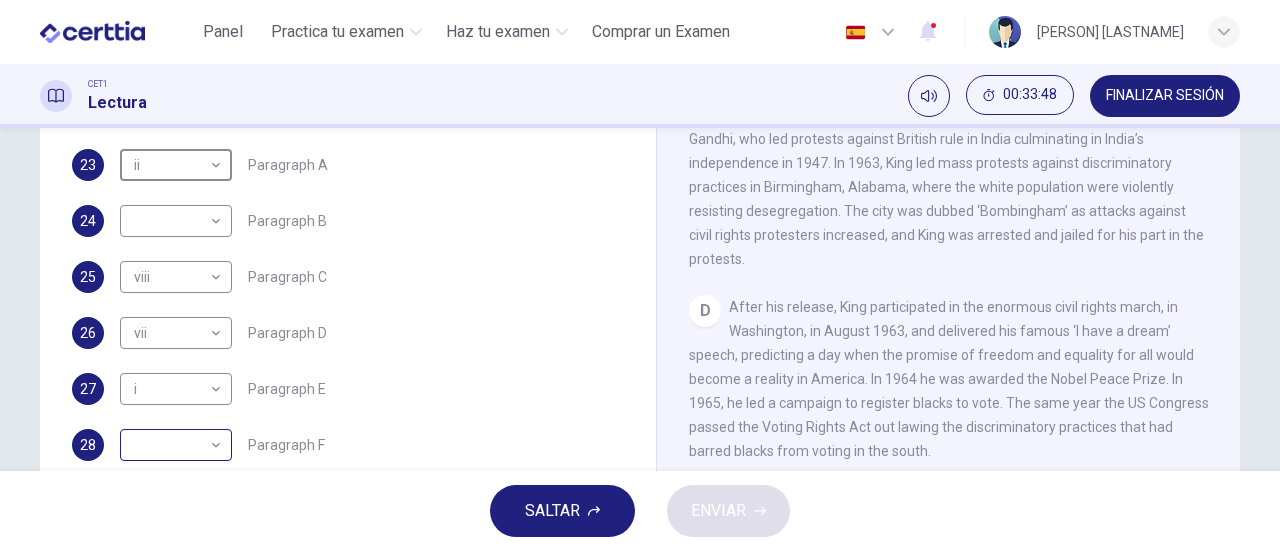 scroll, scrollTop: 364, scrollLeft: 0, axis: vertical 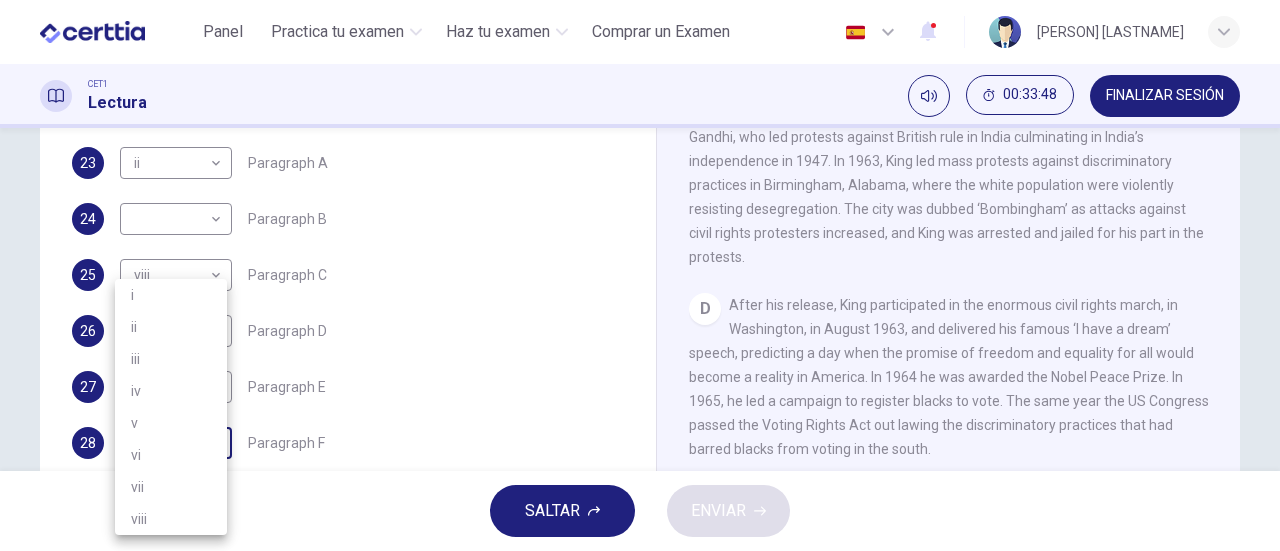click on "Este sitio utiliza cookies, como se explica en nuestra  Política de Privacidad . Si acepta el uso de cookies, haga clic en el botón Aceptar y continúe navegando por nuestro sitio.   Política de Privacidad Aceptar Panel Practica tu examen Haz tu examen Comprar un Examen Español ** ​ Sebastian González Ochoa CET1 Lectura 00:33:48 FINALIZAR SESIÓN Preguntas 23 - 28 The Reading Passage has 6 paragraphs.
Choose the correct heading for each paragraph  A – F , from the list of headings.
Write the correct number,  i – viii , in the spaces below. List of Headings i The memorable speech ii Unhappy about violence iii A tragic incident iv Protests and action v The background of an iconic man vi Making his mark internationally vii Difficult childhood viii Black street repairmen 23 ii ** ​ Paragraph A 24 ​ ​ Paragraph B 25 viii **** ​ Paragraph C 26 vii *** ​ Paragraph D 27 i * ​ Paragraph E 28 ​ ​ Paragraph F Martin Luther King CLIC PARA ZOOM Clic para zoom A B C D E F SALTAR ENVIAR Panel" at bounding box center [640, 275] 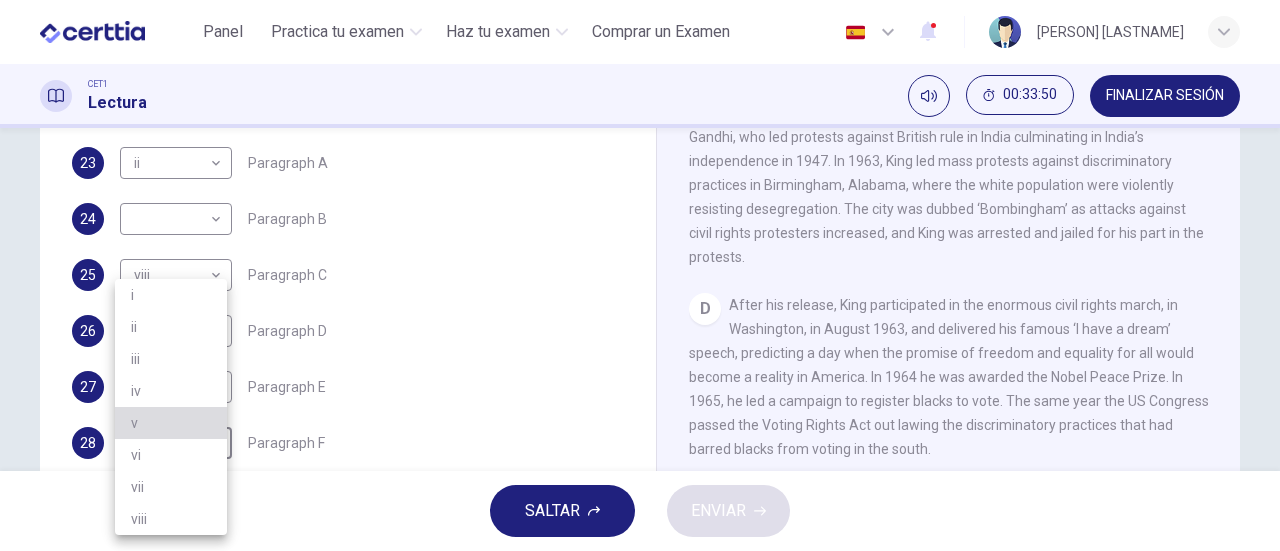 click on "v" at bounding box center (171, 423) 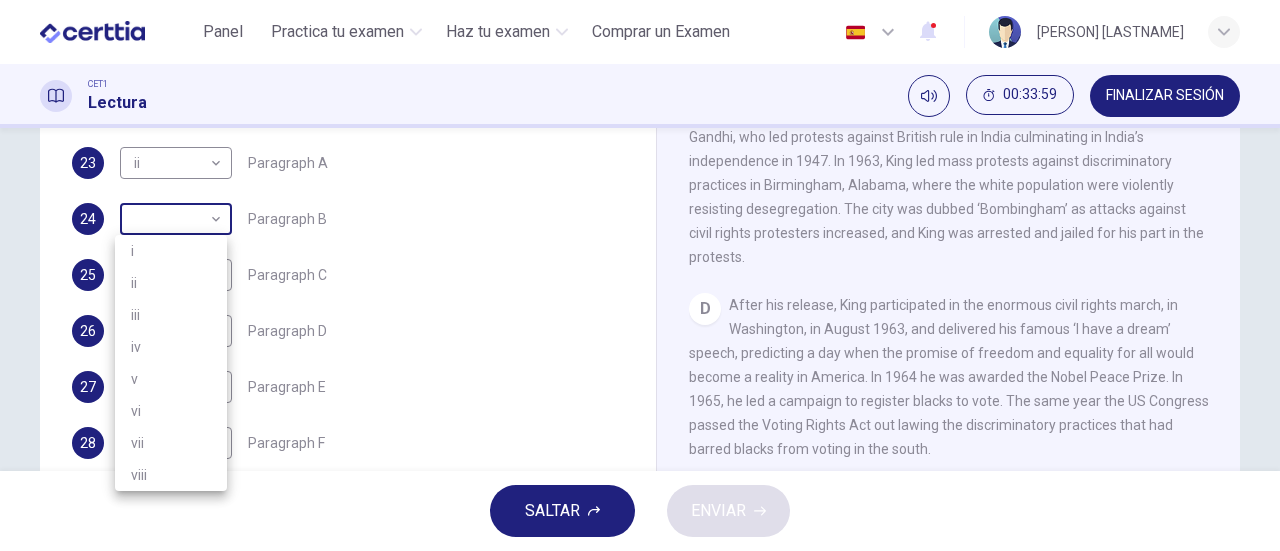 click on "Este sitio utiliza cookies, como se explica en nuestra  Política de Privacidad . Si acepta el uso de cookies, haga clic en el botón Aceptar y continúe navegando por nuestro sitio.   Política de Privacidad Aceptar Panel Practica tu examen Haz tu examen Comprar un Examen Español ** ​ [PERSON] [LASTNAME] CET1 Lectura 00:33:59 FINALIZAR SESIÓN Preguntas 23 - 28 The Reading Passage has 6 paragraphs.
Choose the correct heading for each paragraph  A – F , from the list of headings.
Write the correct number,  i – viii , in the spaces below. List of Headings i The memorable speech ii Unhappy about violence iii A tragic incident iv Protests and action v The background of an iconic man vi Making his mark internationally vii Difficult childhood viii Black street repairmen 23 ii ** ​ Paragraph A 24 ​ ​ Paragraph B 25 viii **** ​ Paragraph C 26 vii *** ​ Paragraph D 27 i * ​ Paragraph E 28 v * ​ Paragraph F [PERSON] [LASTNAME] CLIC PARA ZOOM Clic para zoom A B C D E F SALTAR ENVIAR Panel" at bounding box center [640, 275] 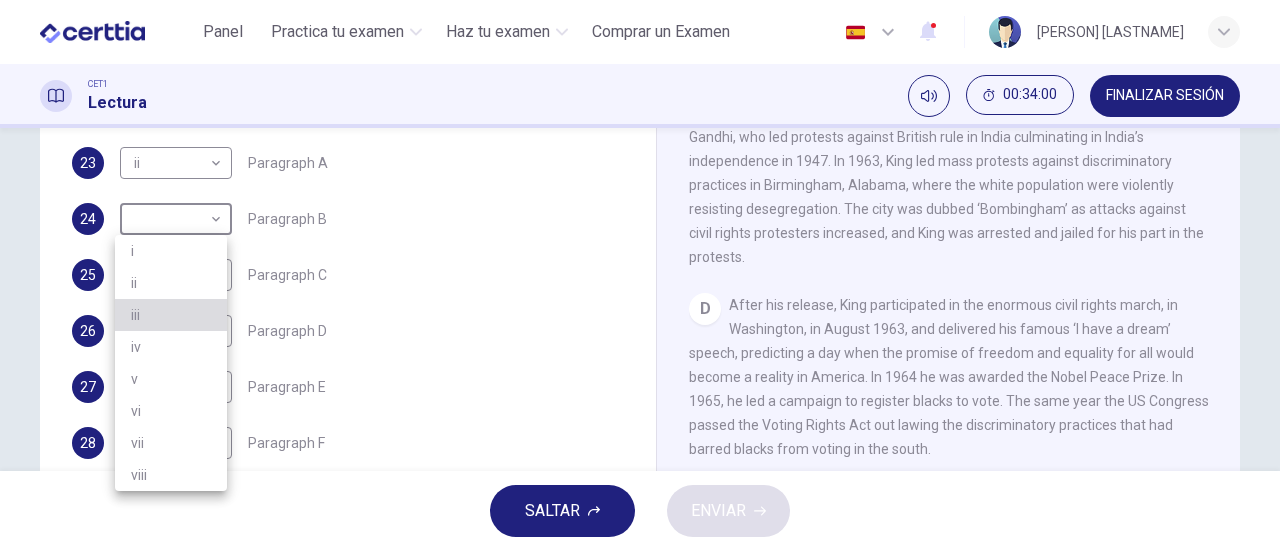 click on "iii" at bounding box center [171, 315] 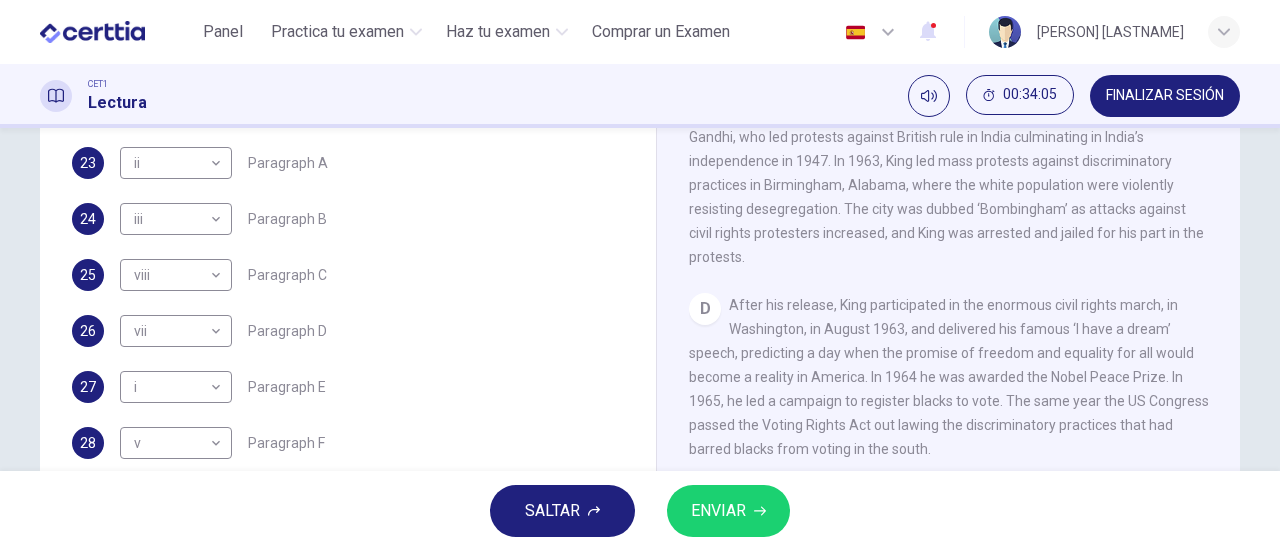 drag, startPoint x: 614, startPoint y: 355, endPoint x: 626, endPoint y: 271, distance: 84.85281 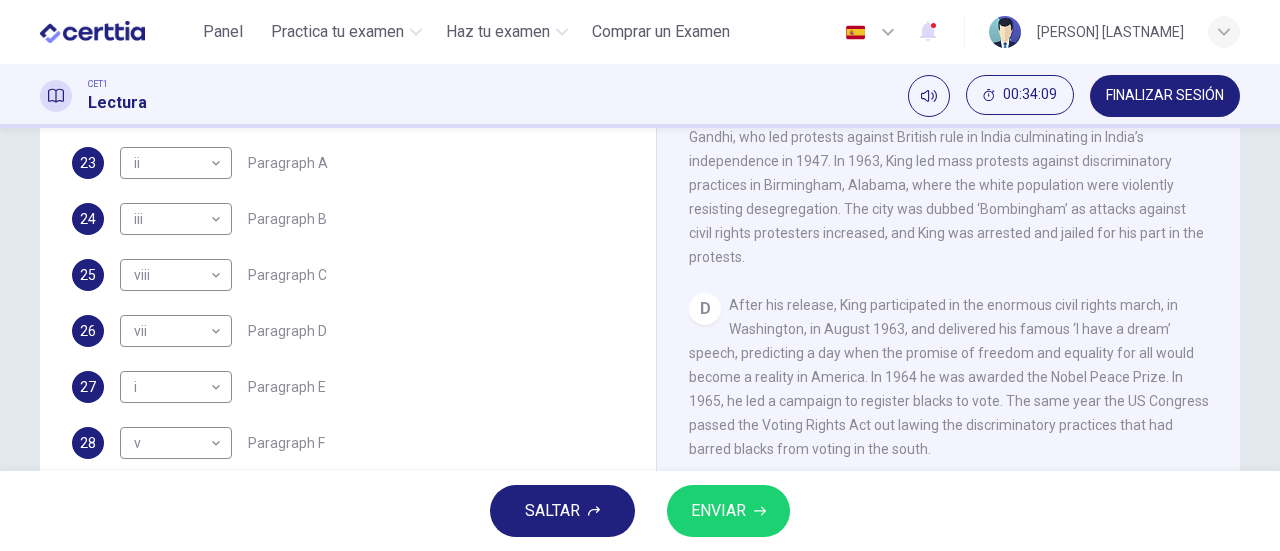 scroll, scrollTop: 352, scrollLeft: 0, axis: vertical 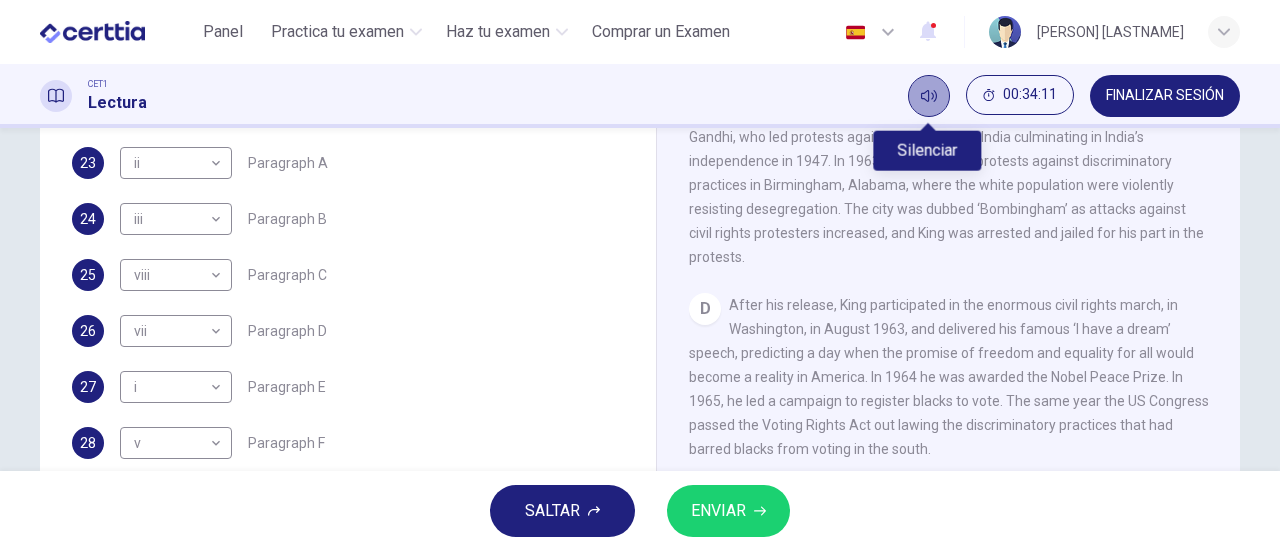 click 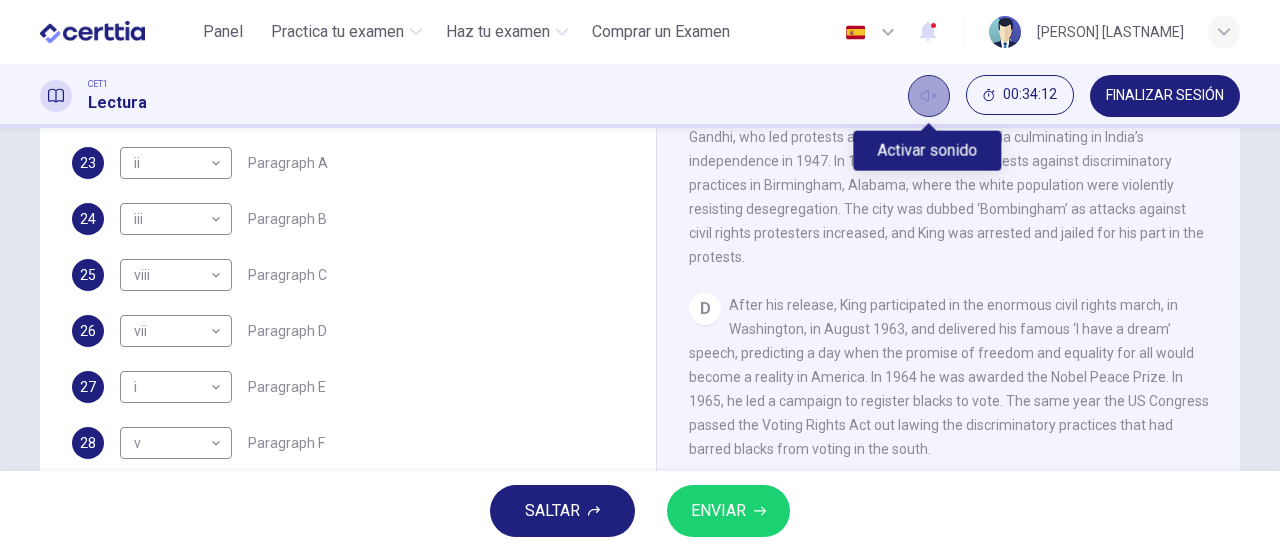 click 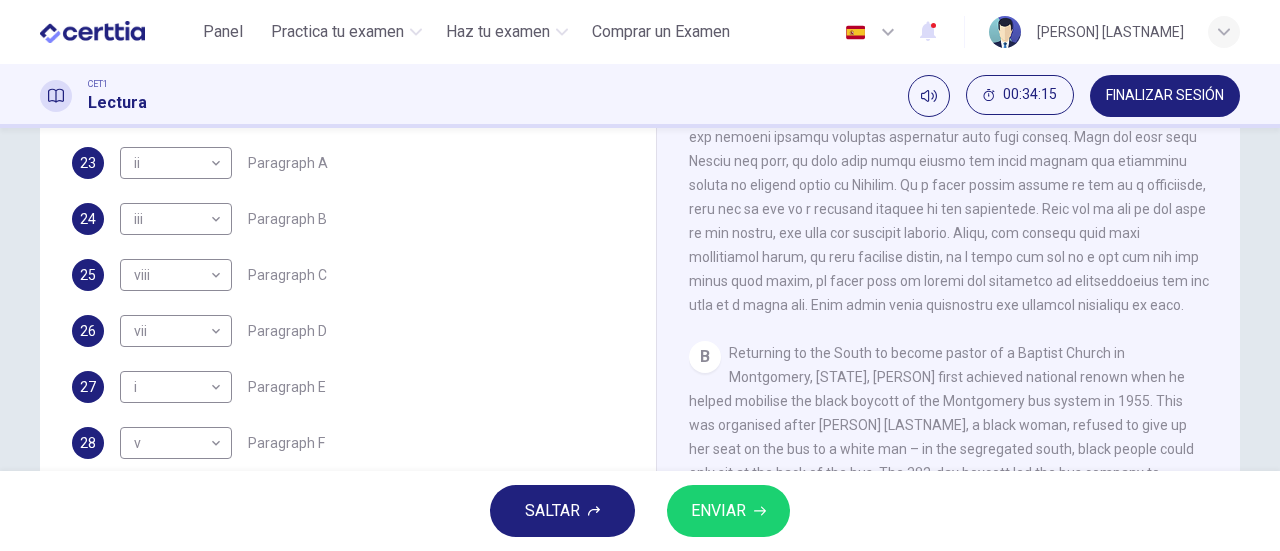 scroll, scrollTop: 289, scrollLeft: 0, axis: vertical 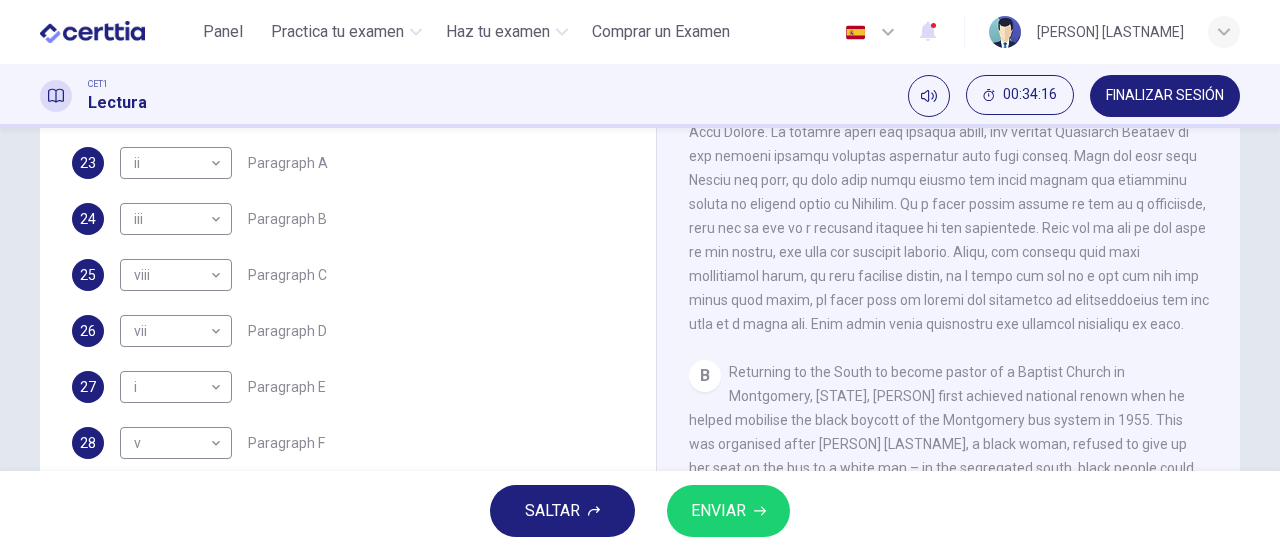 click on "B" at bounding box center (705, 376) 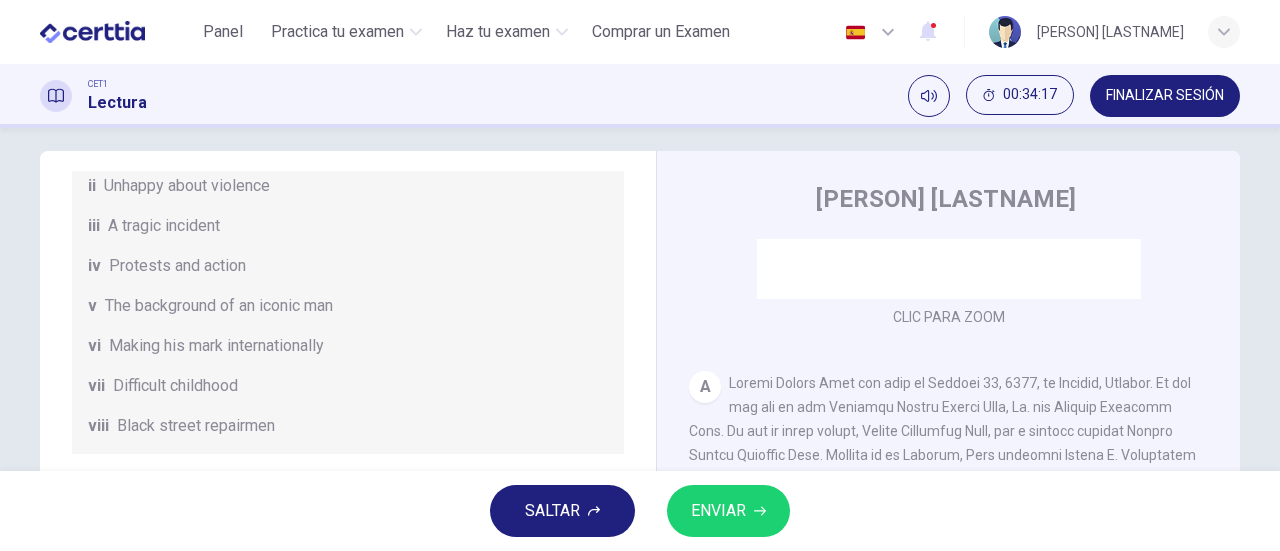 scroll, scrollTop: 0, scrollLeft: 0, axis: both 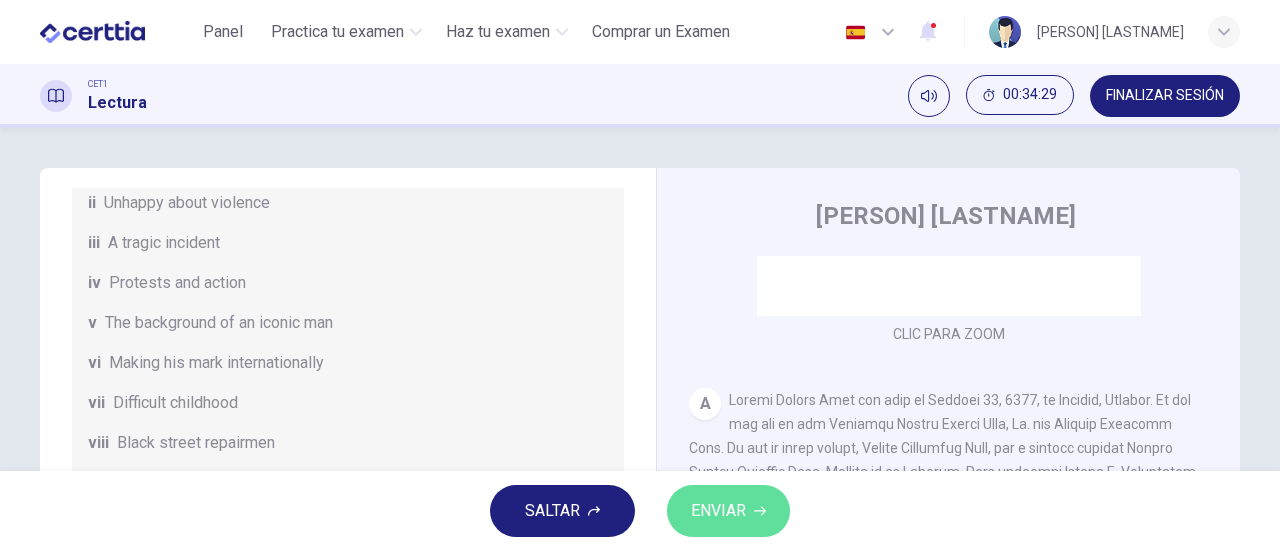 click on "ENVIAR" at bounding box center (718, 511) 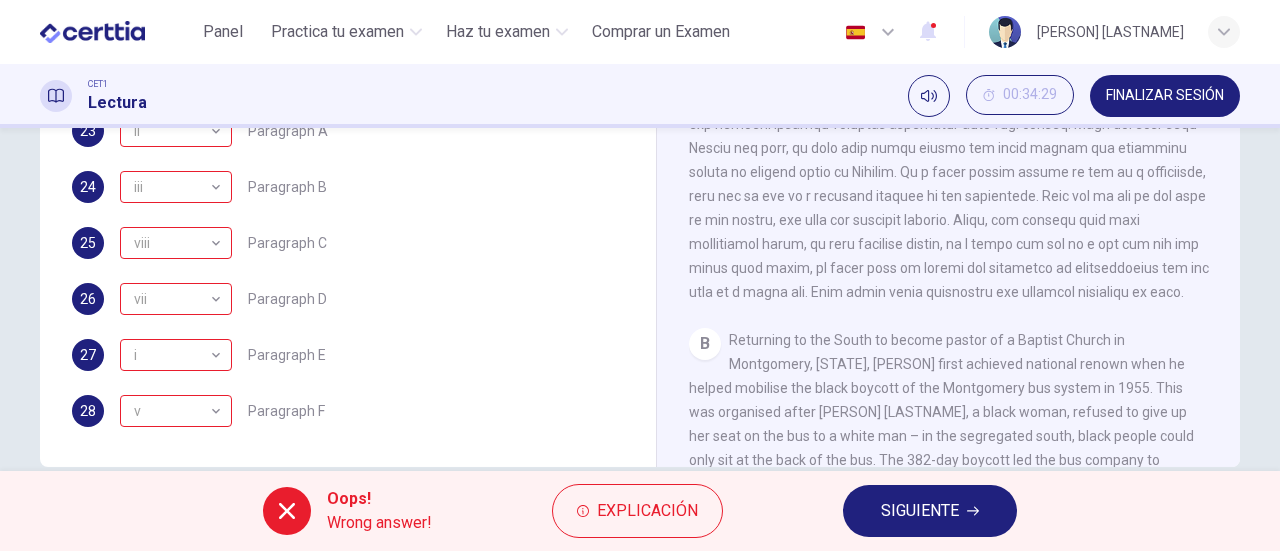 scroll, scrollTop: 432, scrollLeft: 0, axis: vertical 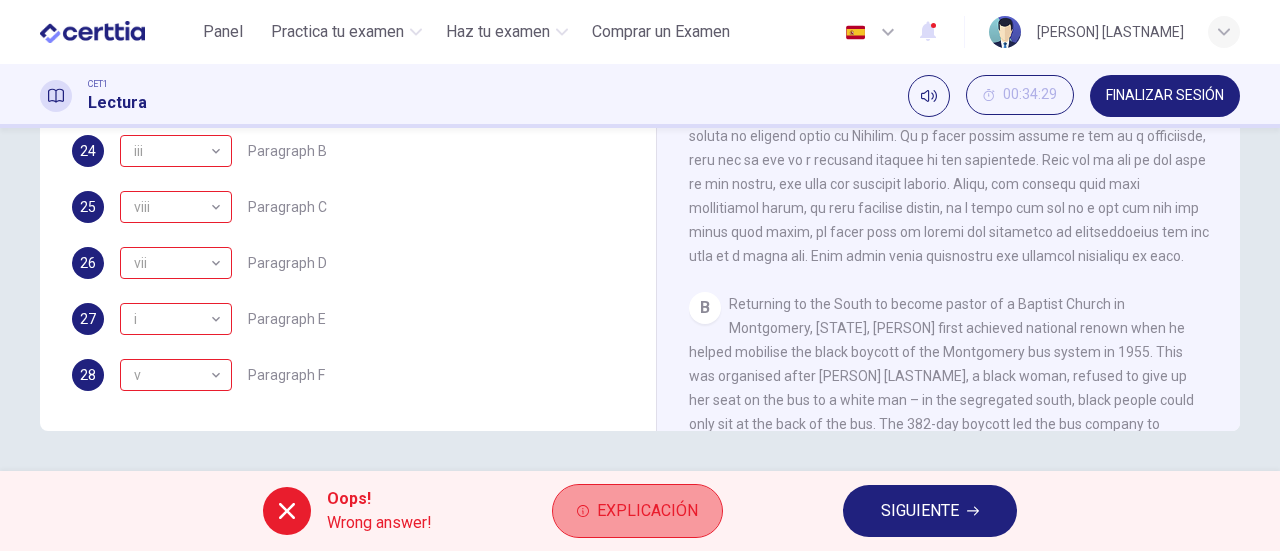 click on "Explicación" at bounding box center (647, 511) 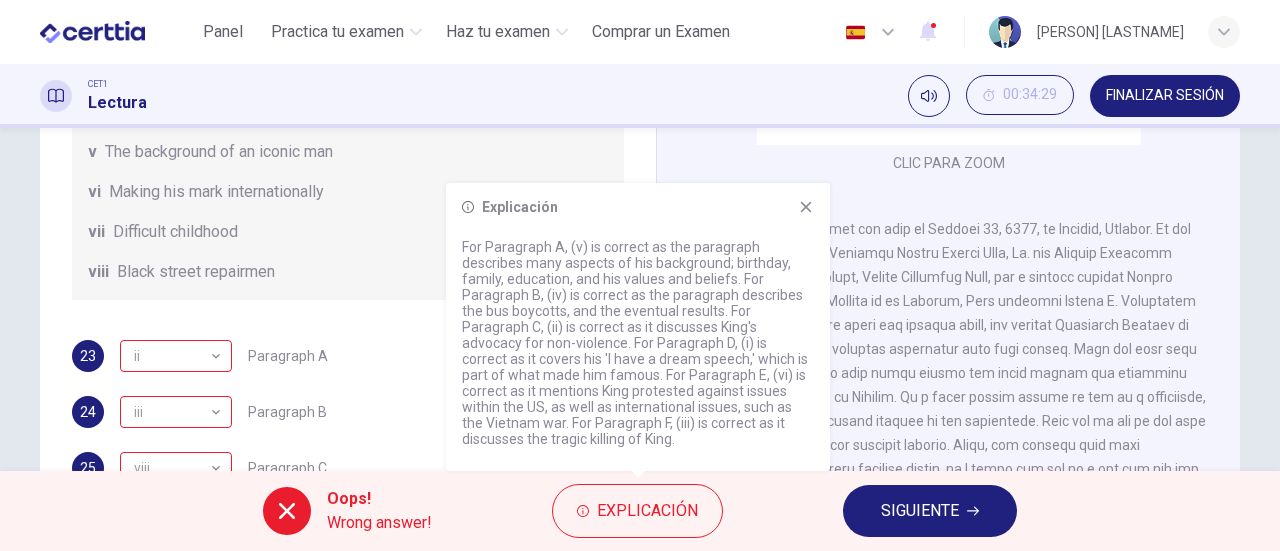 scroll, scrollTop: 144, scrollLeft: 0, axis: vertical 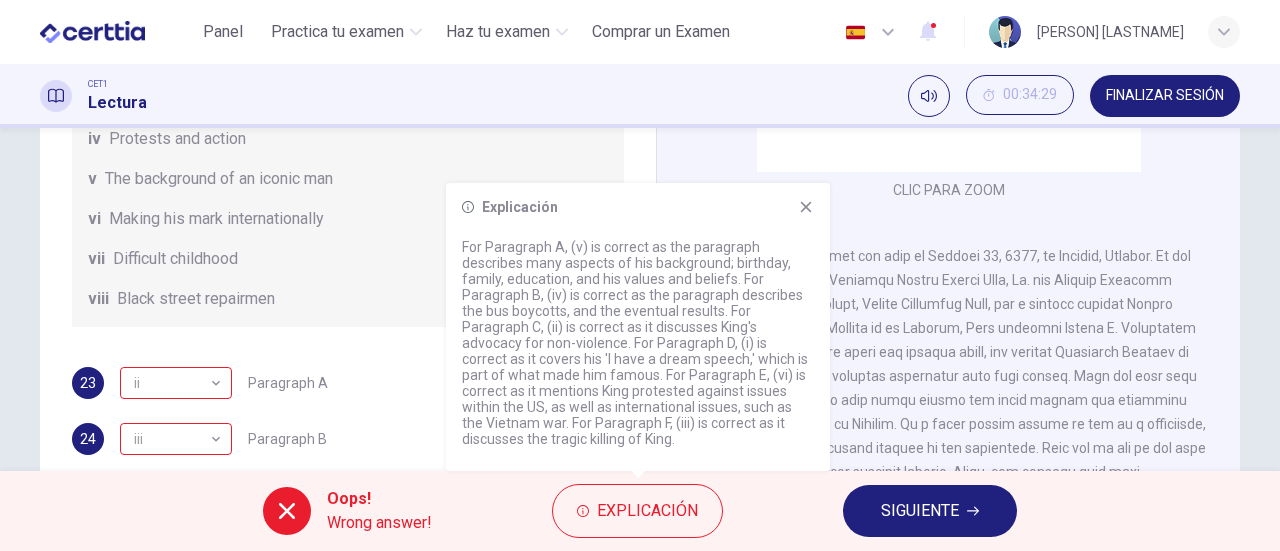 click 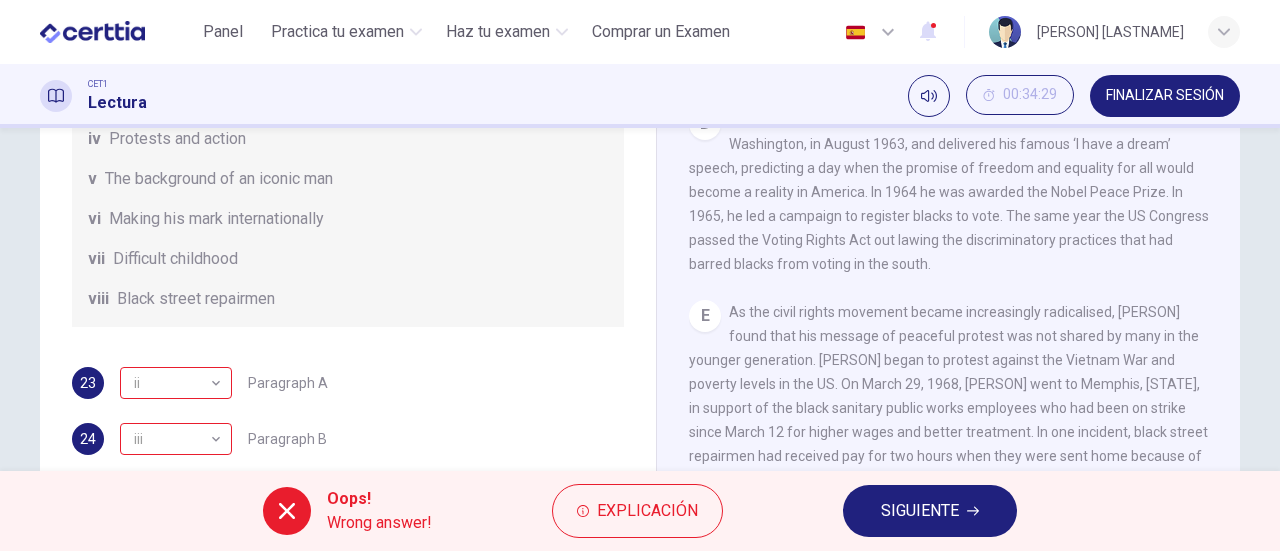 scroll, scrollTop: 1244, scrollLeft: 0, axis: vertical 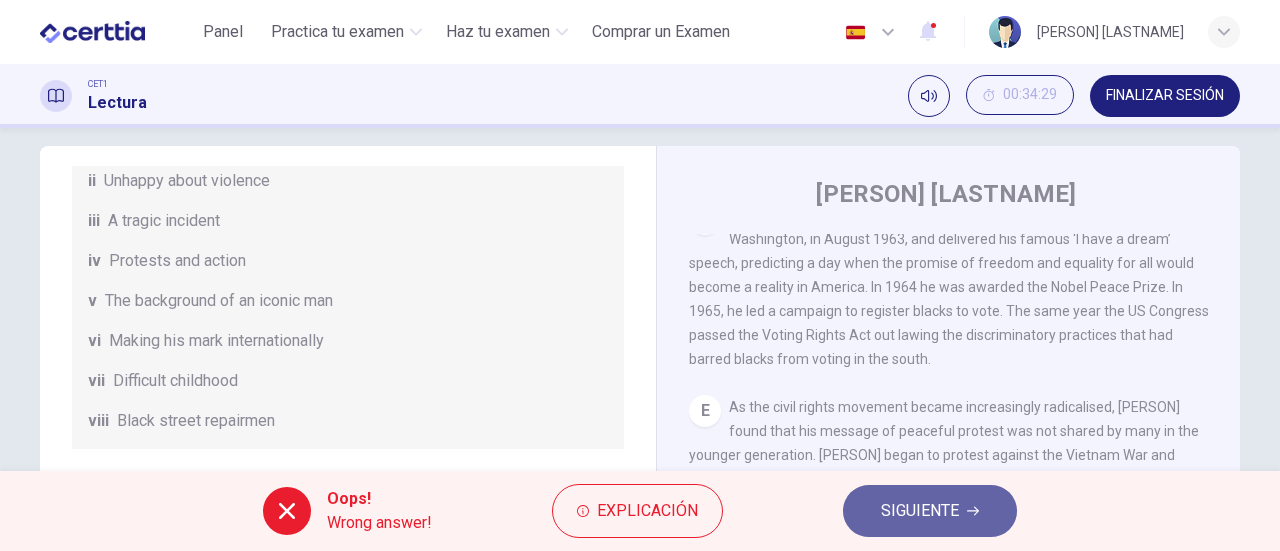 click on "SIGUIENTE" at bounding box center [920, 511] 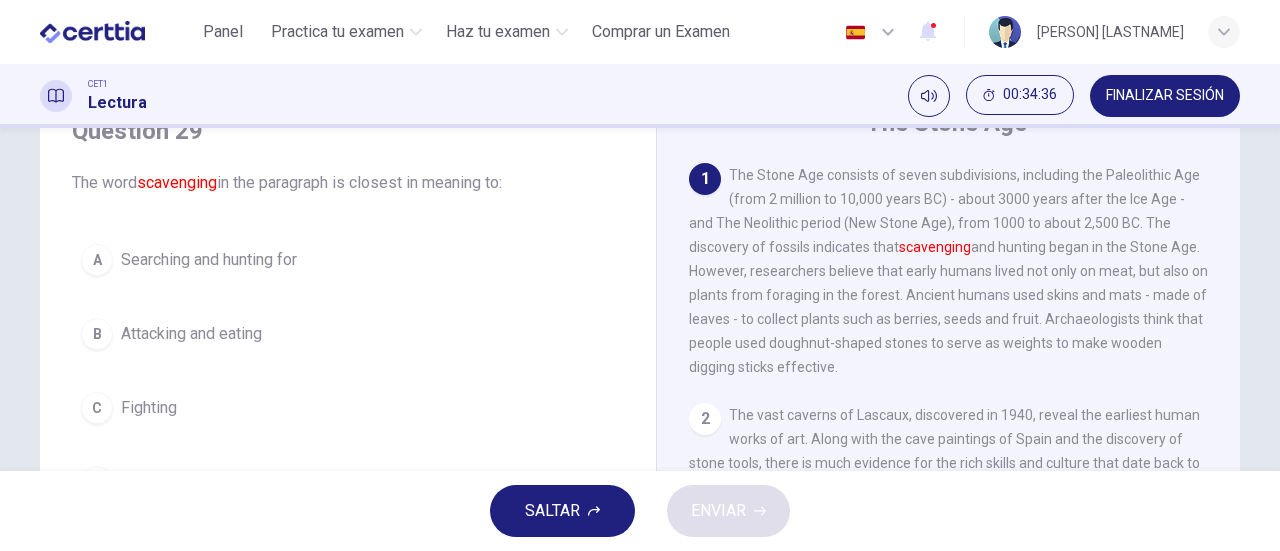 scroll, scrollTop: 96, scrollLeft: 0, axis: vertical 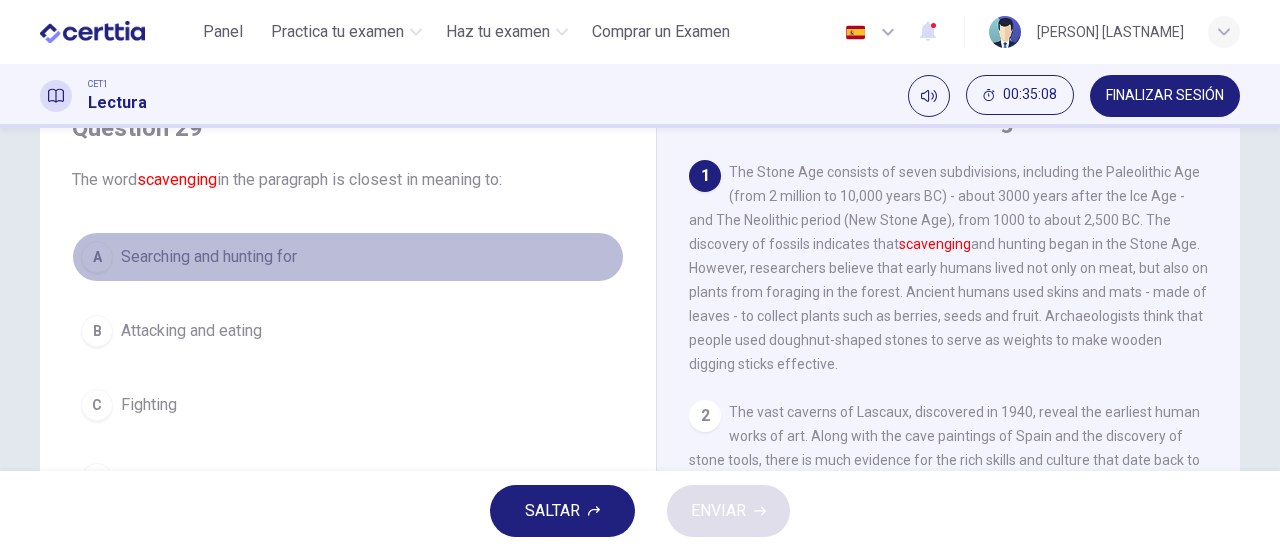 click on "Searching and hunting for" at bounding box center [209, 257] 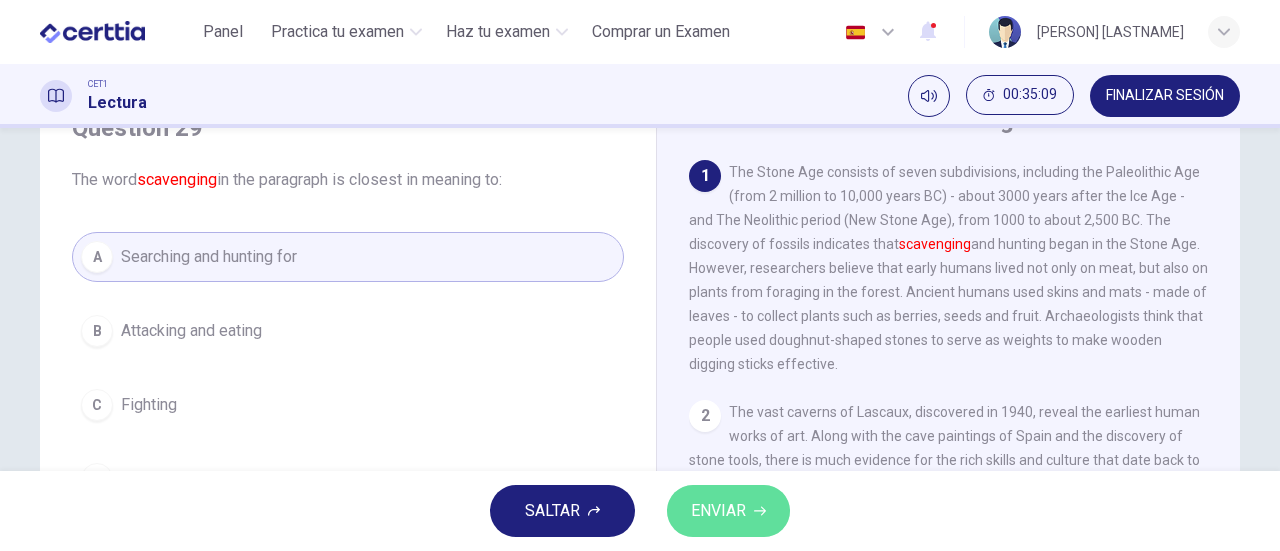 click on "ENVIAR" at bounding box center (718, 511) 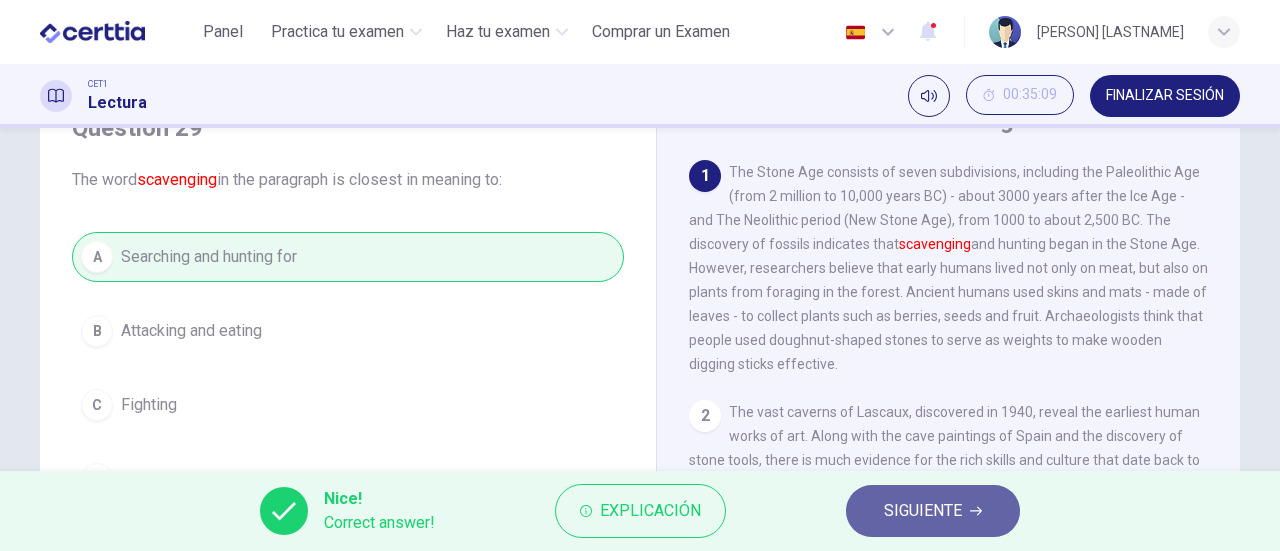 click on "SIGUIENTE" at bounding box center (923, 511) 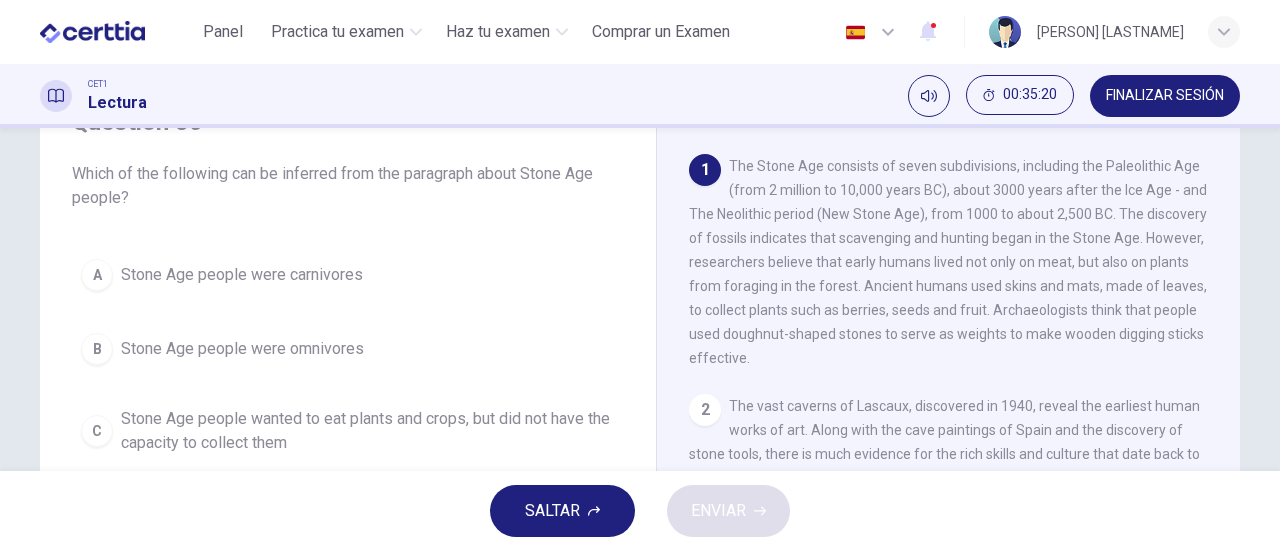 scroll, scrollTop: 92, scrollLeft: 0, axis: vertical 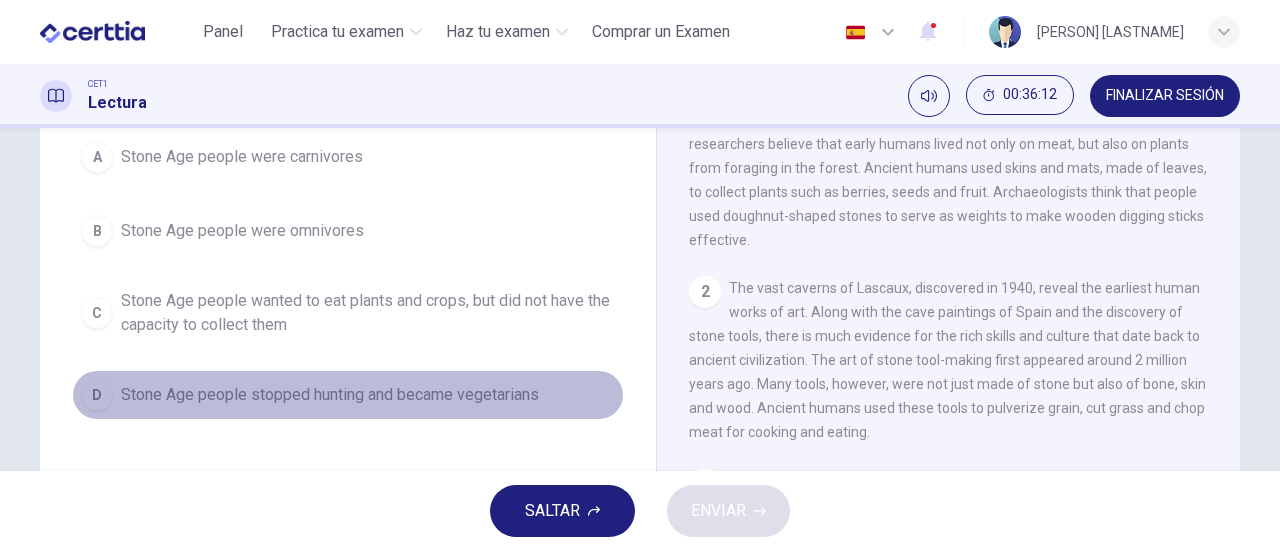 click on "Stone Age people stopped hunting and became vegetarians" at bounding box center (330, 395) 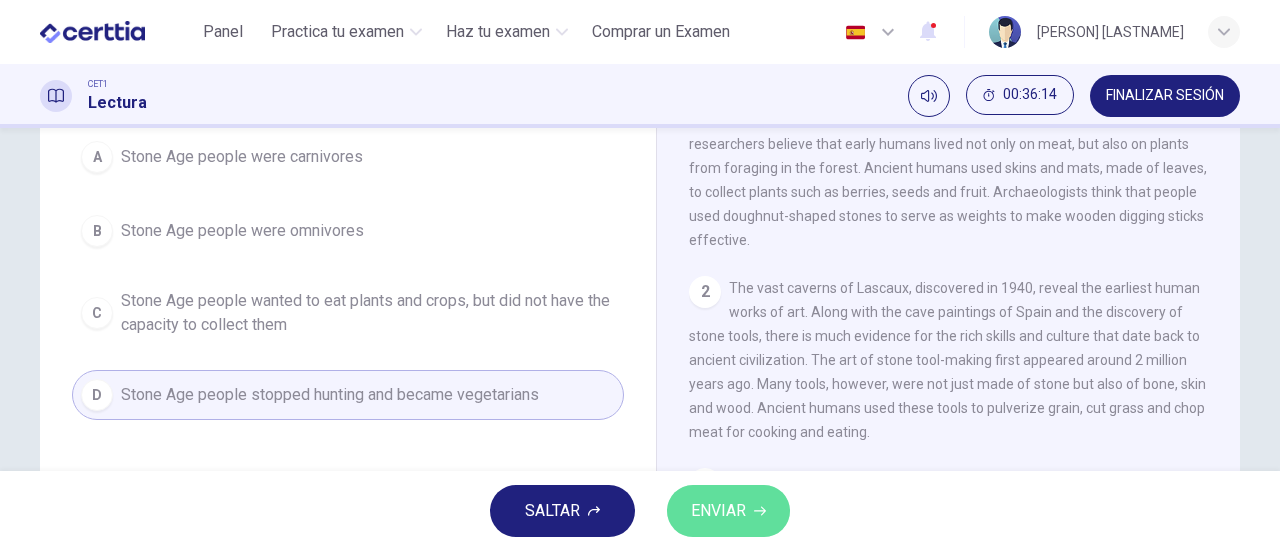 click on "ENVIAR" at bounding box center [728, 511] 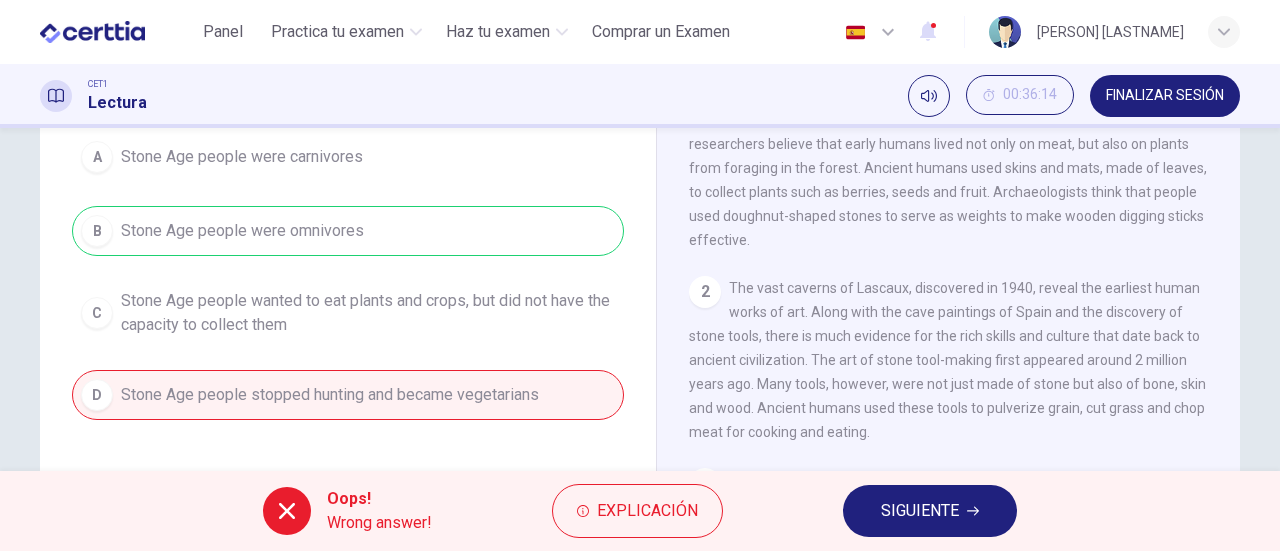click on "A Stone Age people were carnivores B Stone Age people were omnivores C Stone Age people wanted to eat plants and crops, but did not have the capacity to collect them D Stone Age people stopped hunting and became vegetarians" at bounding box center [348, 276] 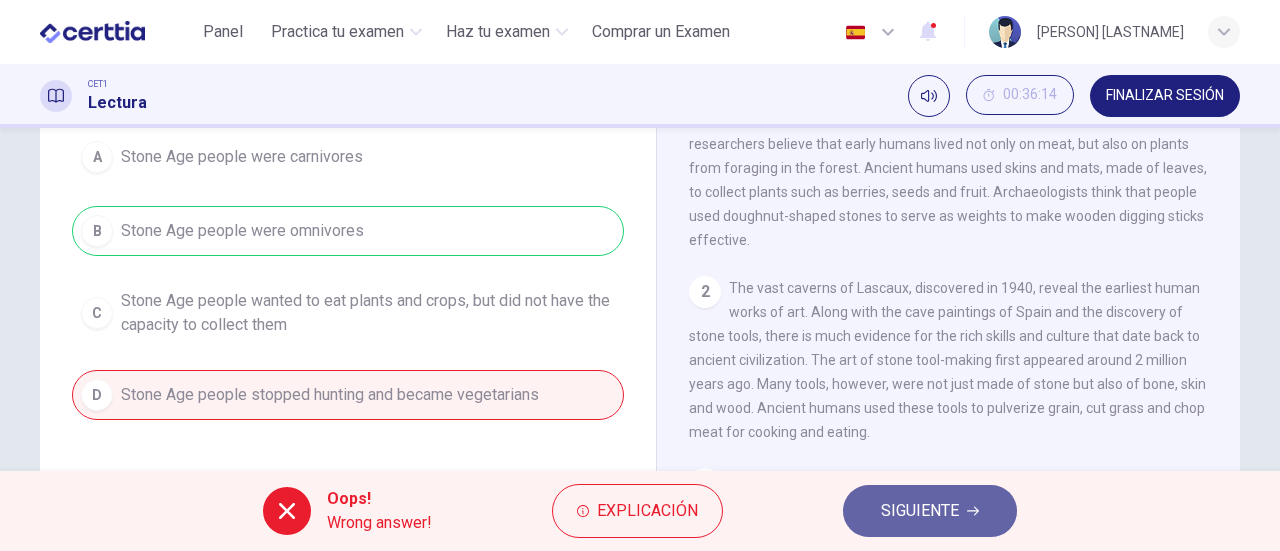 click on "SIGUIENTE" at bounding box center (920, 511) 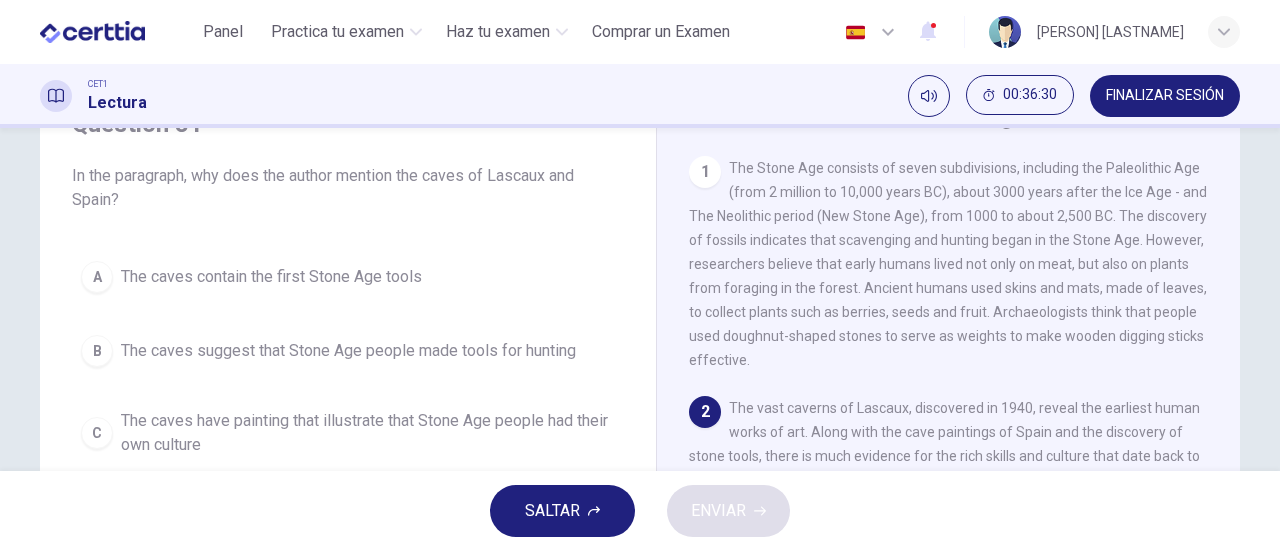 scroll, scrollTop: 90, scrollLeft: 0, axis: vertical 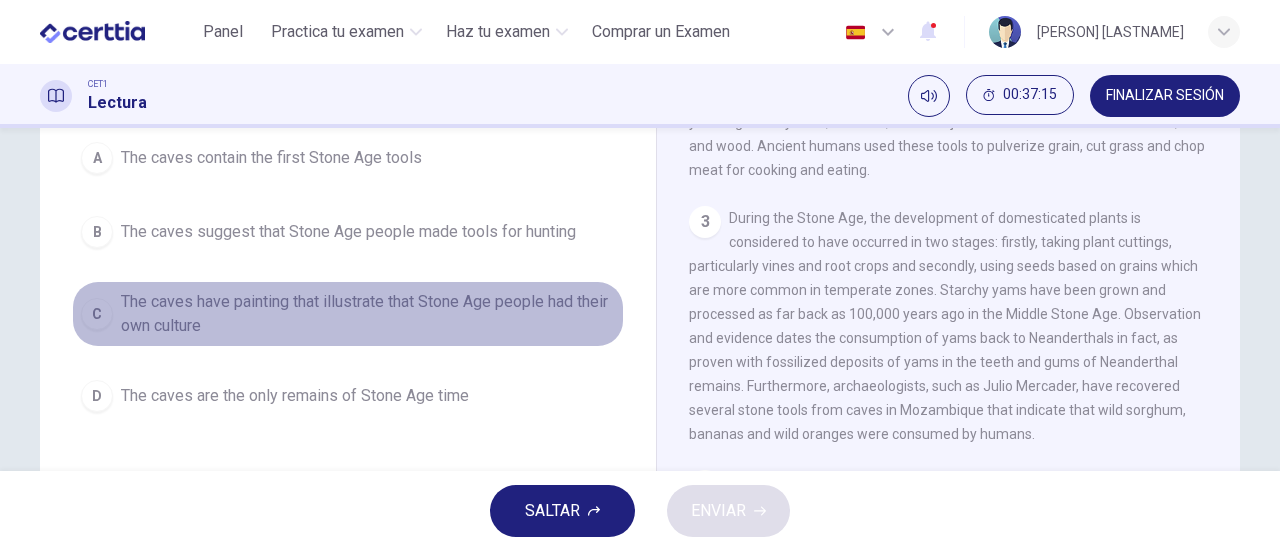 click on "C The caves have painting that illustrate that Stone Age people had their own culture" at bounding box center [348, 314] 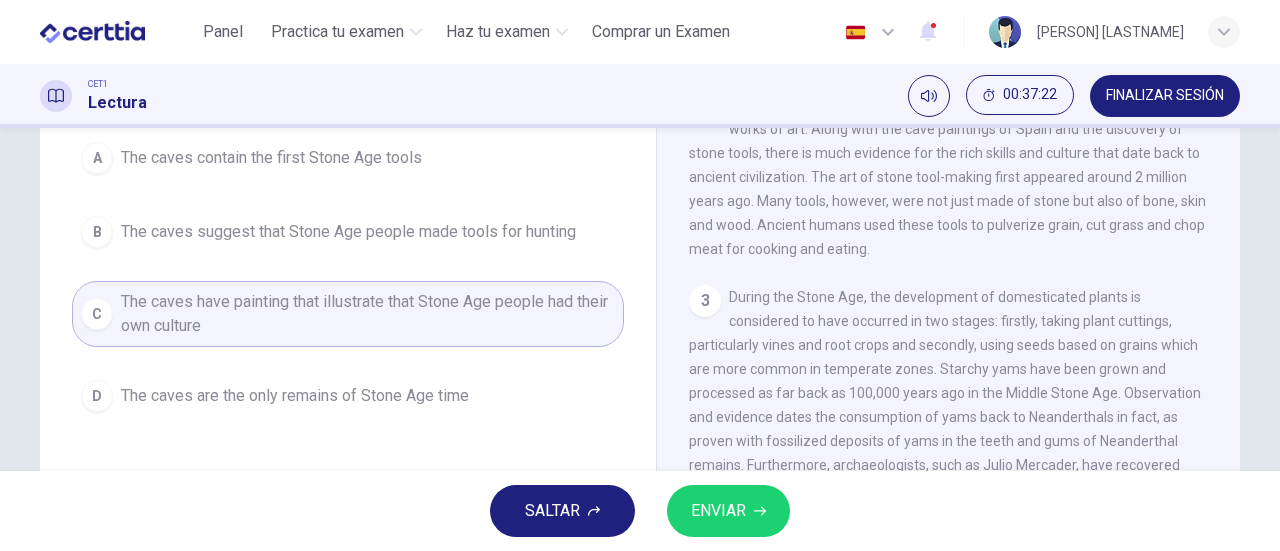scroll, scrollTop: 183, scrollLeft: 0, axis: vertical 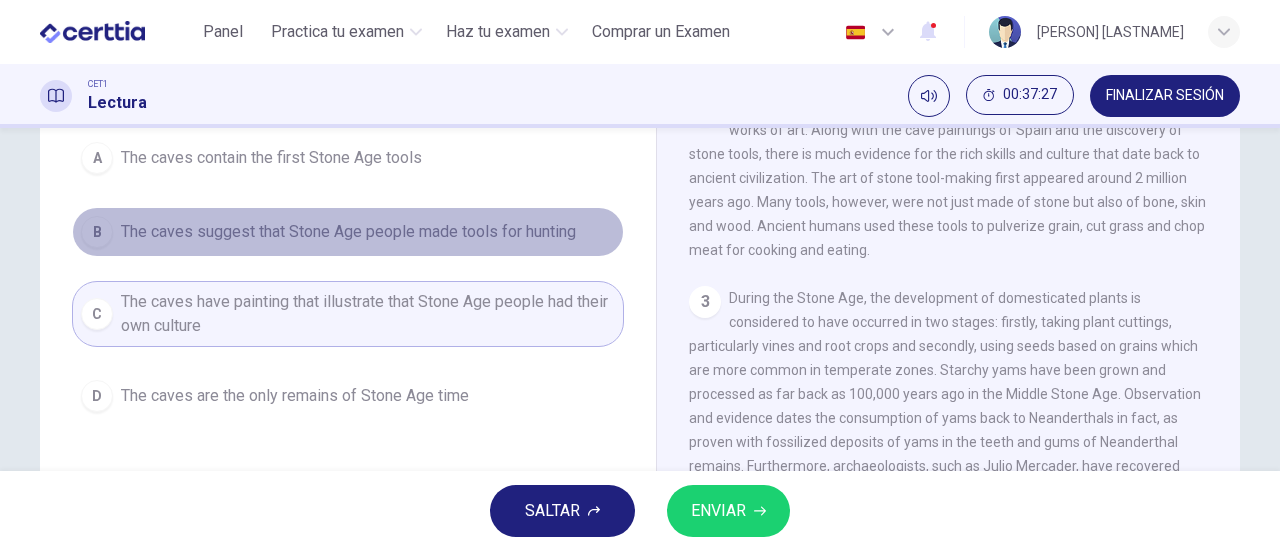 click on "The caves suggest that Stone Age people made tools for hunting" at bounding box center [348, 232] 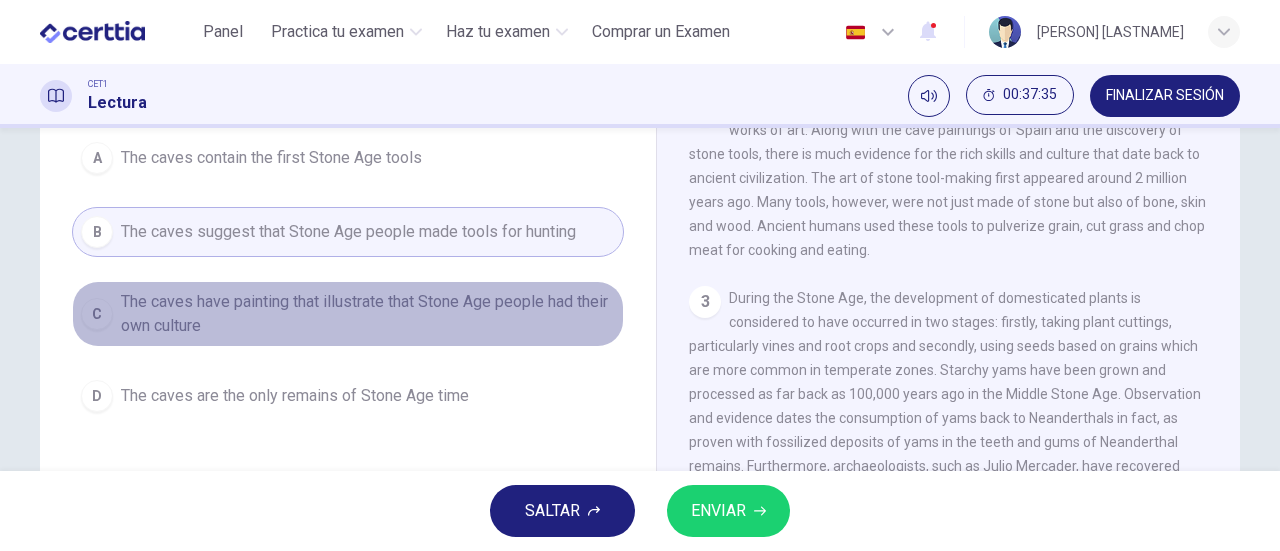 click on "C The caves have painting that illustrate that Stone Age people had their own culture" at bounding box center (348, 314) 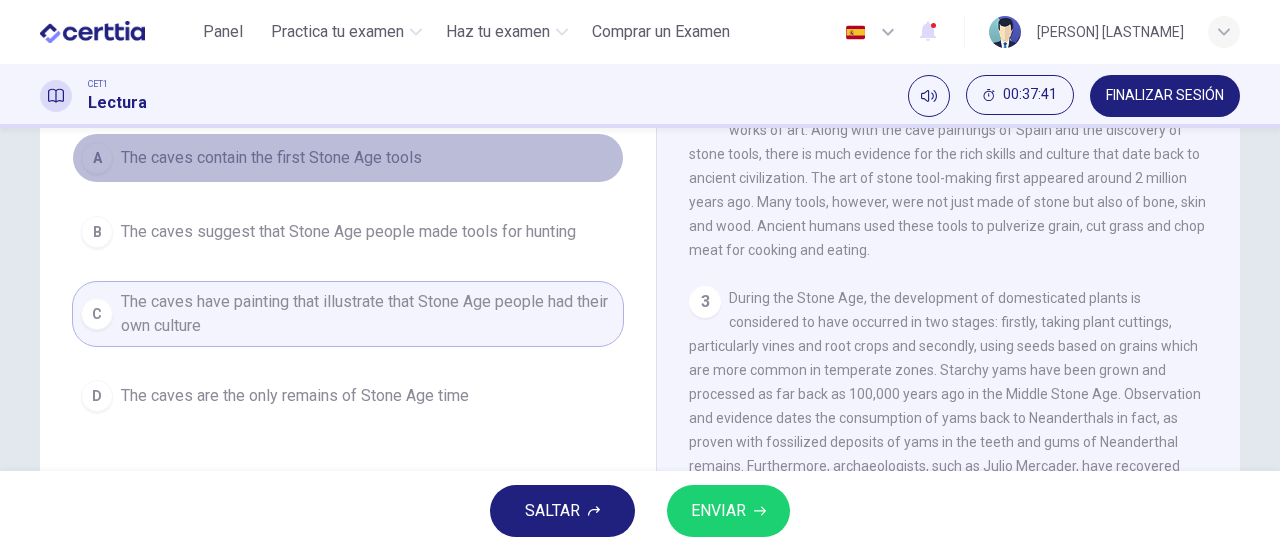 click on "The caves contain the first Stone Age tools" at bounding box center [271, 158] 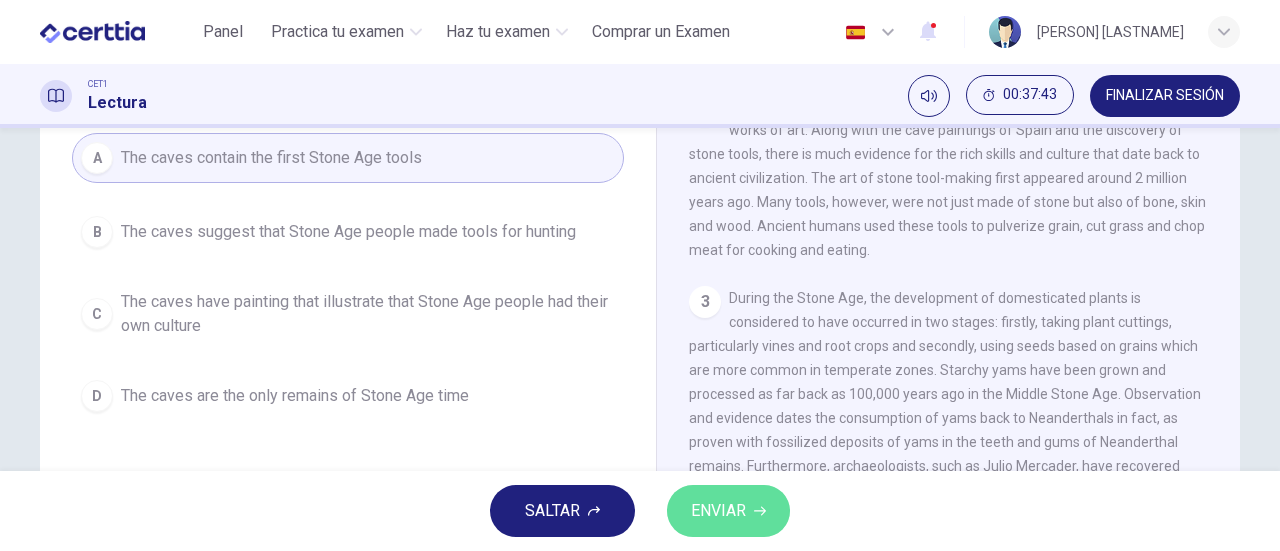 click on "ENVIAR" at bounding box center [728, 511] 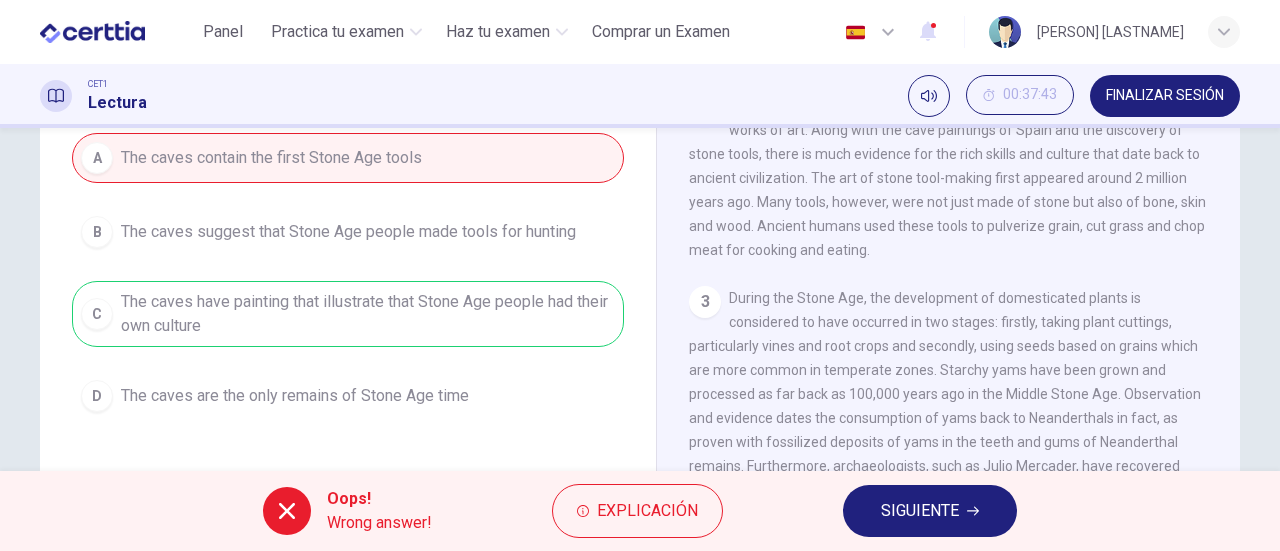 click on "SIGUIENTE" at bounding box center (920, 511) 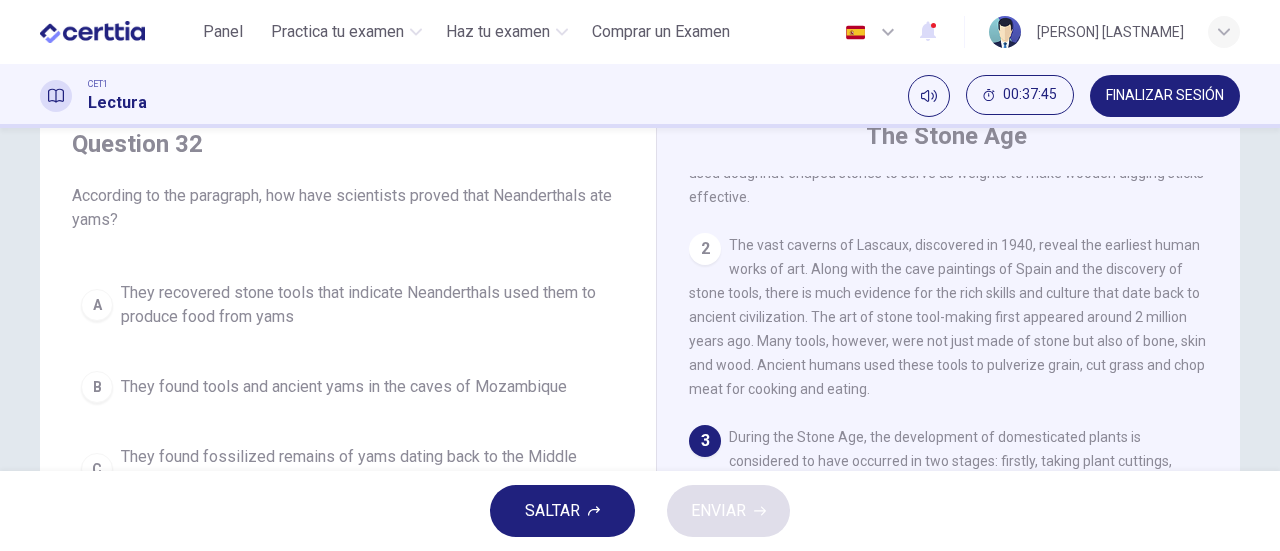 scroll, scrollTop: 77, scrollLeft: 0, axis: vertical 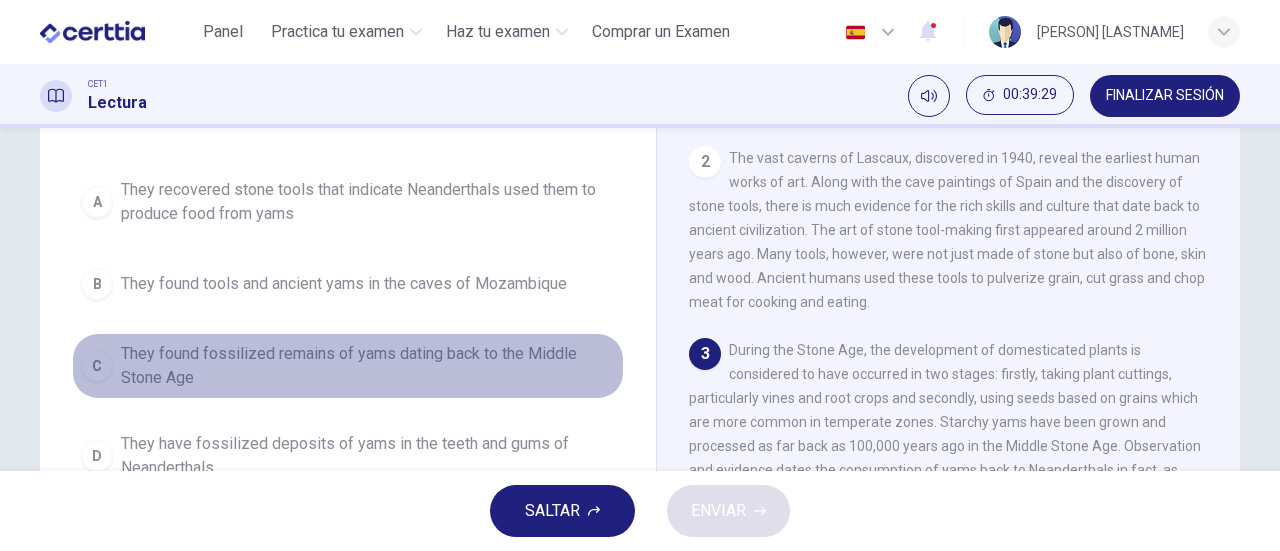 click on "They found fossilized remains of yams dating back to the Middle Stone Age" at bounding box center (368, 366) 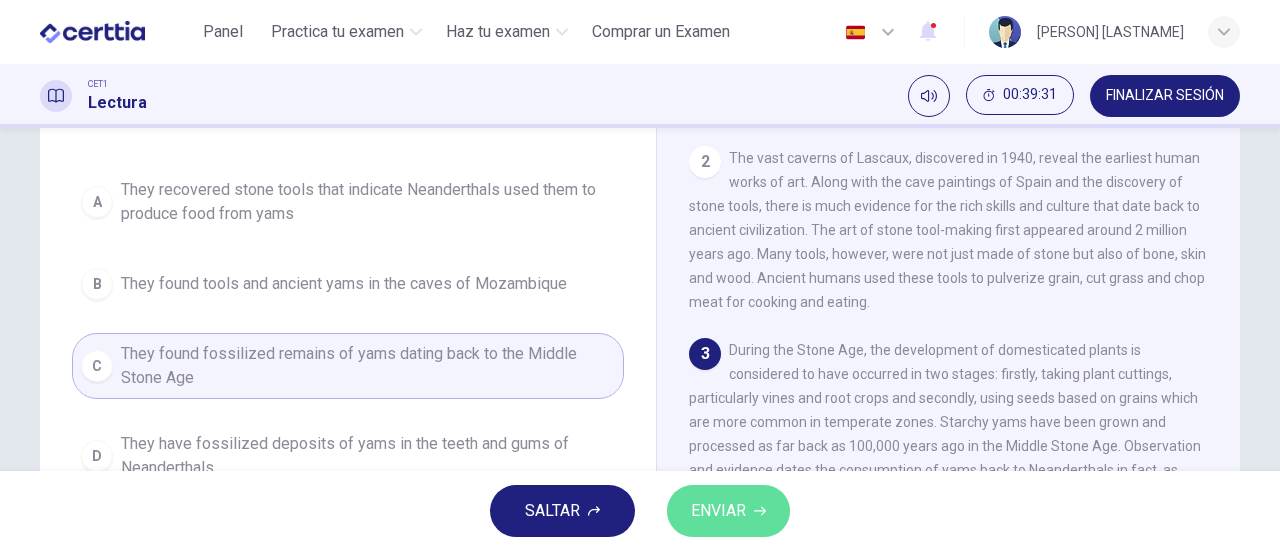 click on "ENVIAR" at bounding box center [718, 511] 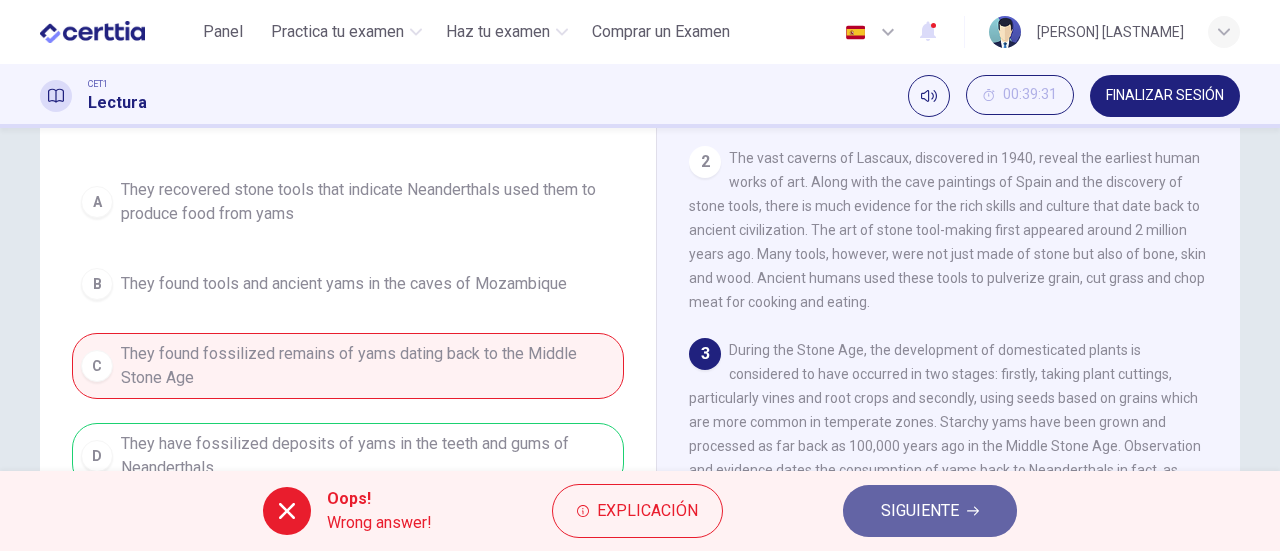 click on "SIGUIENTE" at bounding box center [930, 511] 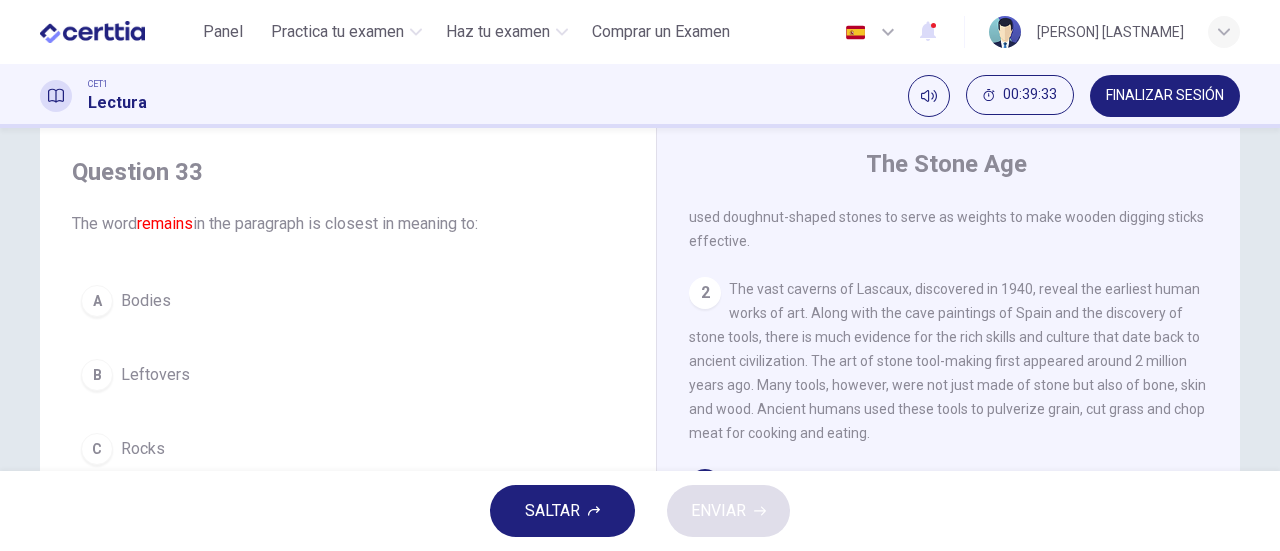 scroll, scrollTop: 46, scrollLeft: 0, axis: vertical 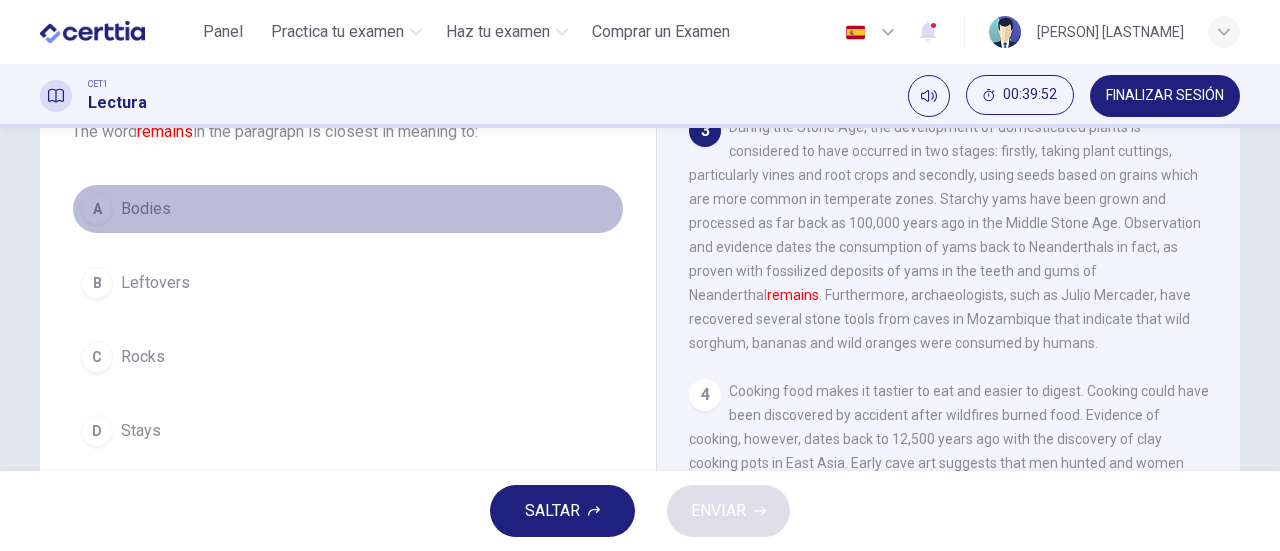 click on "A Bodies" at bounding box center (348, 209) 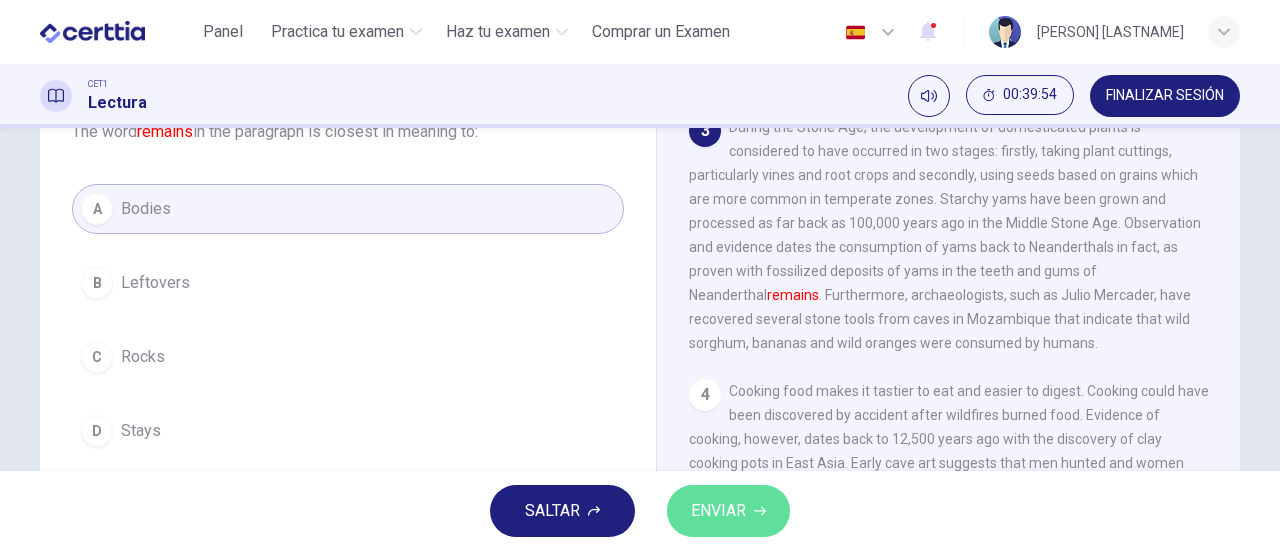 click on "ENVIAR" at bounding box center [718, 511] 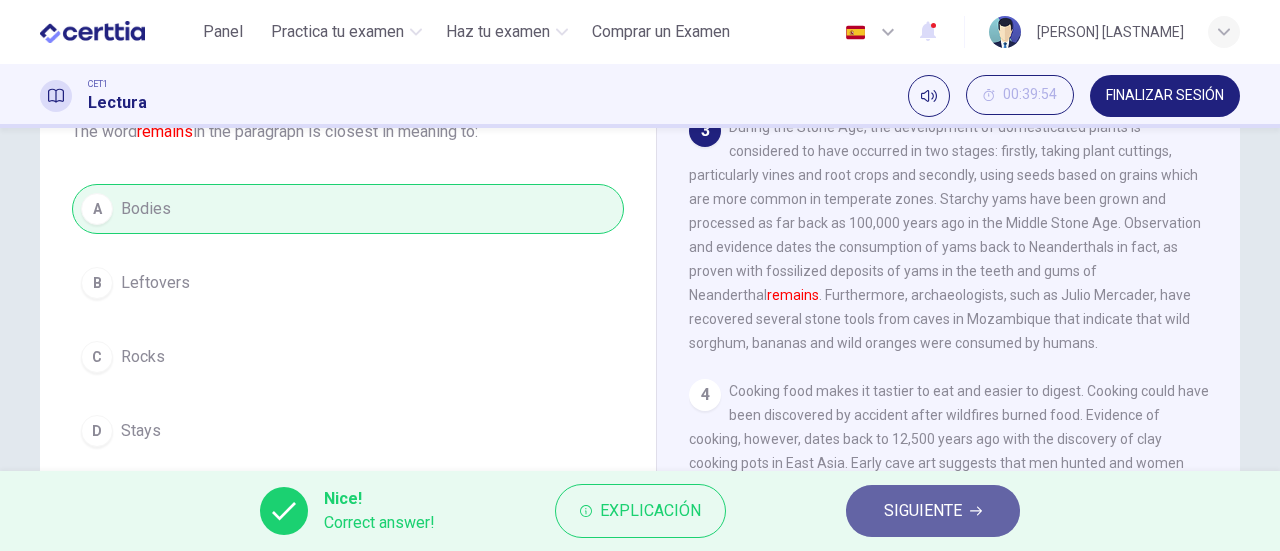 click on "SIGUIENTE" at bounding box center (923, 511) 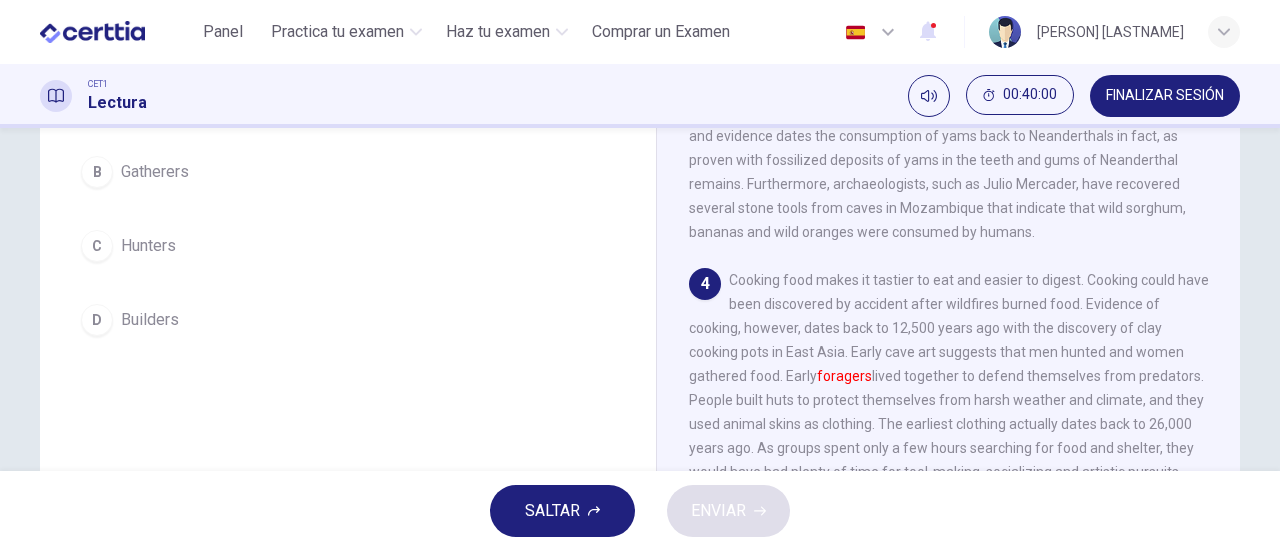 scroll, scrollTop: 257, scrollLeft: 0, axis: vertical 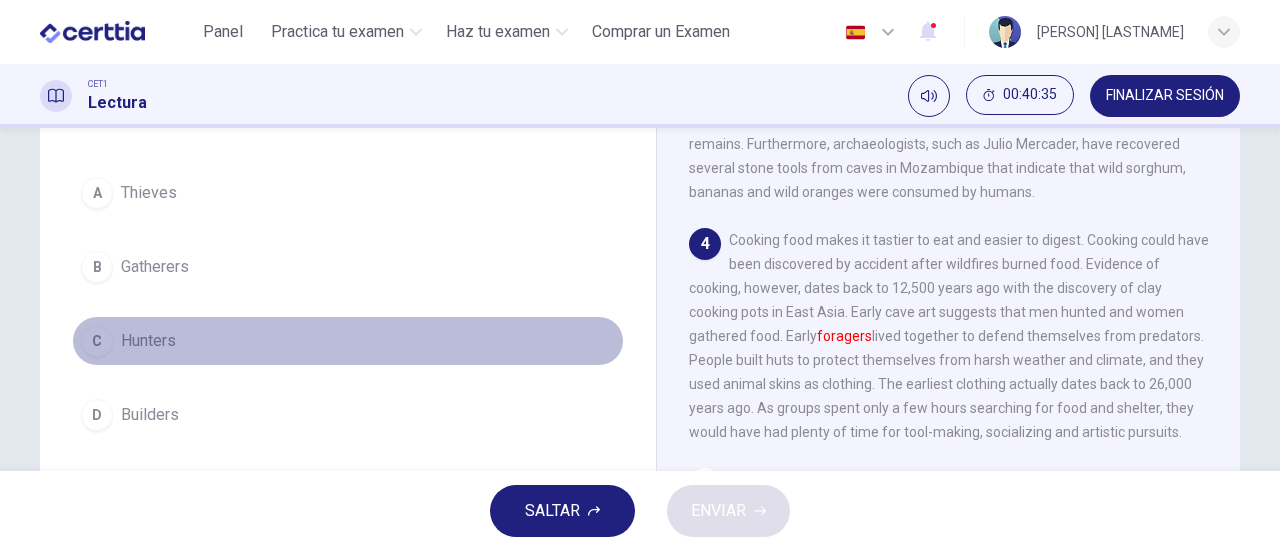 click on "Hunters" at bounding box center [148, 341] 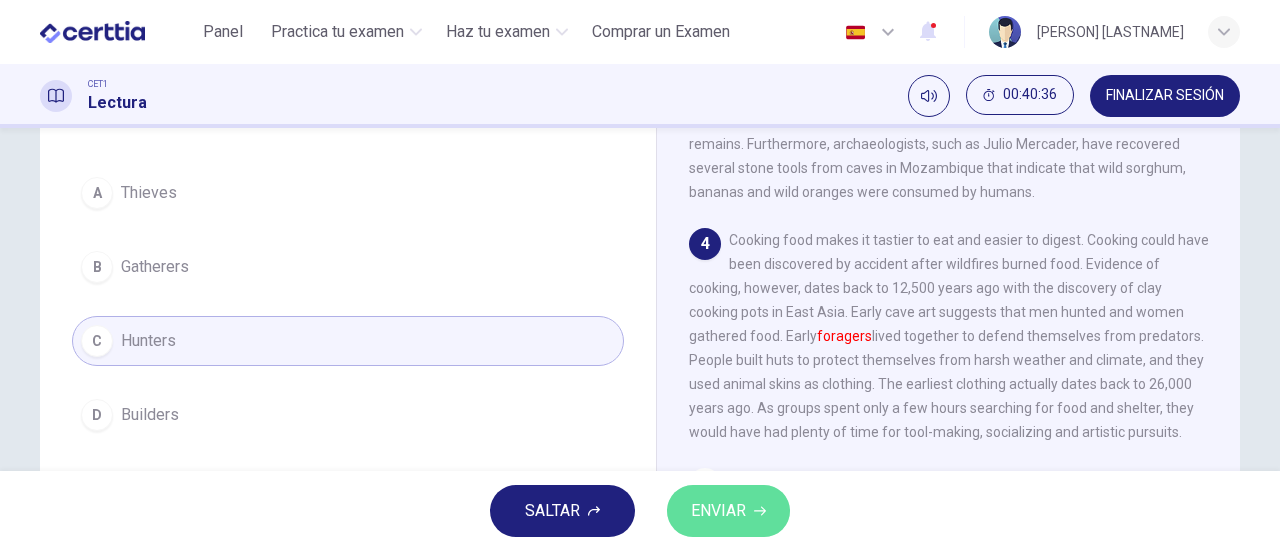 click on "ENVIAR" at bounding box center (718, 511) 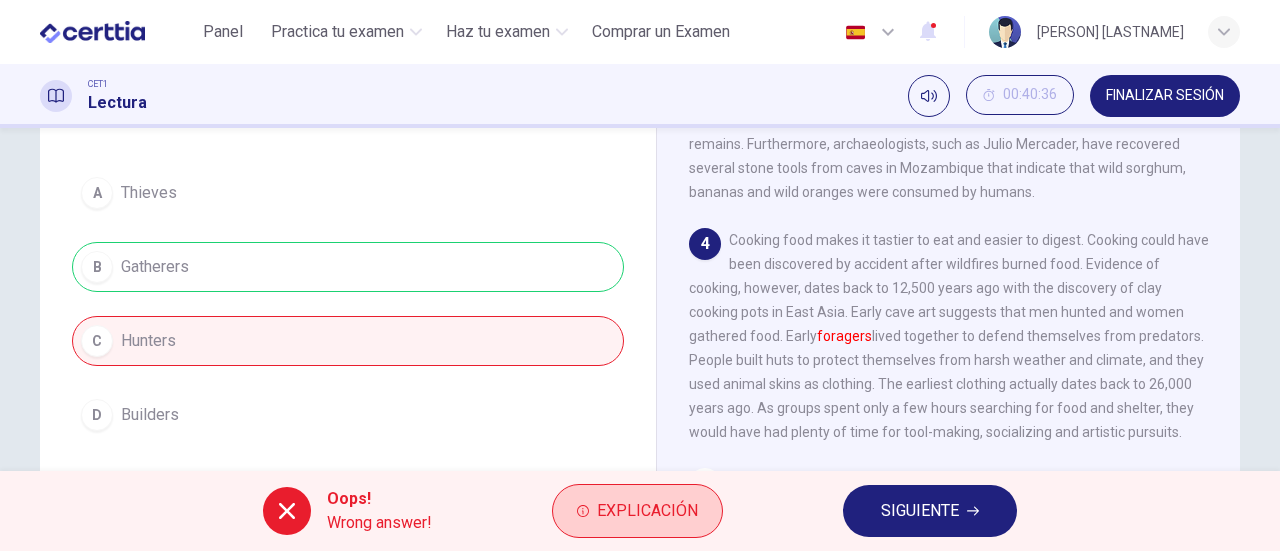 click on "Explicación" at bounding box center (647, 511) 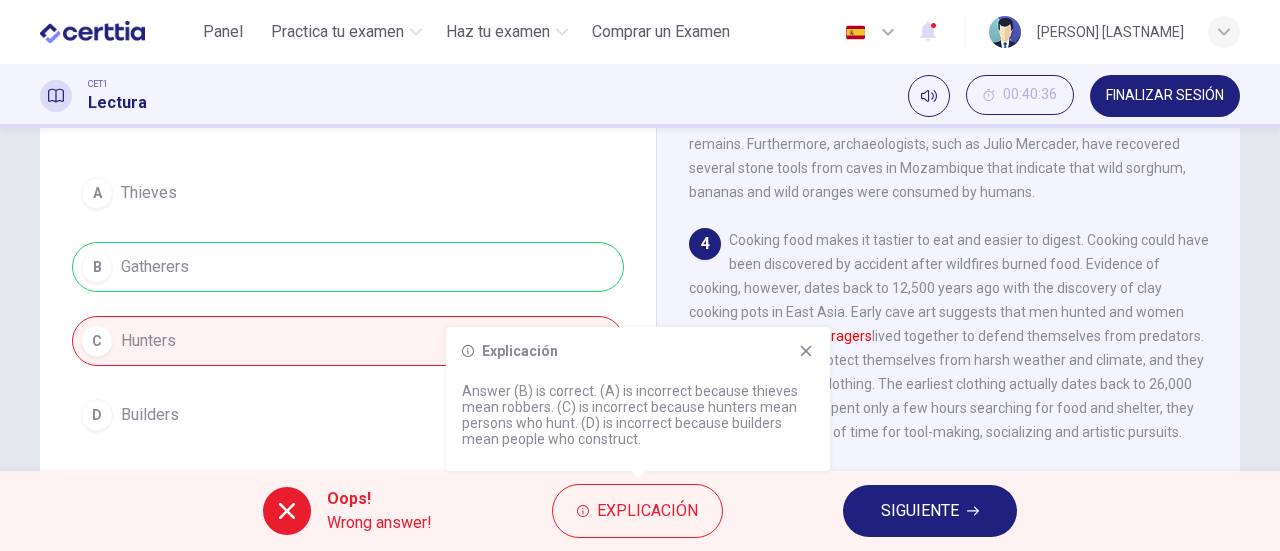 click 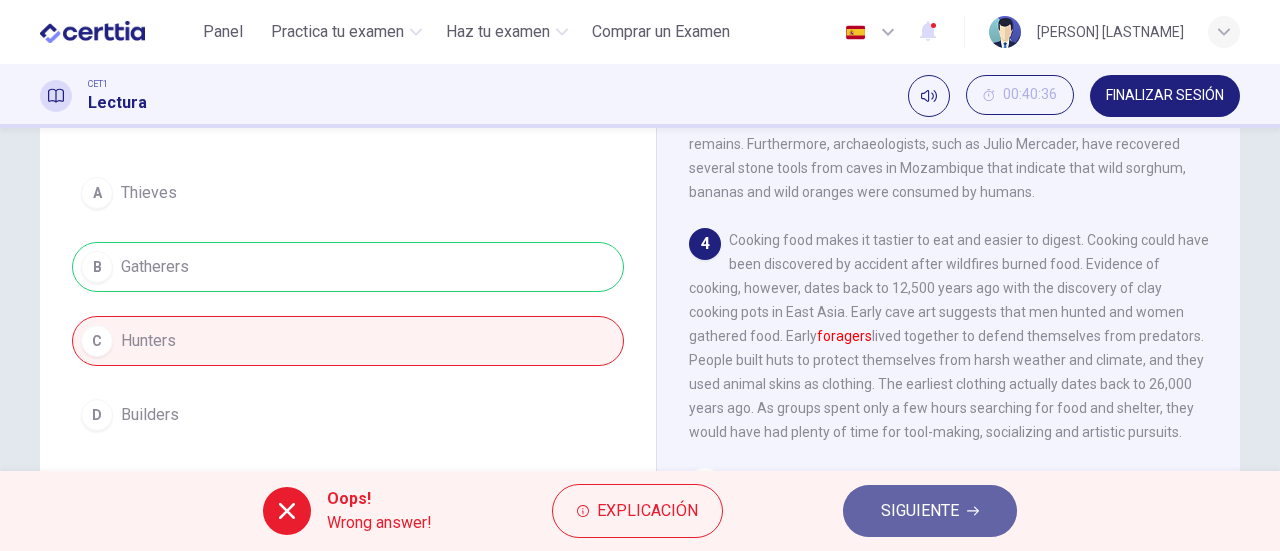 click on "SIGUIENTE" at bounding box center (930, 511) 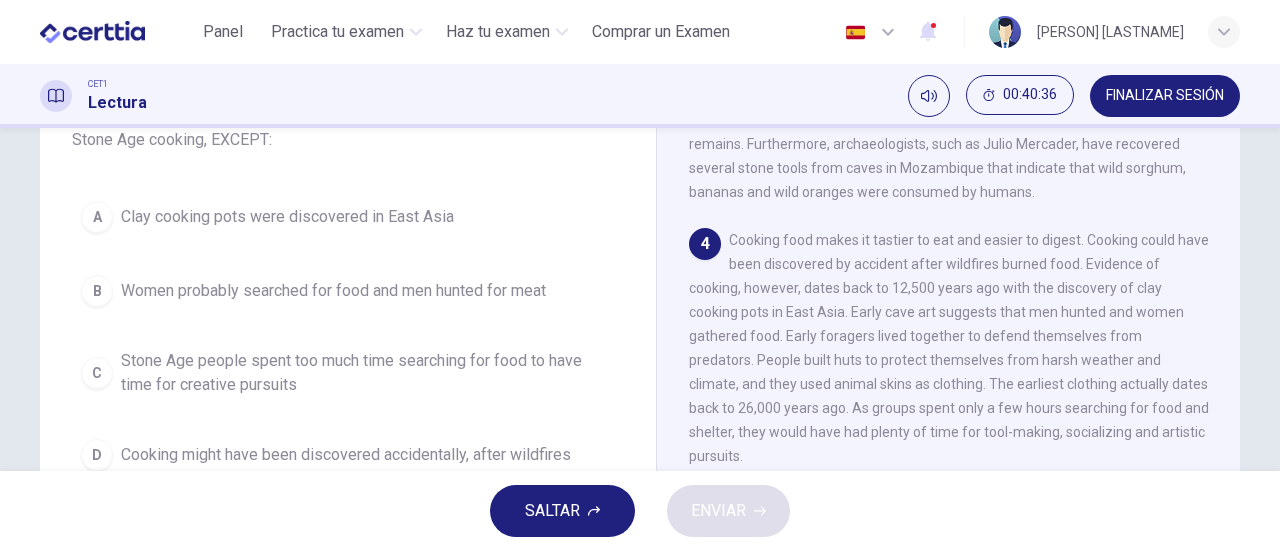 scroll, scrollTop: 184, scrollLeft: 0, axis: vertical 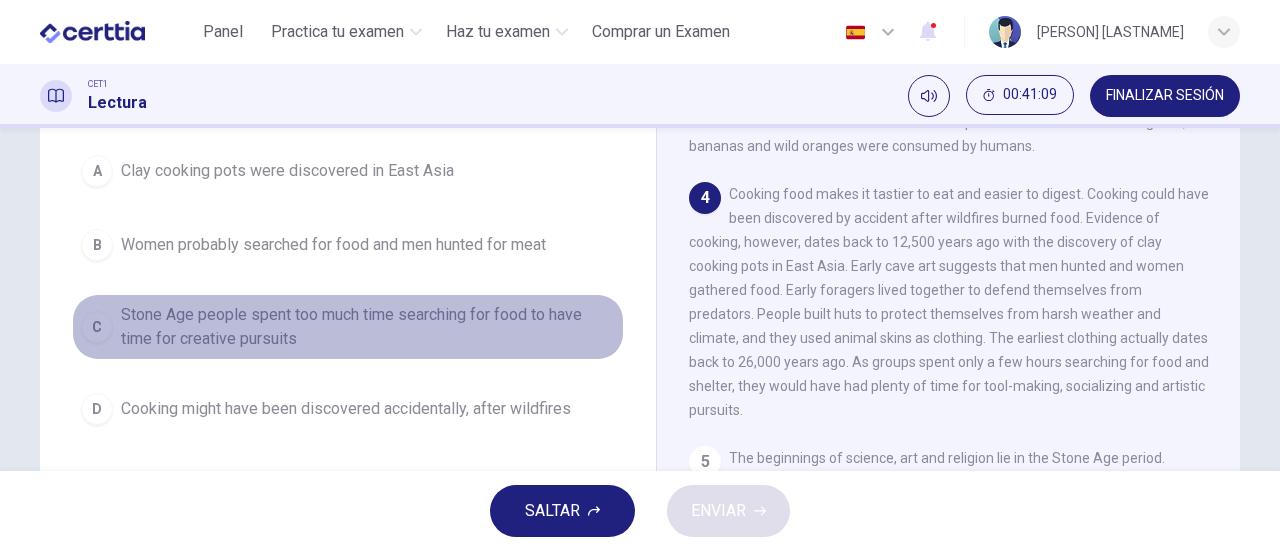 click on "Stone Age people spent too much time searching for food to have time for creative pursuits" at bounding box center (368, 327) 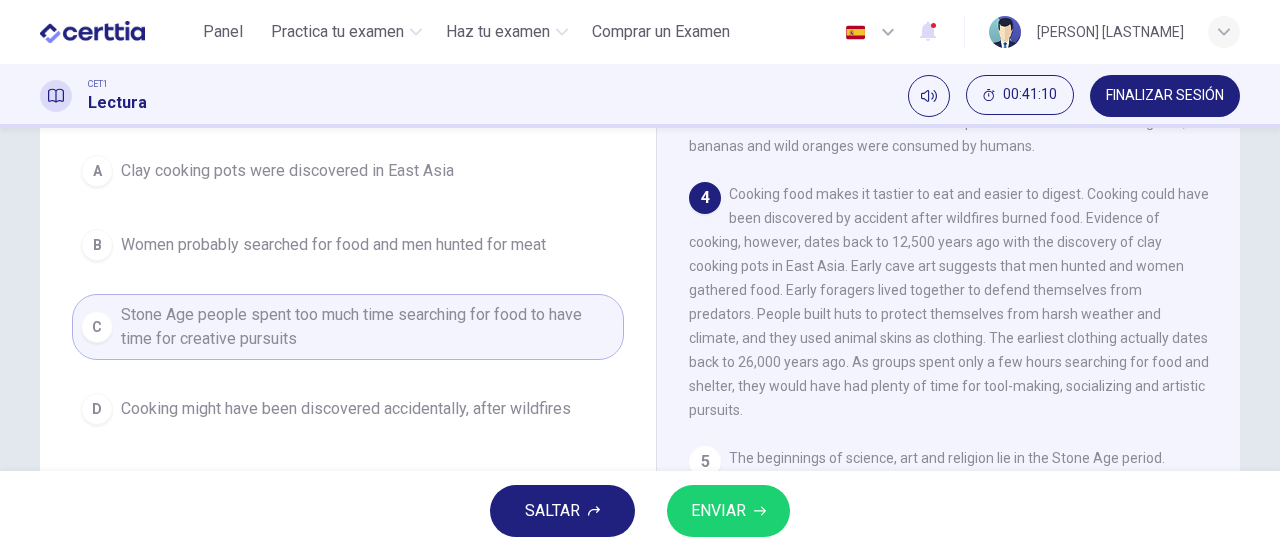 click on "ENVIAR" at bounding box center (728, 511) 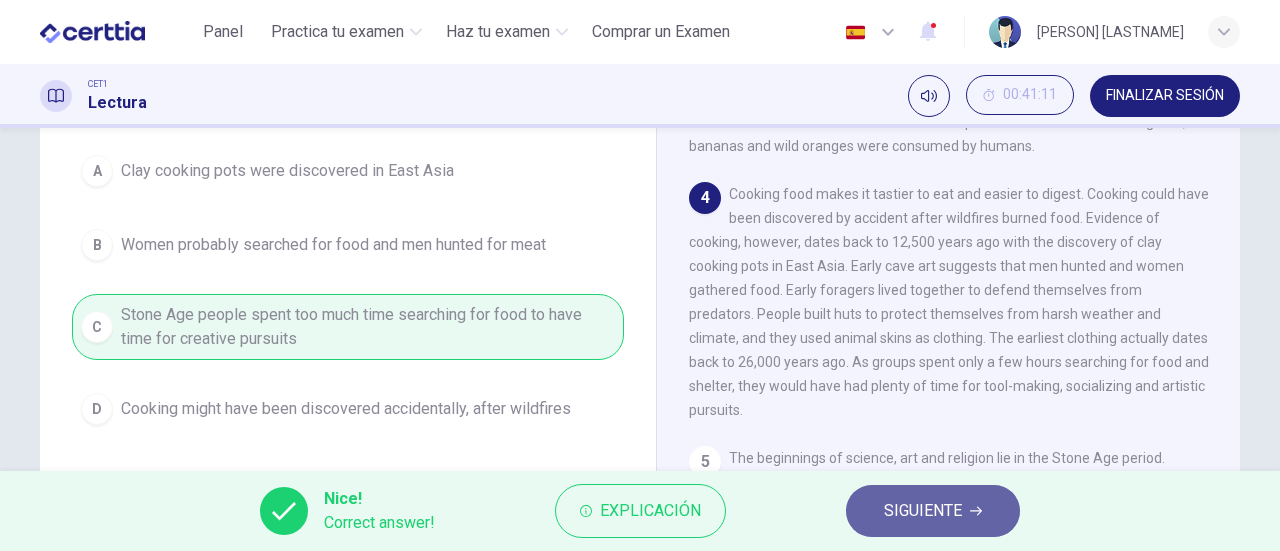 click on "SIGUIENTE" at bounding box center (923, 511) 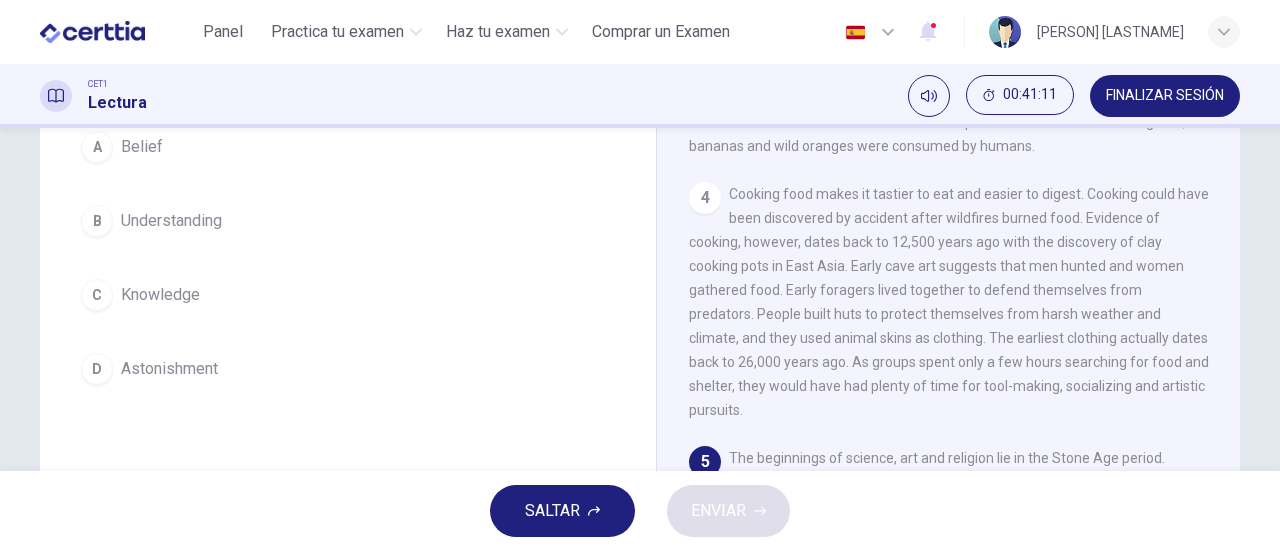 scroll, scrollTop: 182, scrollLeft: 0, axis: vertical 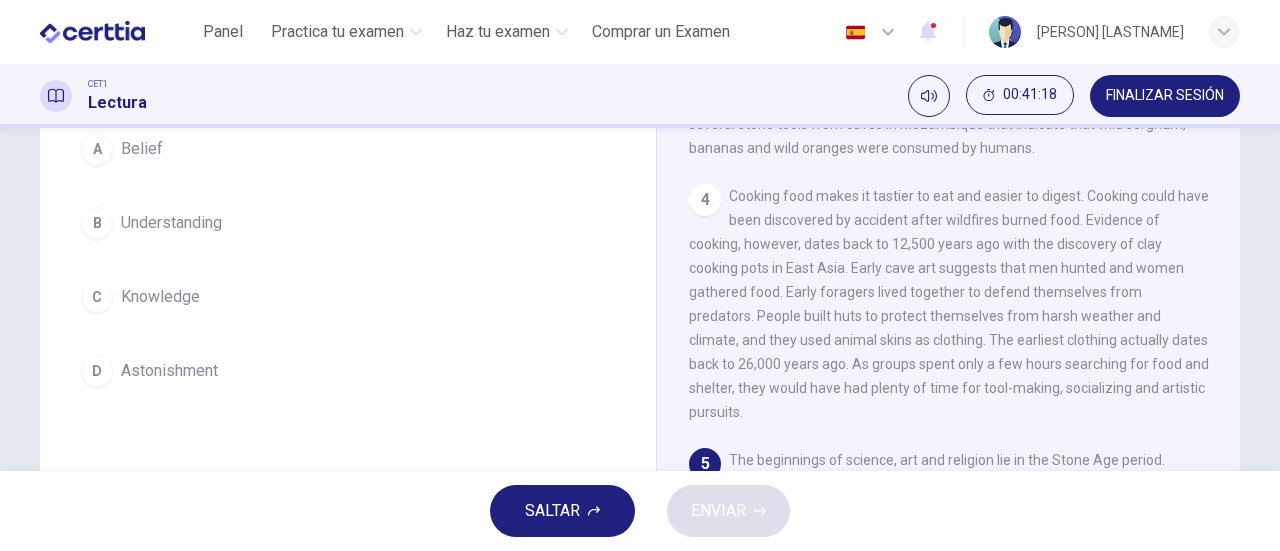 drag, startPoint x: 1230, startPoint y: 344, endPoint x: 1230, endPoint y: 399, distance: 55 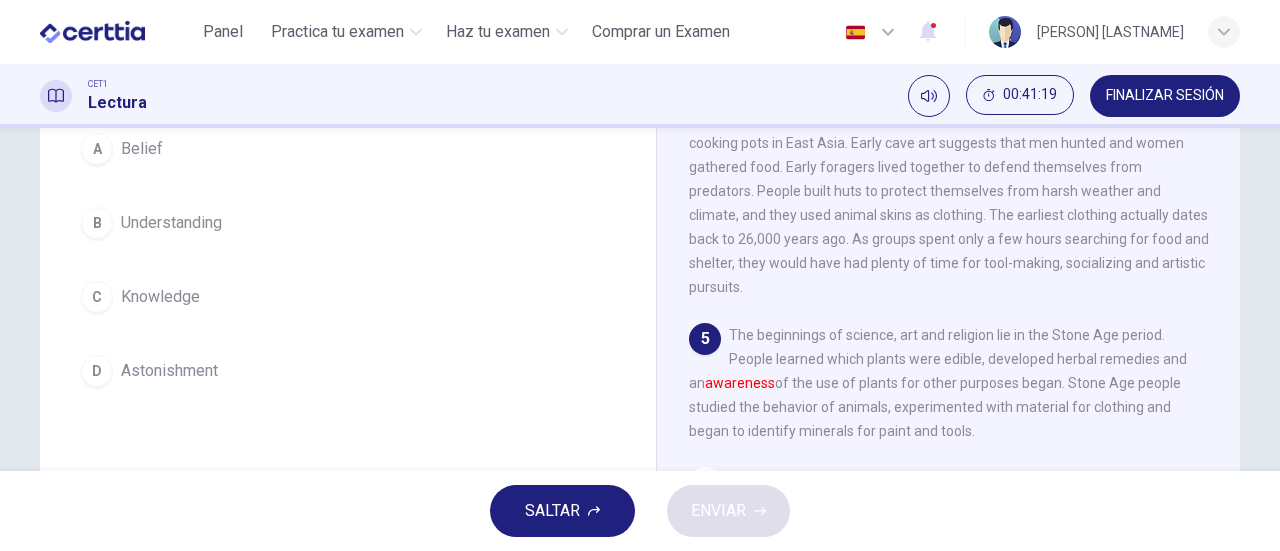 scroll, scrollTop: 696, scrollLeft: 0, axis: vertical 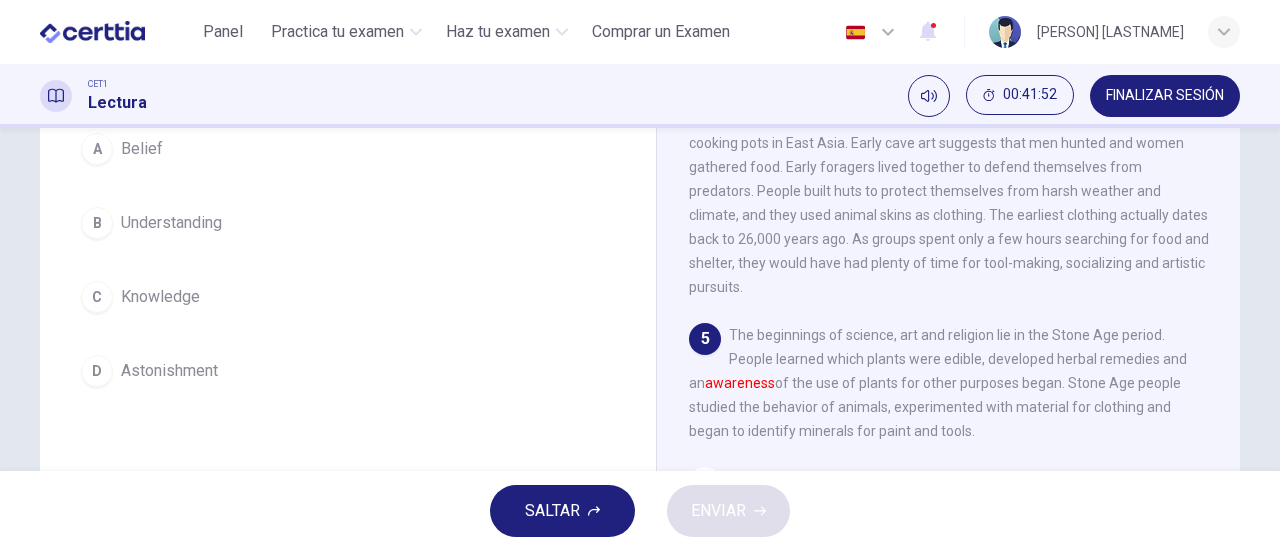 click on "Knowledge" at bounding box center [160, 297] 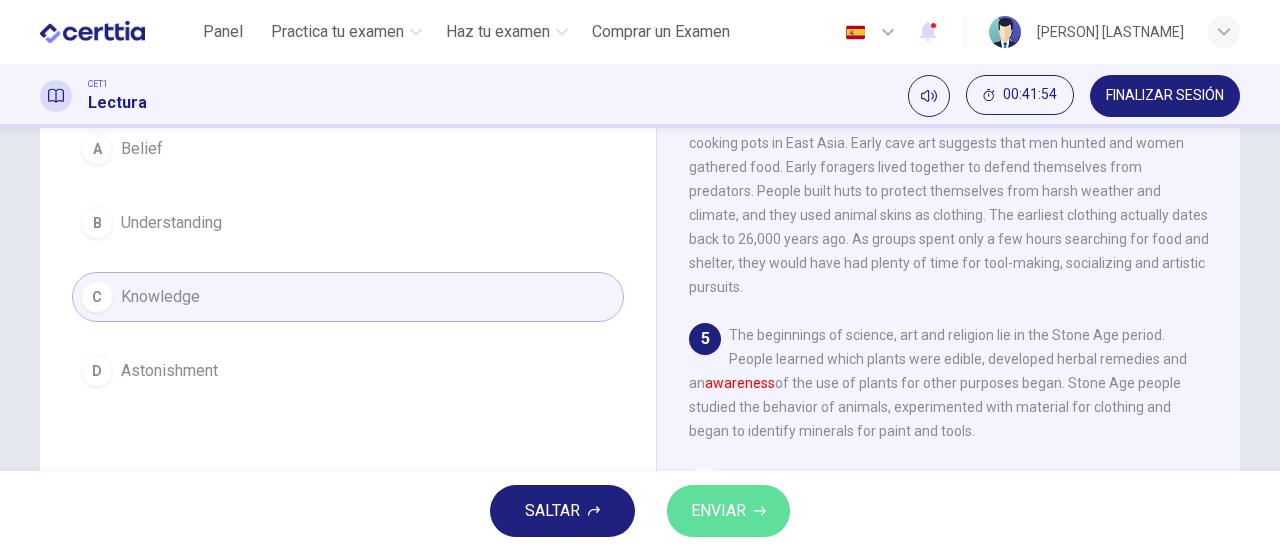click on "ENVIAR" at bounding box center (718, 511) 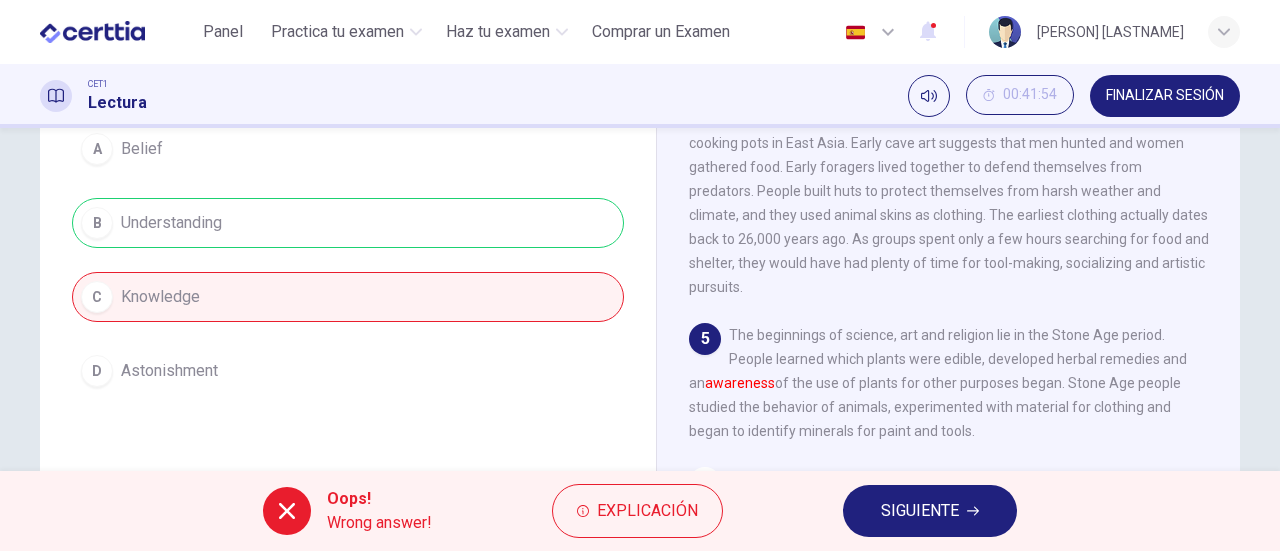 click on "SIGUIENTE" at bounding box center (920, 511) 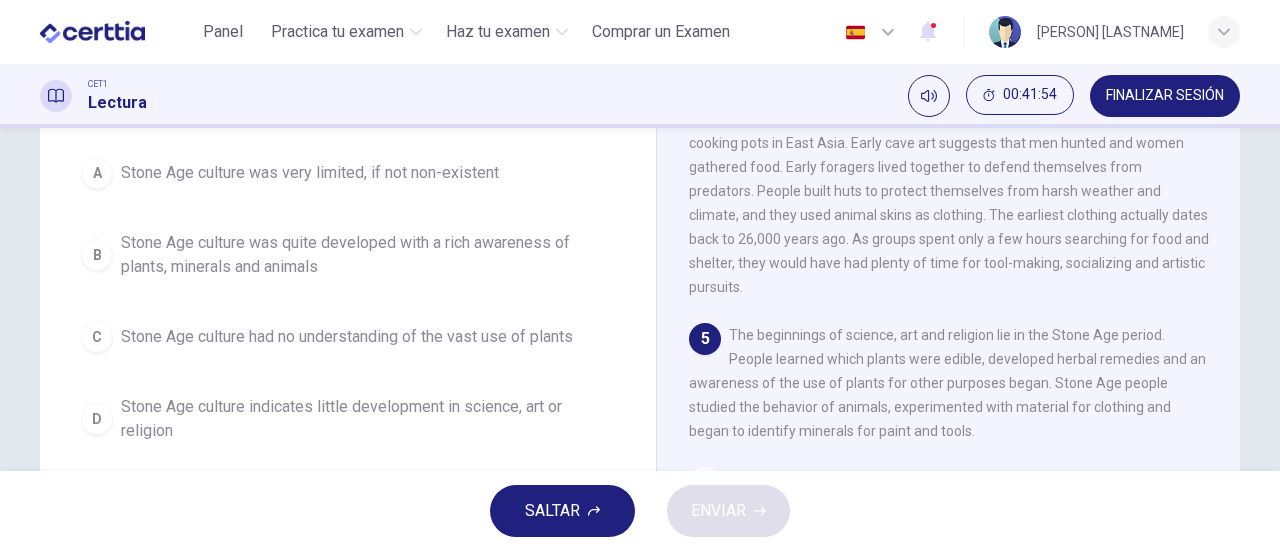 scroll, scrollTop: 228, scrollLeft: 0, axis: vertical 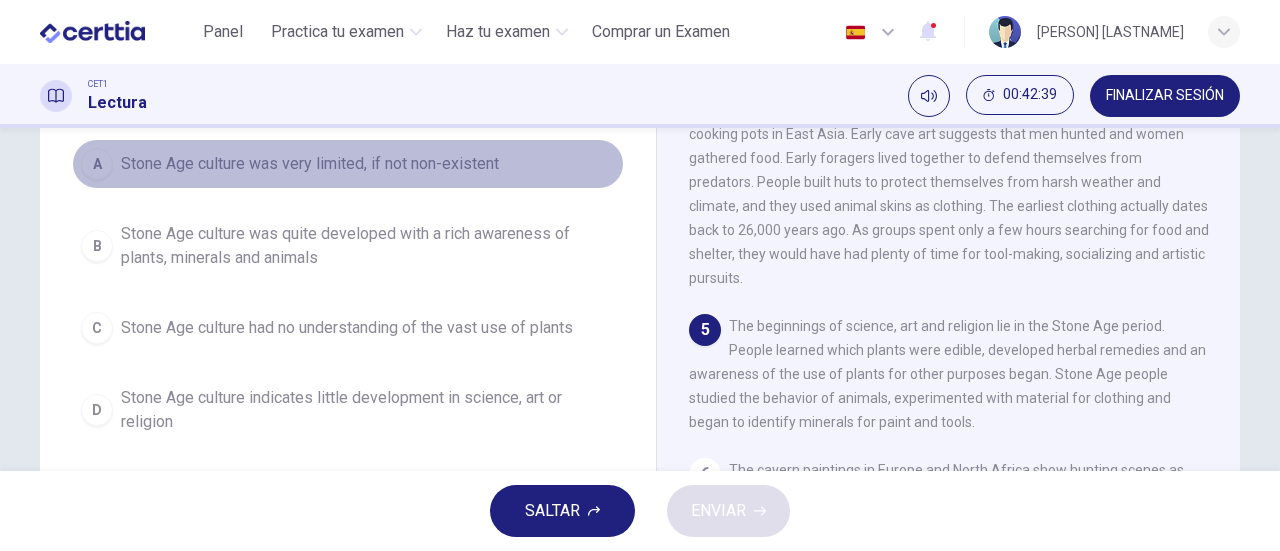 click on "Stone Age culture was very limited, if not non-existent" at bounding box center (310, 164) 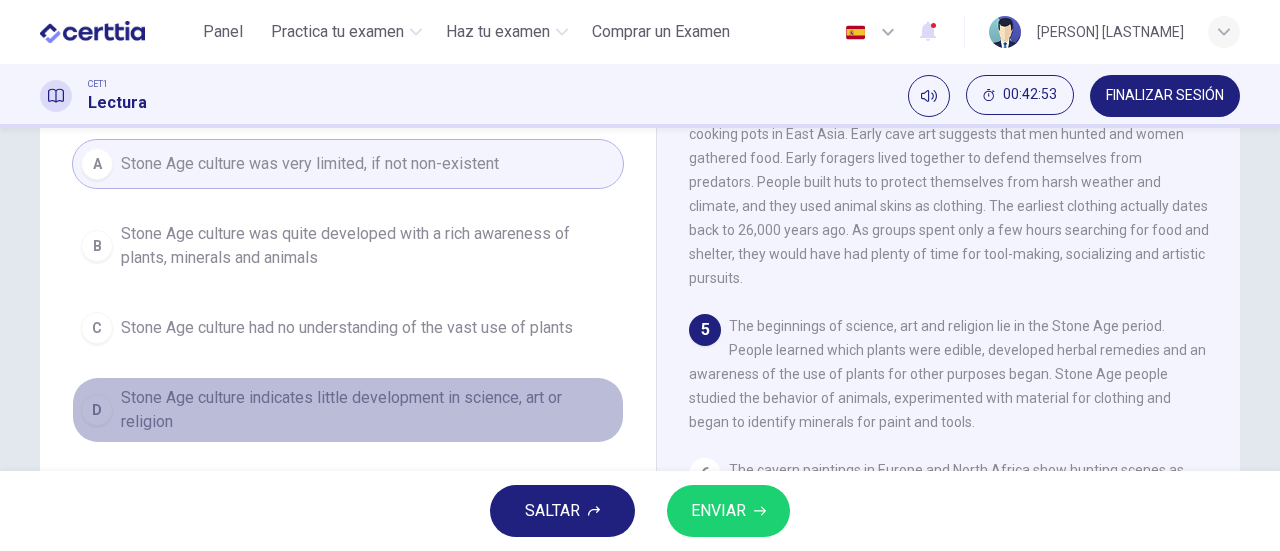 click on "Stone Age culture indicates little development in science, art or religion" at bounding box center [368, 410] 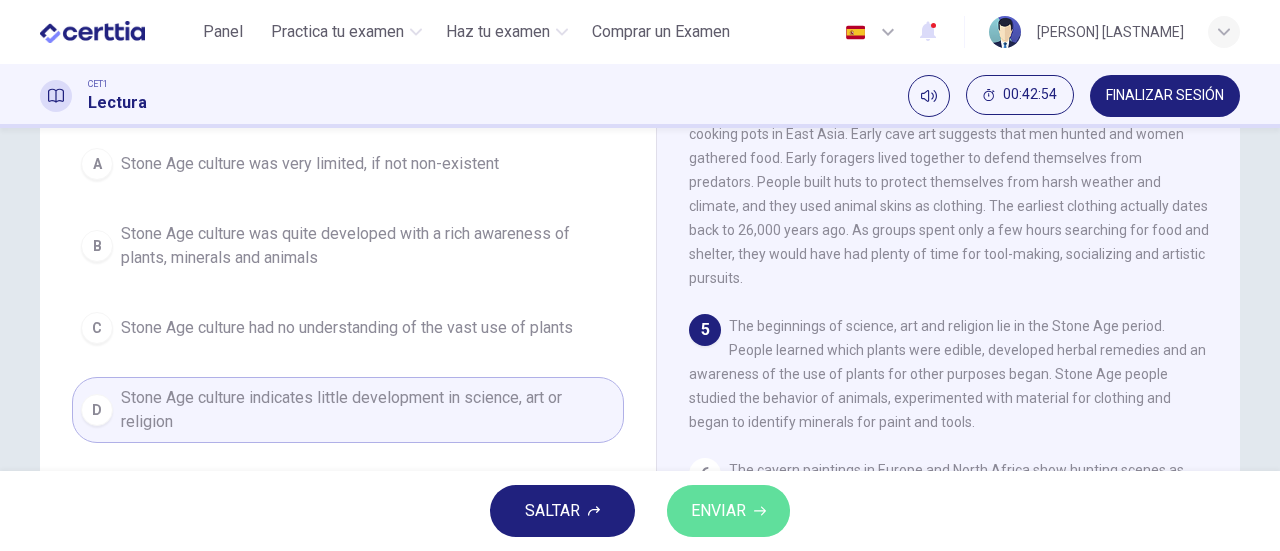 click on "ENVIAR" at bounding box center (728, 511) 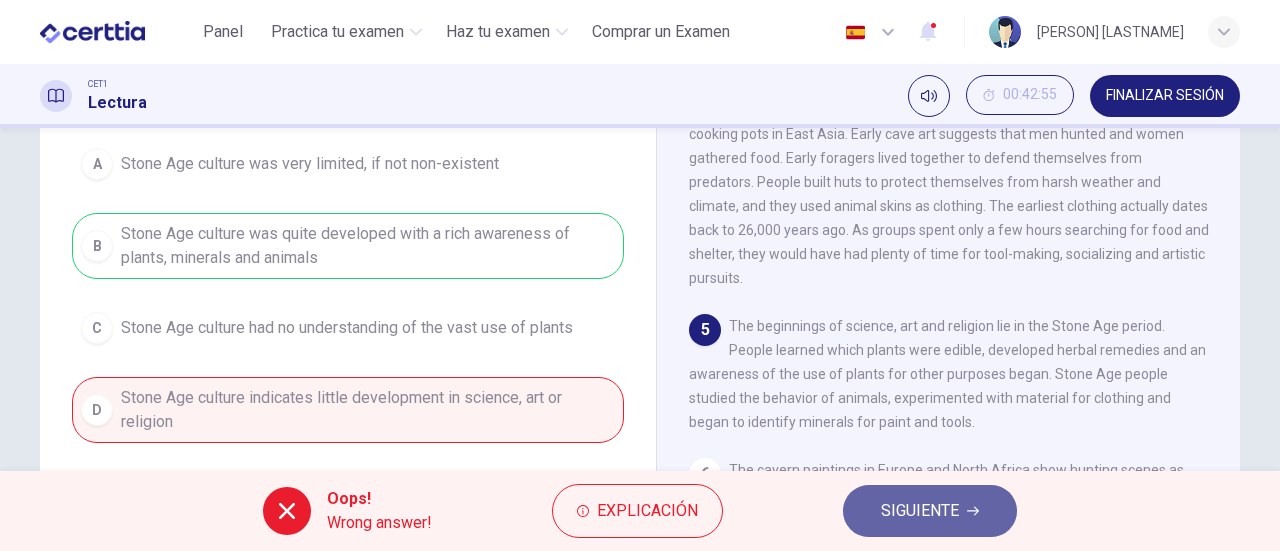click on "SIGUIENTE" at bounding box center (920, 511) 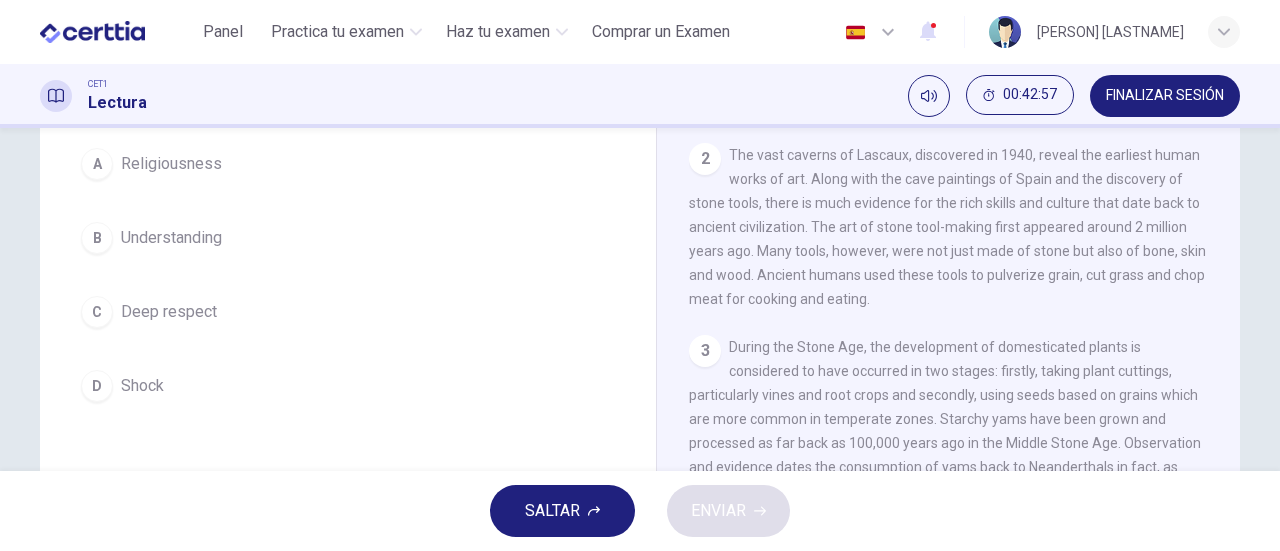 scroll, scrollTop: 46, scrollLeft: 0, axis: vertical 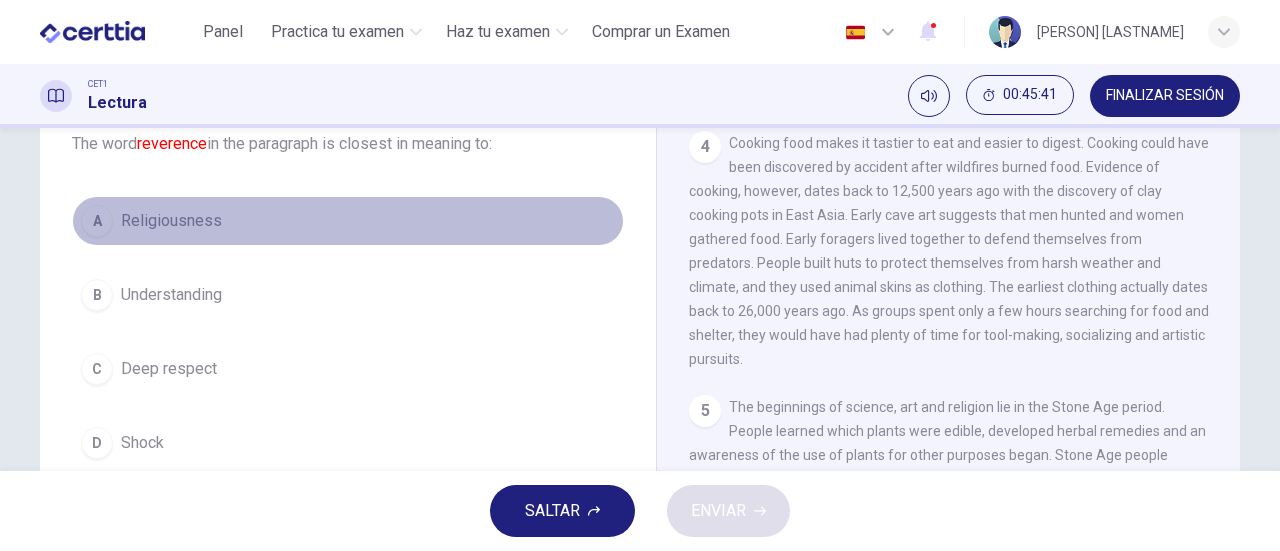 click on "Religiousness" at bounding box center [171, 221] 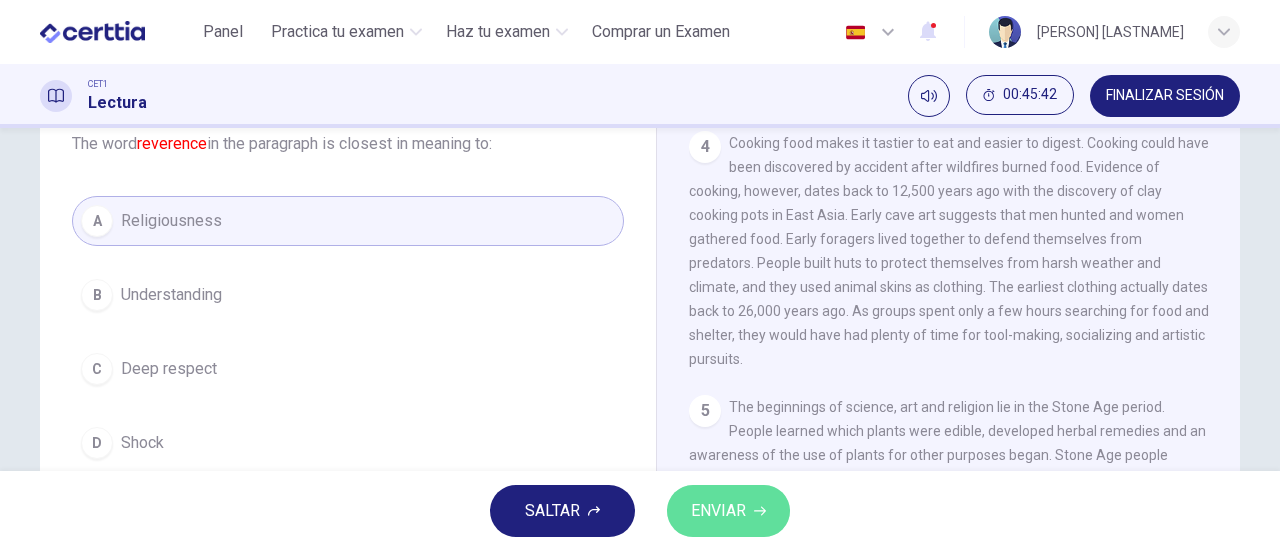 click on "ENVIAR" at bounding box center (728, 511) 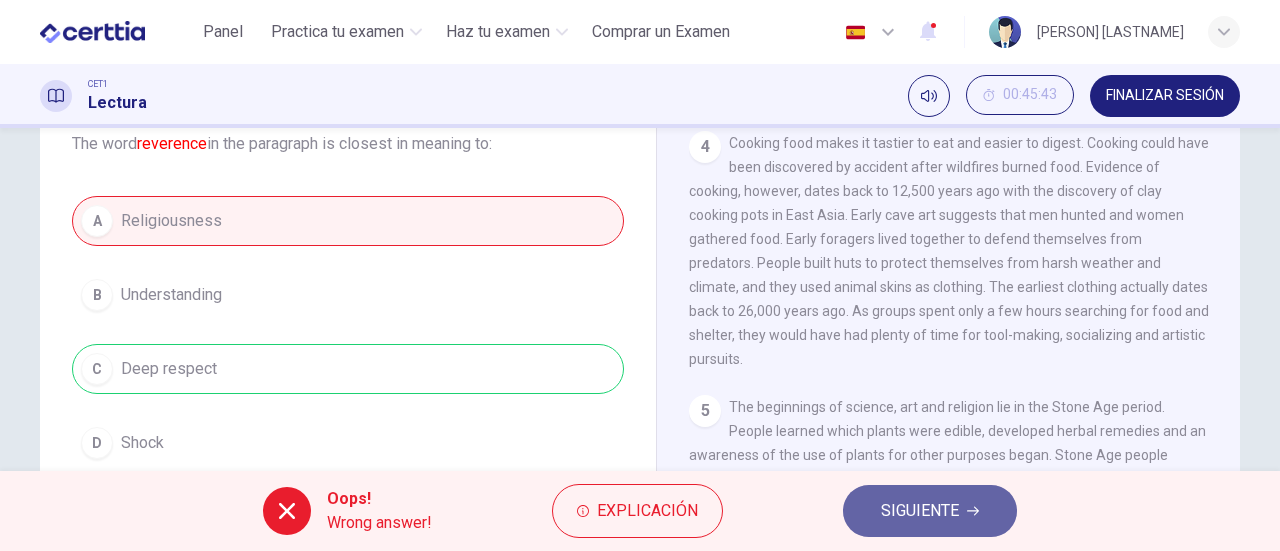 click on "SIGUIENTE" at bounding box center (920, 511) 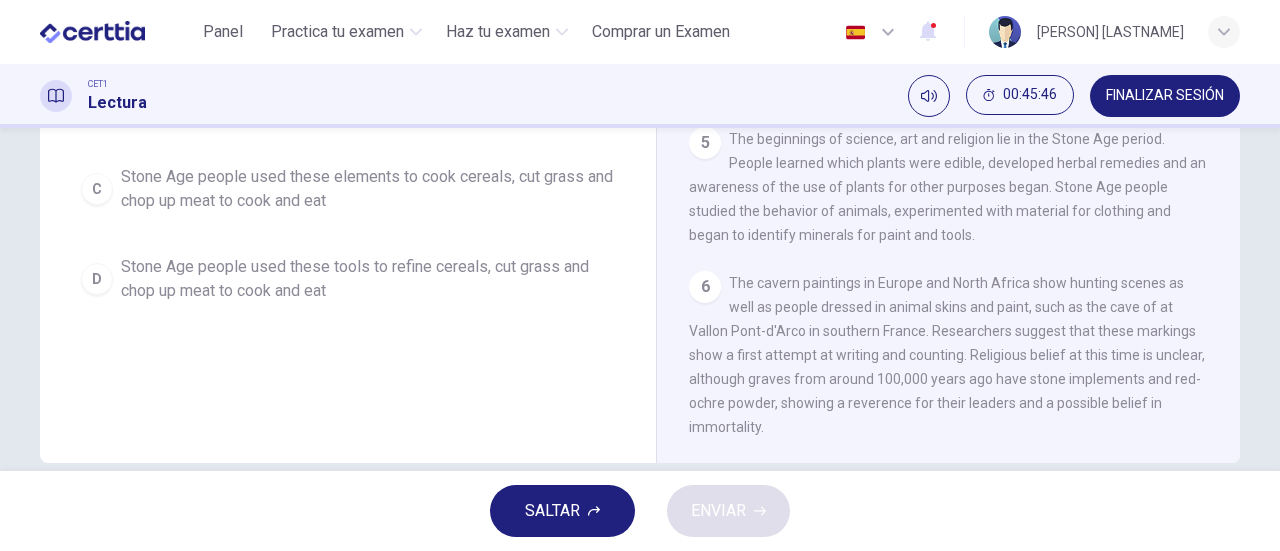 scroll, scrollTop: 432, scrollLeft: 0, axis: vertical 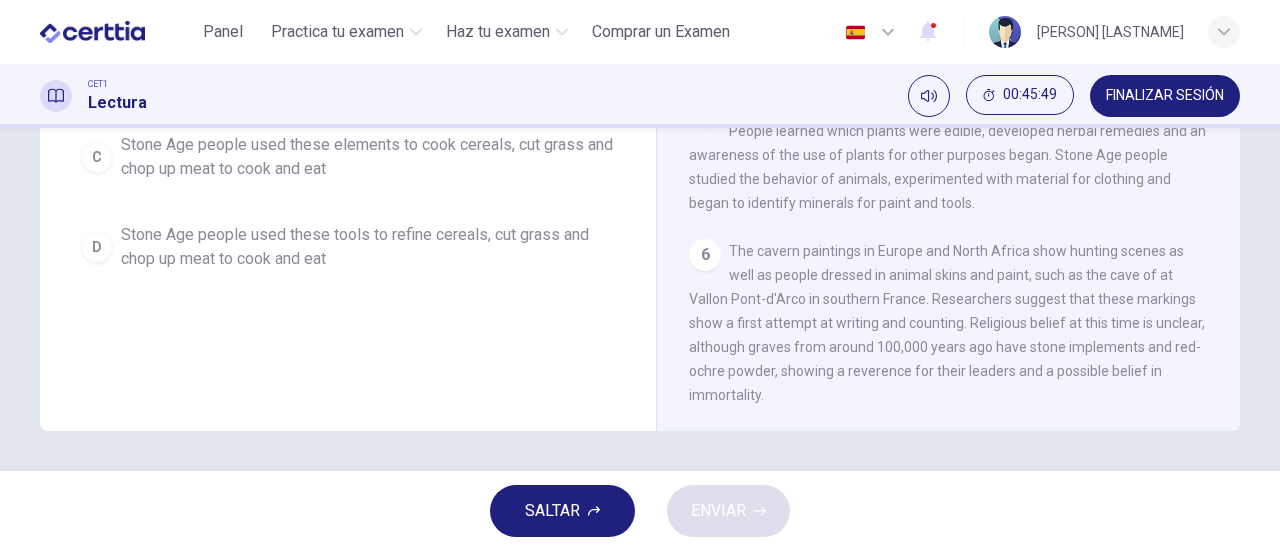 click on "SALTAR" at bounding box center (562, 511) 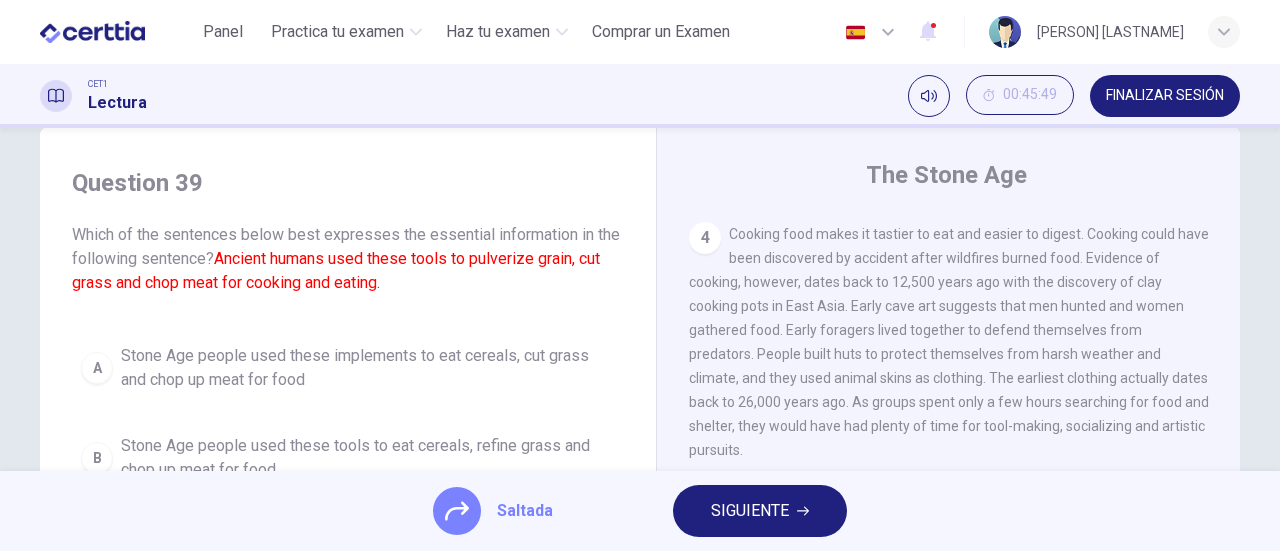 scroll, scrollTop: 38, scrollLeft: 0, axis: vertical 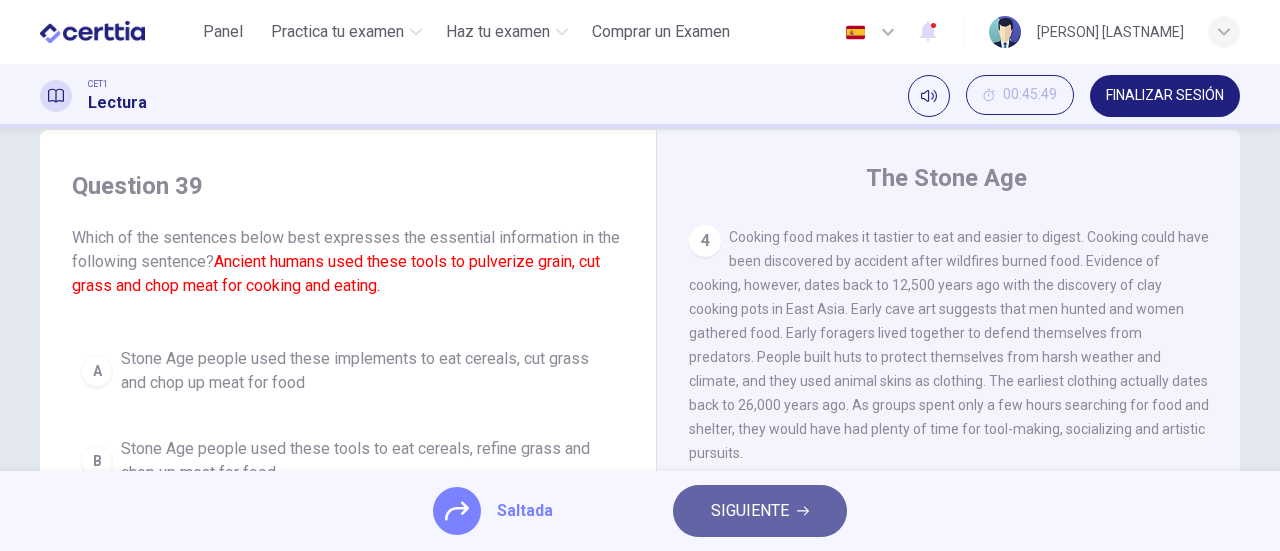 click on "SIGUIENTE" at bounding box center (760, 511) 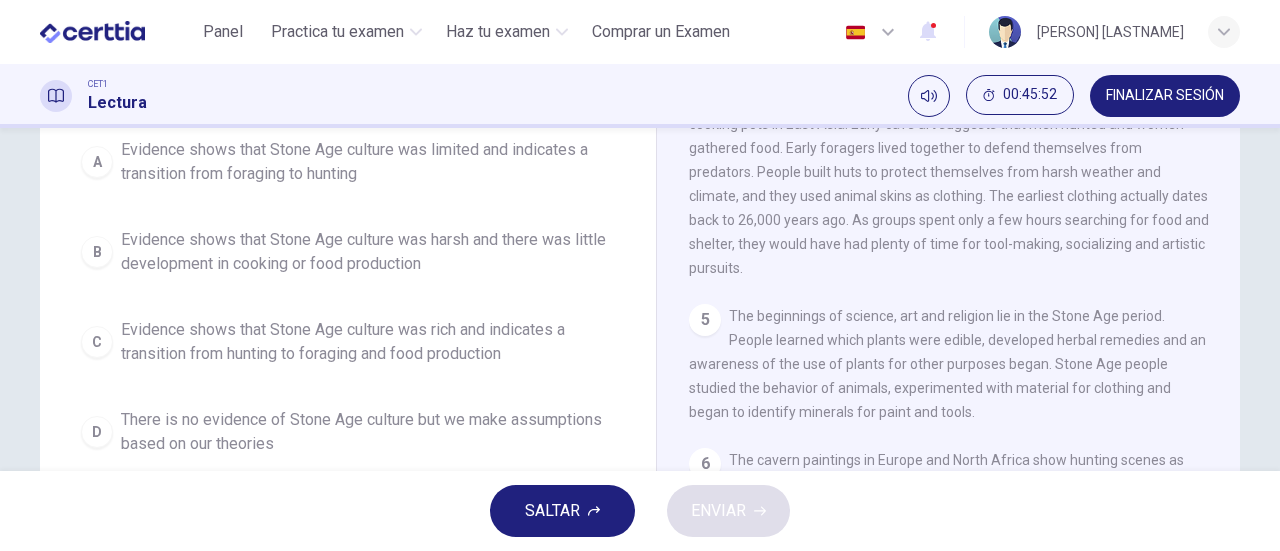 scroll, scrollTop: 232, scrollLeft: 0, axis: vertical 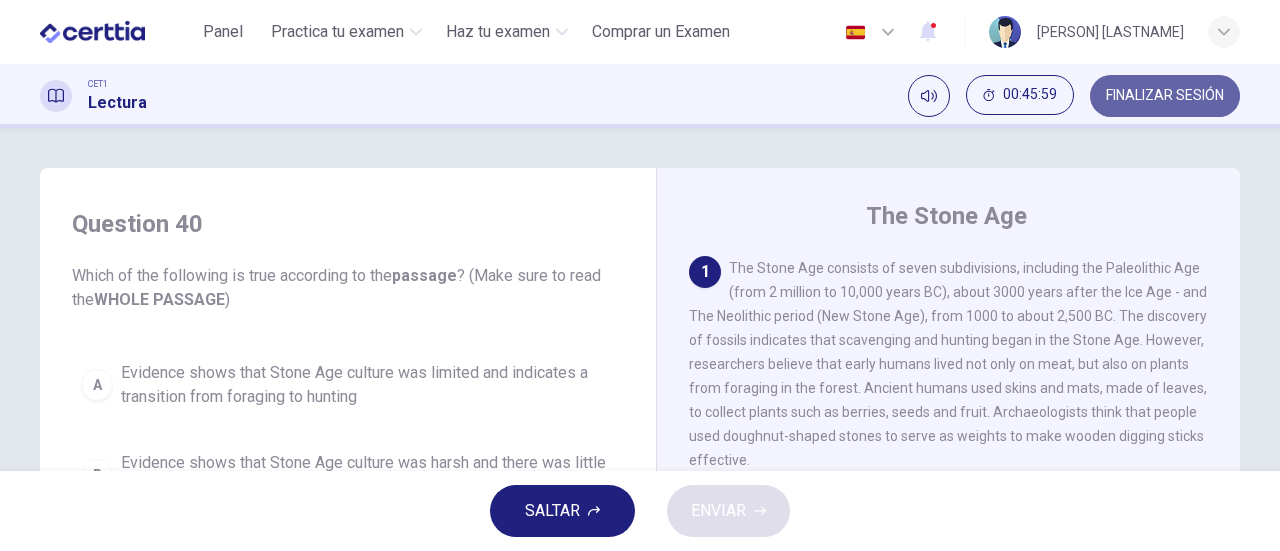 click on "FINALIZAR SESIÓN" at bounding box center [1165, 96] 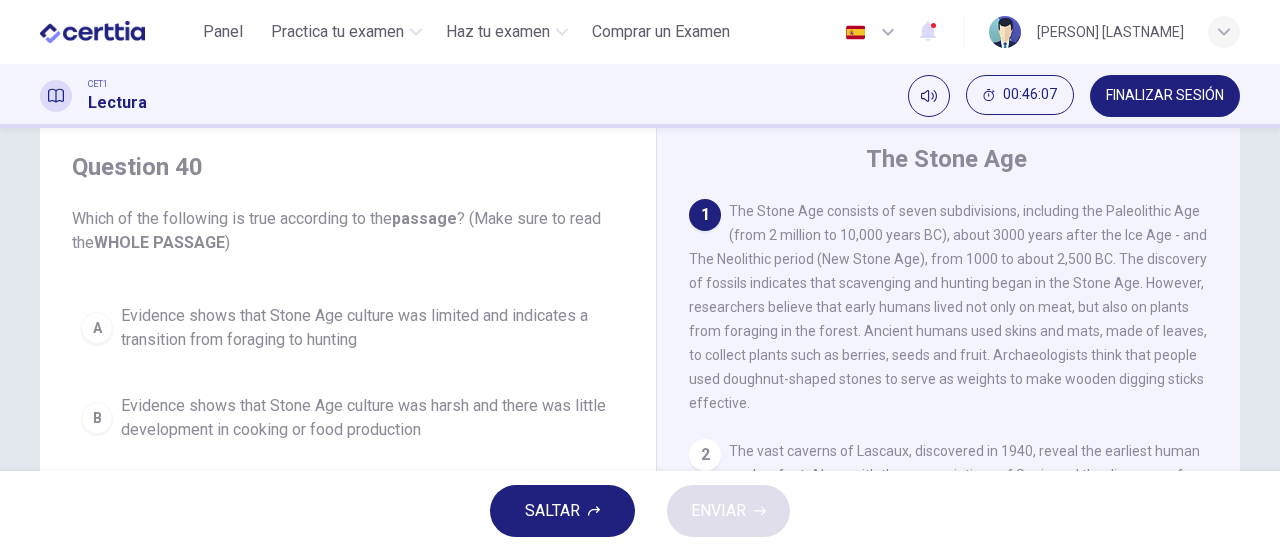 scroll, scrollTop: 62, scrollLeft: 0, axis: vertical 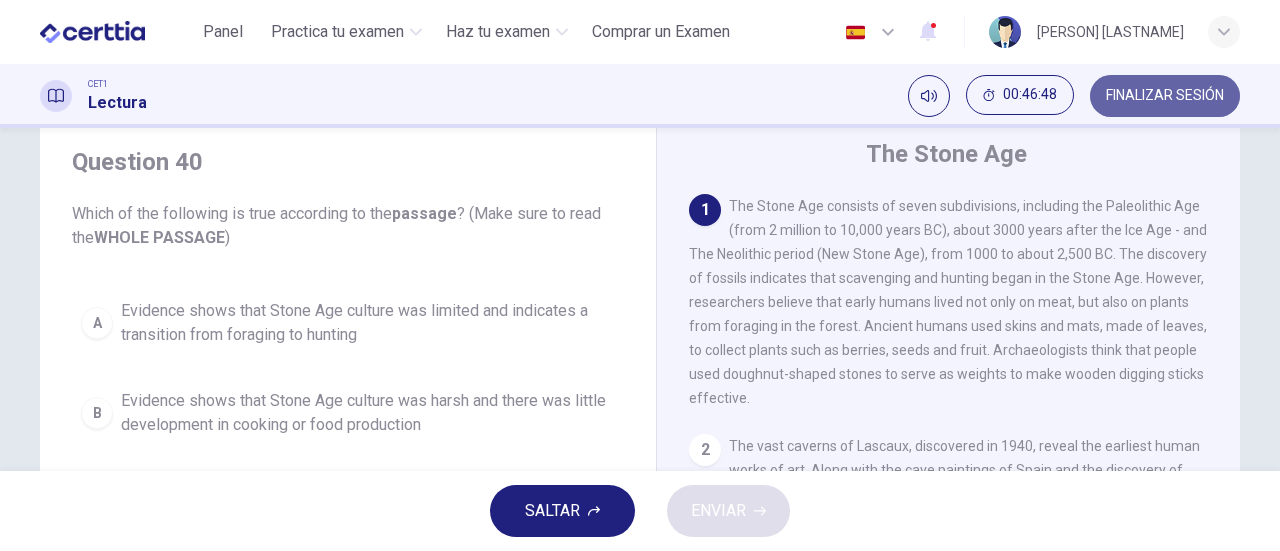 click on "FINALIZAR SESIÓN" at bounding box center (1165, 96) 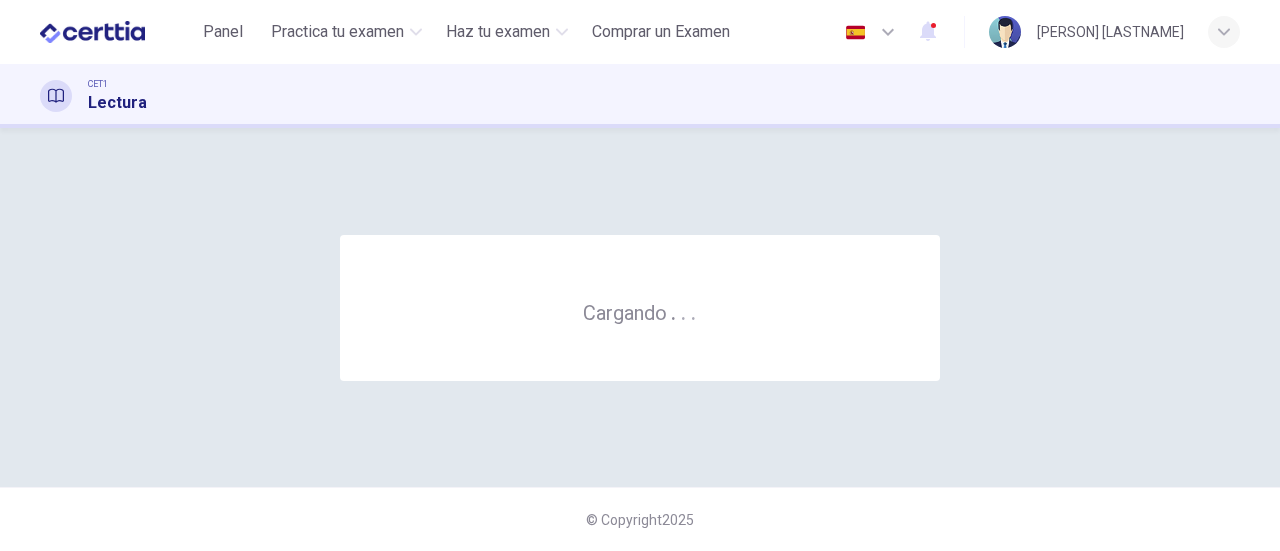 scroll, scrollTop: 0, scrollLeft: 0, axis: both 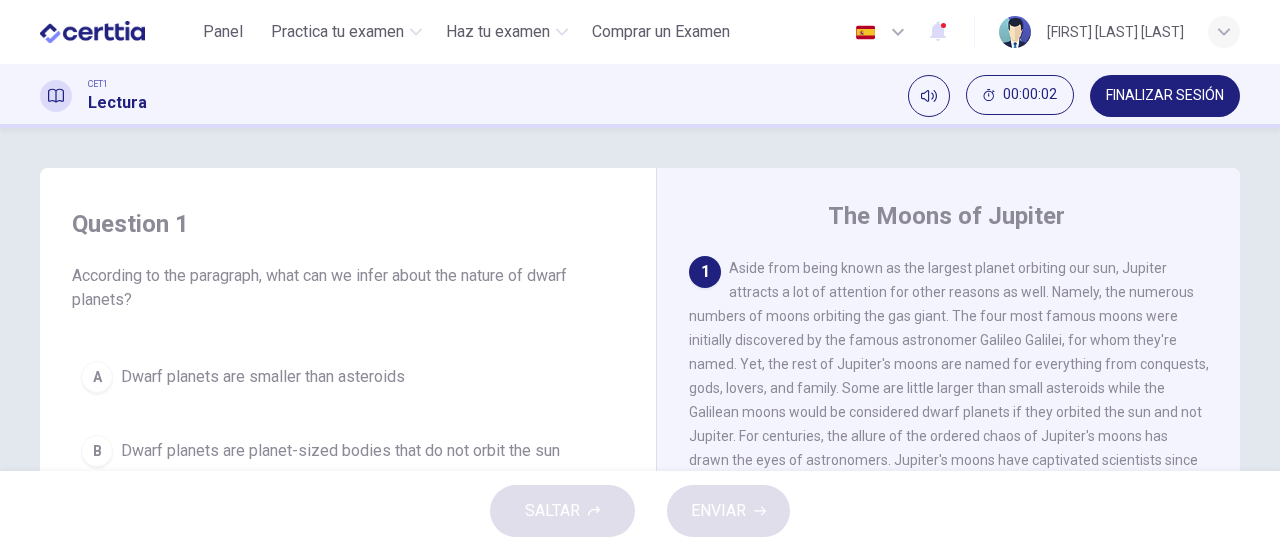 click at bounding box center [92, 32] 